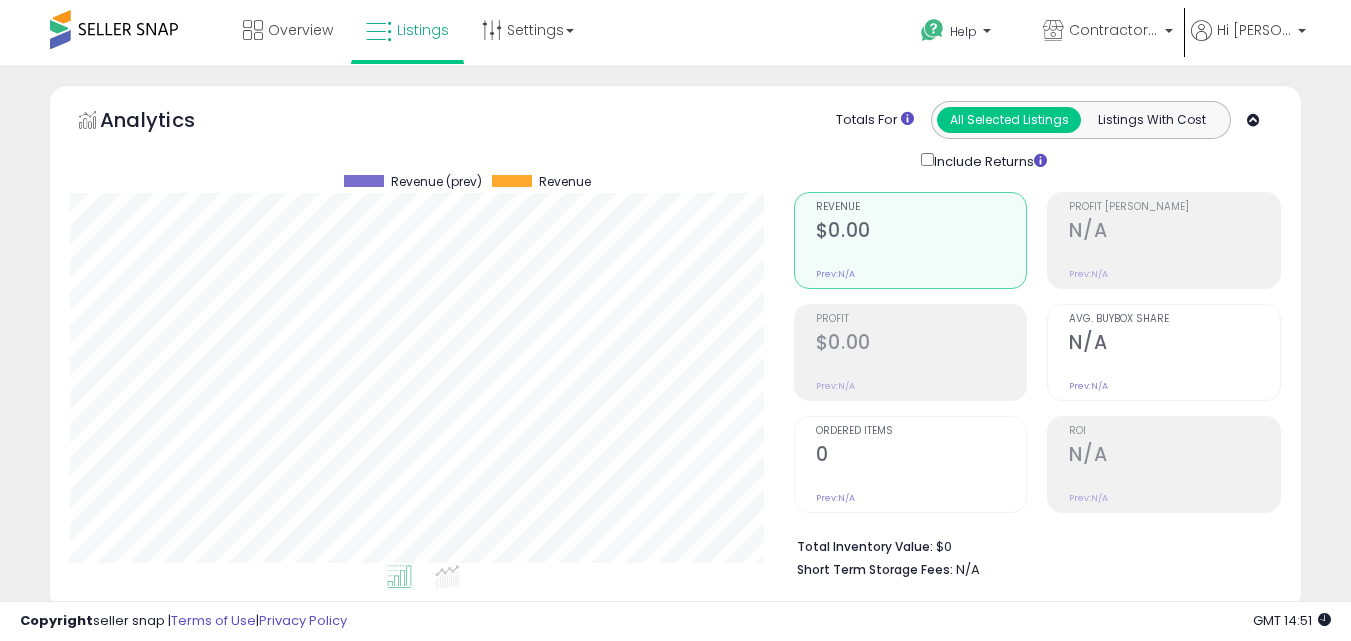select on "**********" 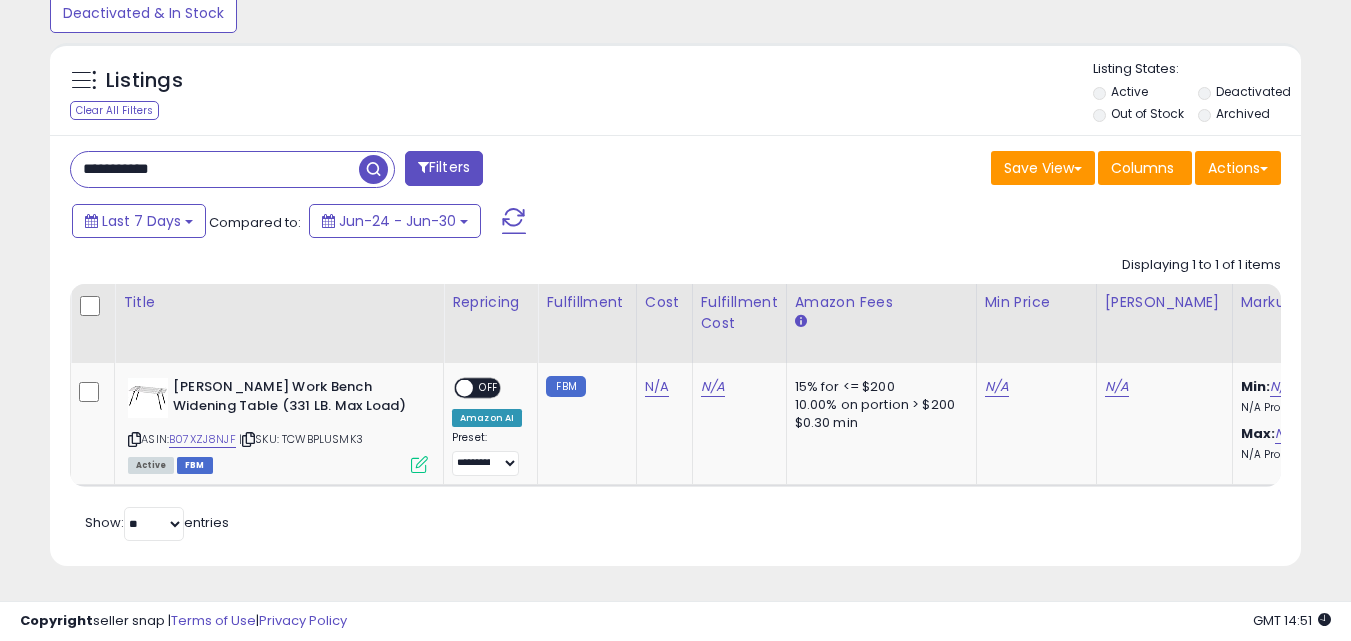 scroll, scrollTop: 702, scrollLeft: 0, axis: vertical 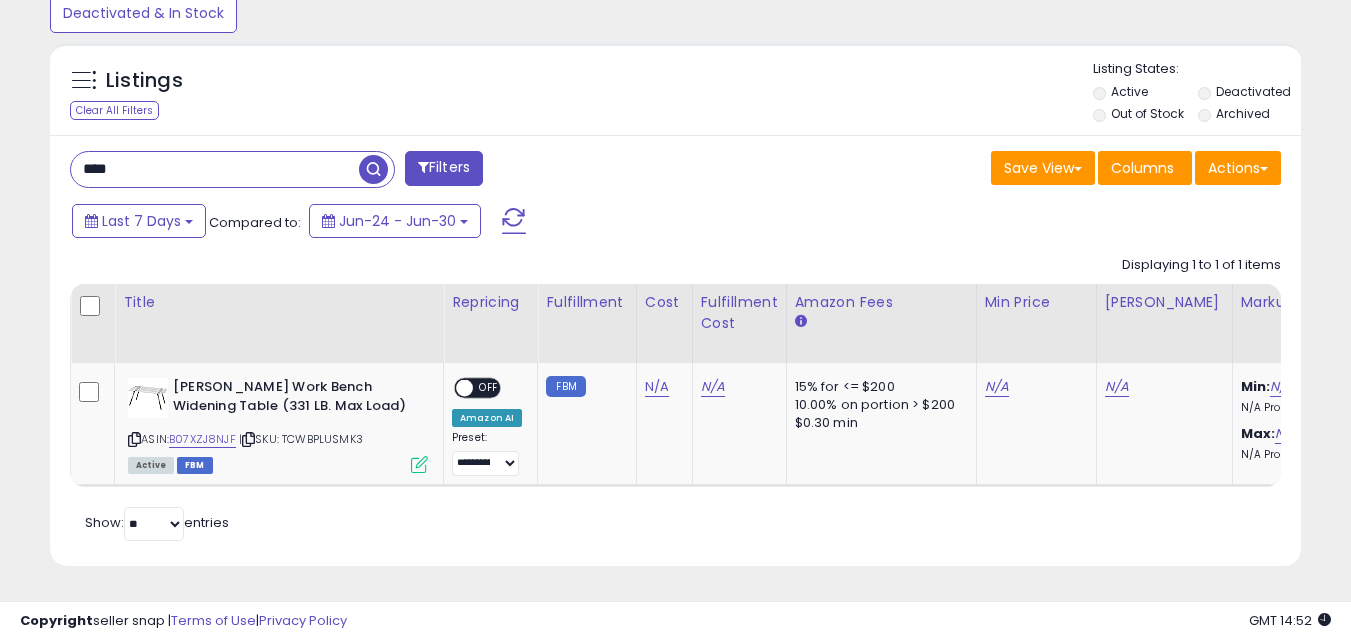 click at bounding box center [373, 169] 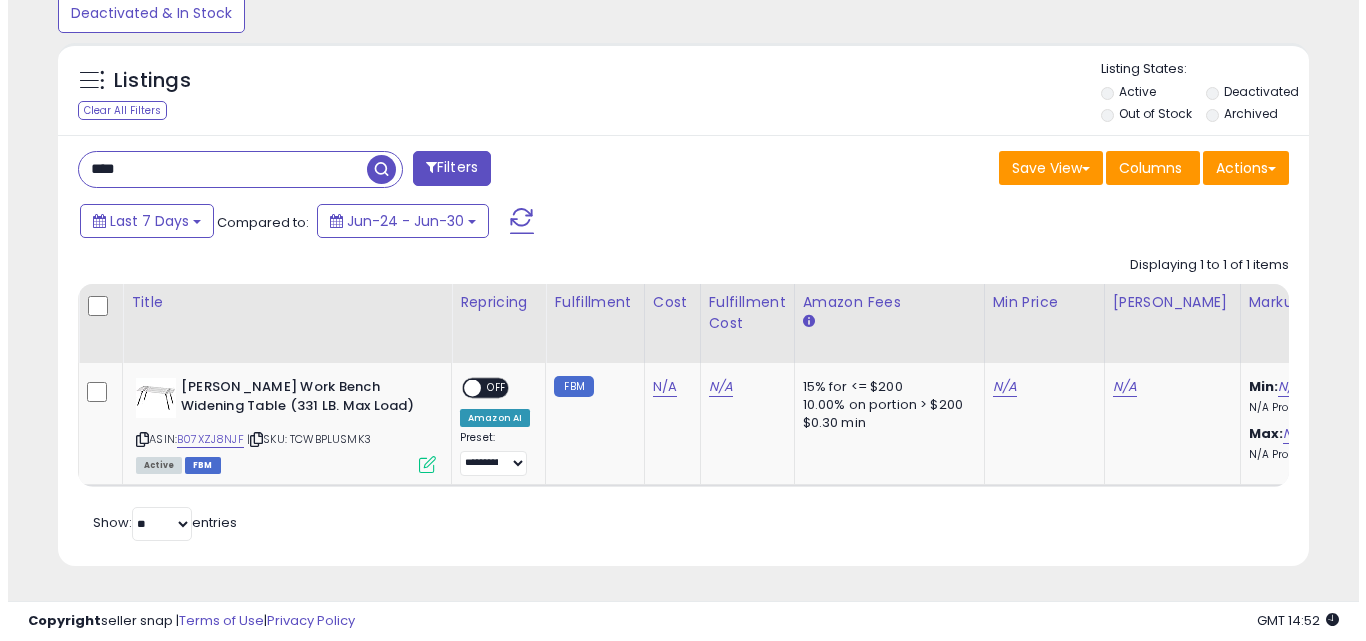 scroll, scrollTop: 579, scrollLeft: 0, axis: vertical 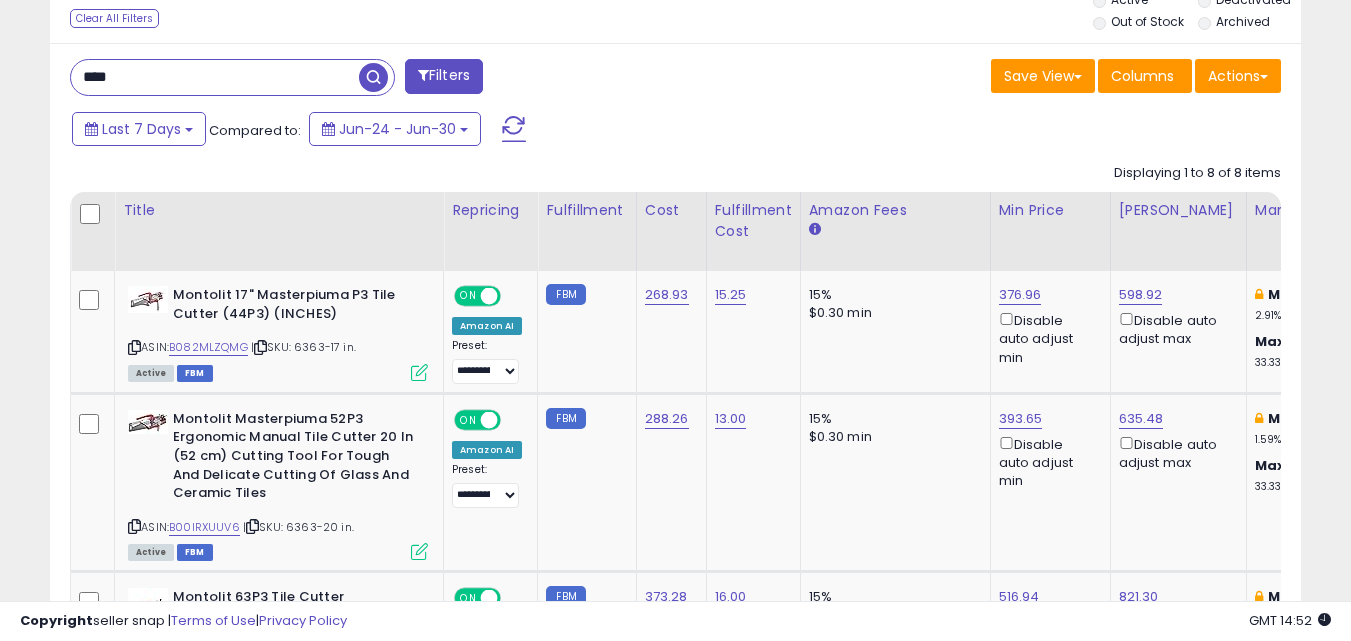 click on "****" at bounding box center (215, 77) 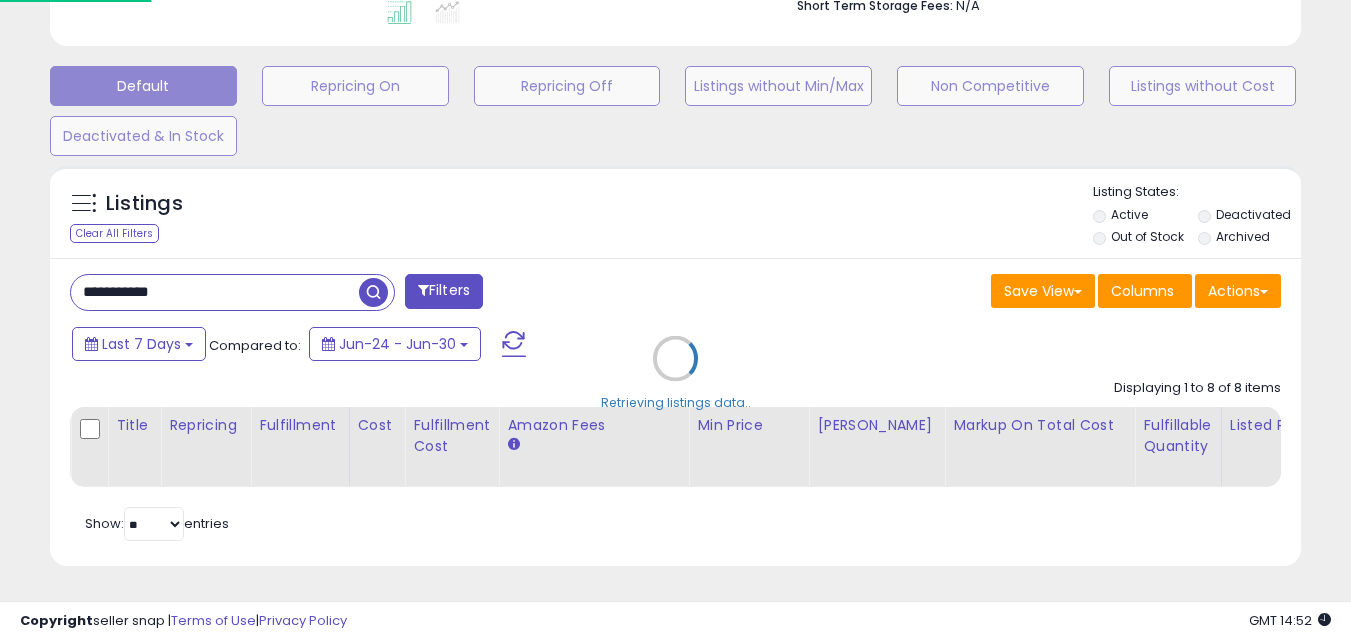 scroll, scrollTop: 999590, scrollLeft: 999267, axis: both 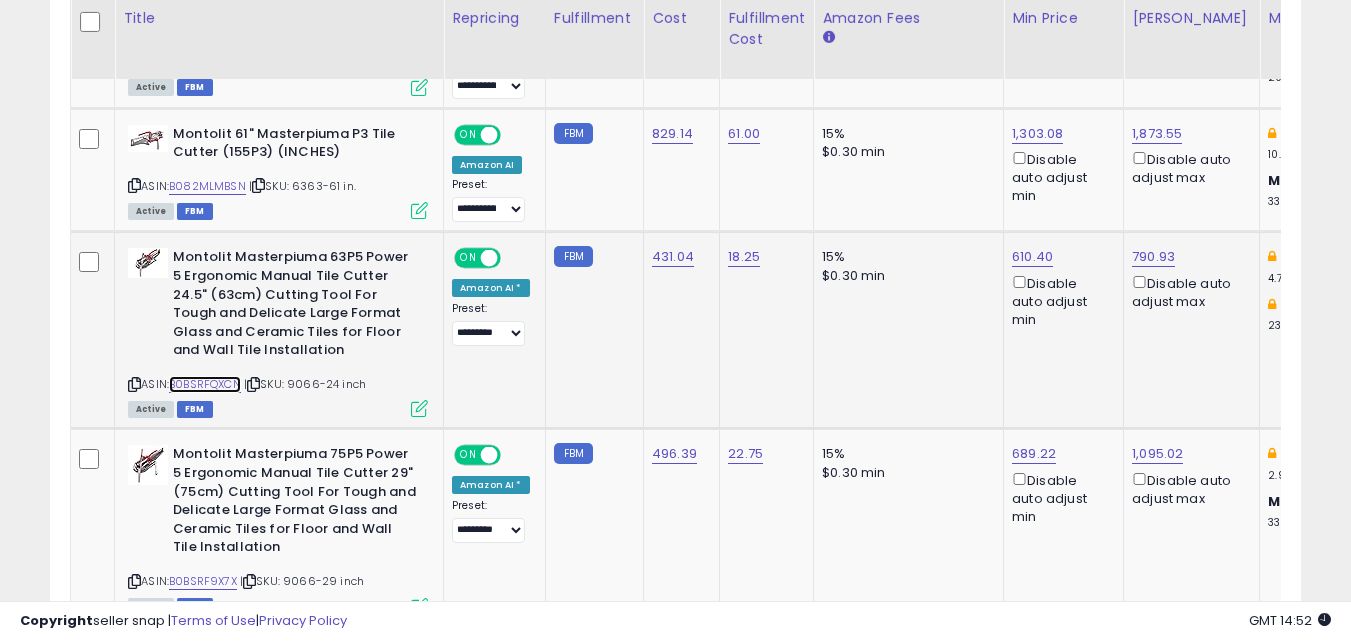 click on "B0BSRFQXCN" at bounding box center (205, 384) 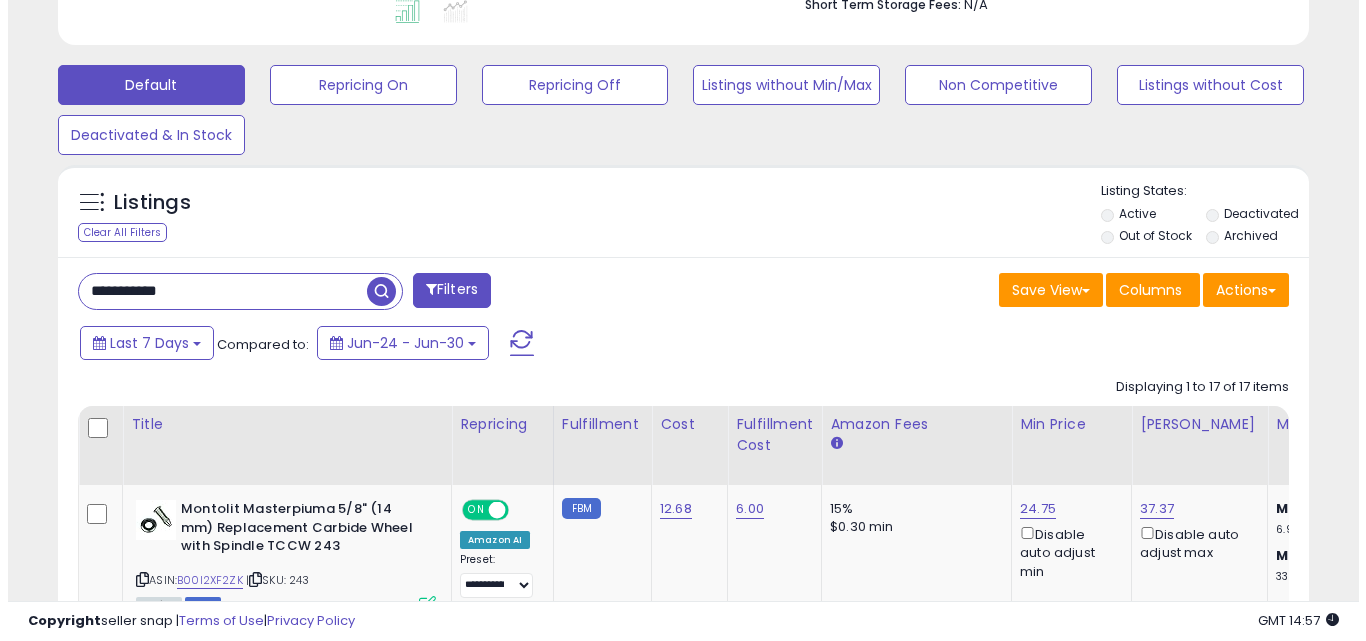 scroll, scrollTop: 379, scrollLeft: 0, axis: vertical 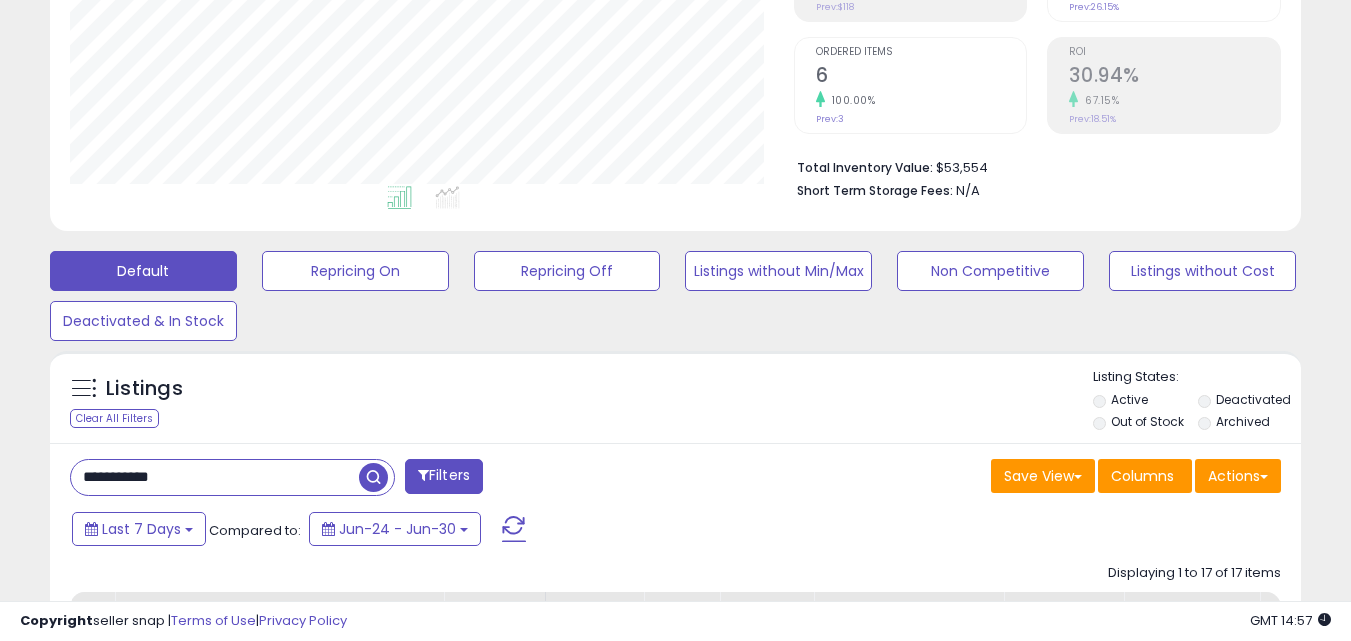 click on "**********" at bounding box center (215, 477) 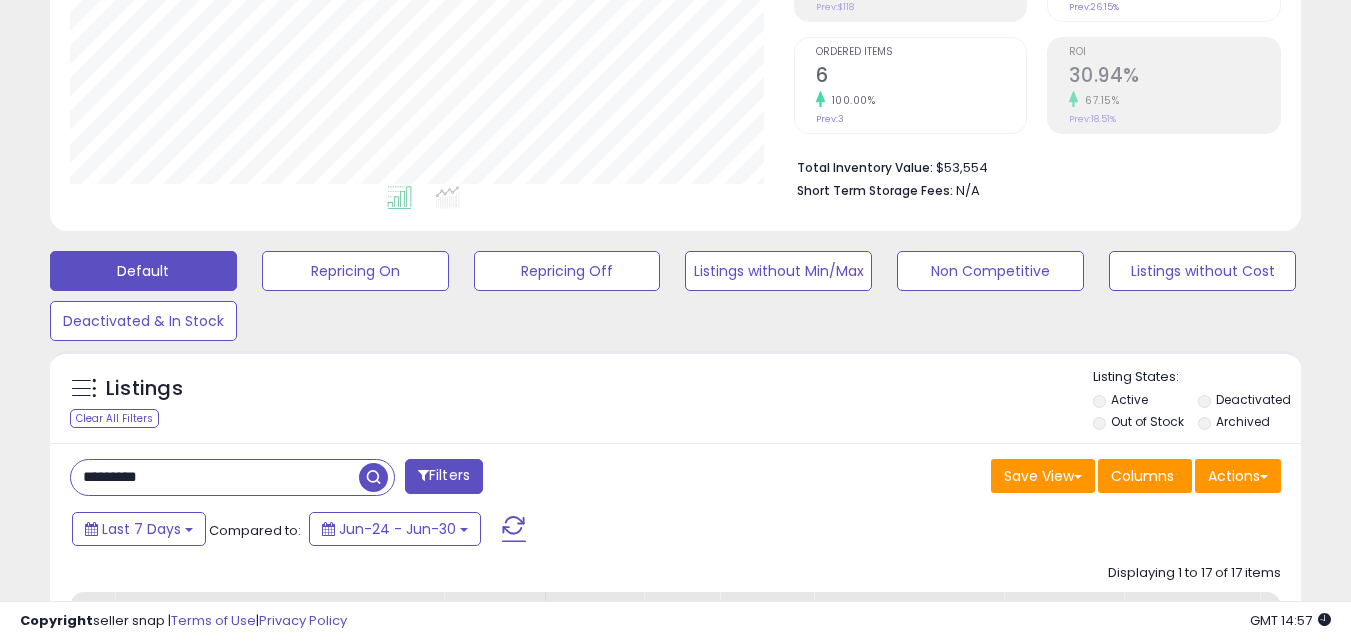 click at bounding box center (373, 477) 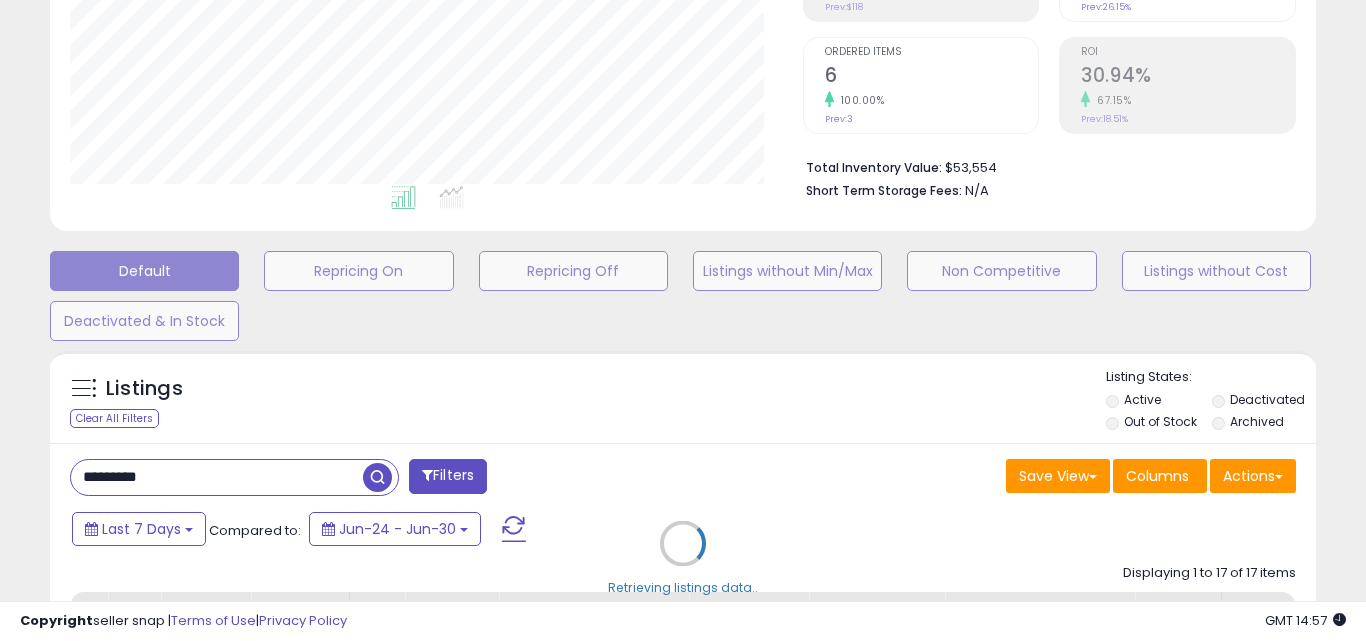 scroll, scrollTop: 999590, scrollLeft: 999267, axis: both 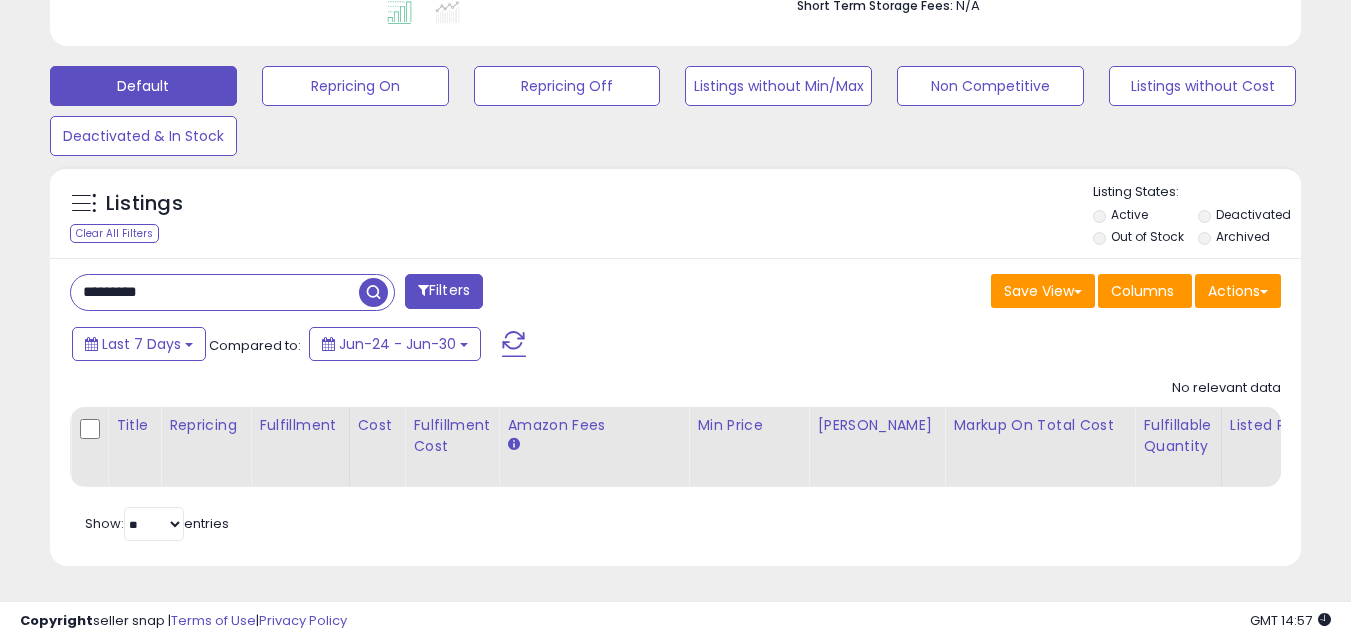 click at bounding box center (373, 292) 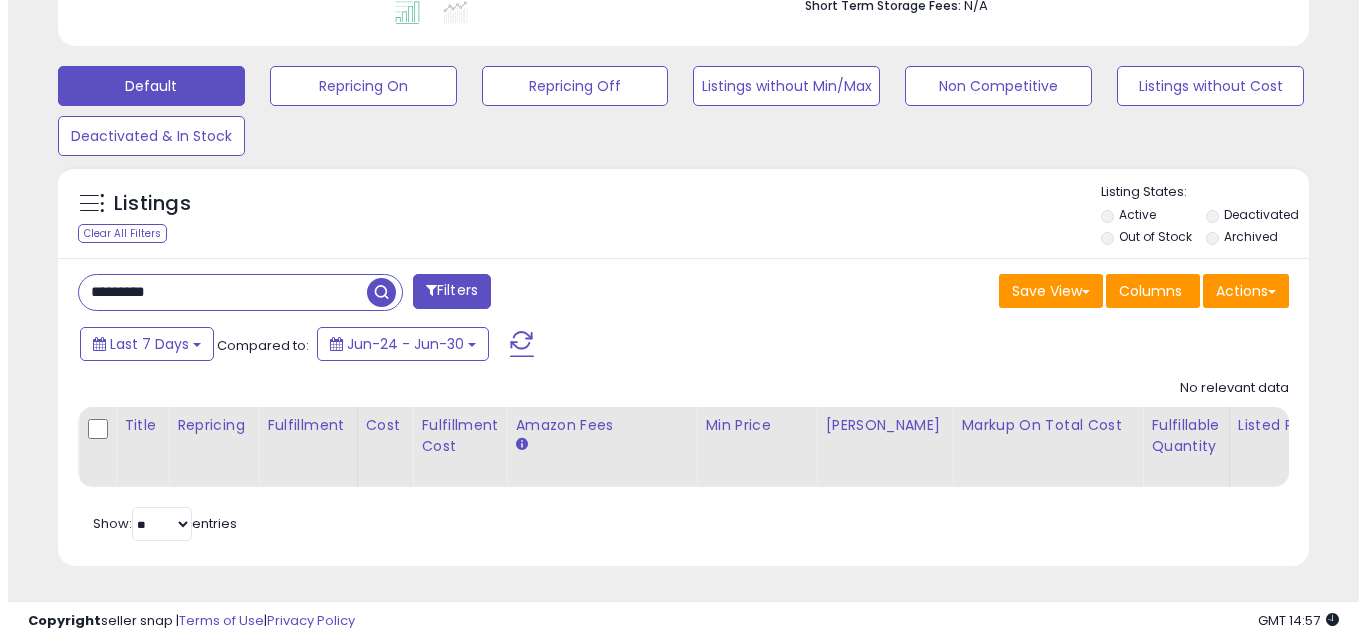 scroll, scrollTop: 999590, scrollLeft: 999267, axis: both 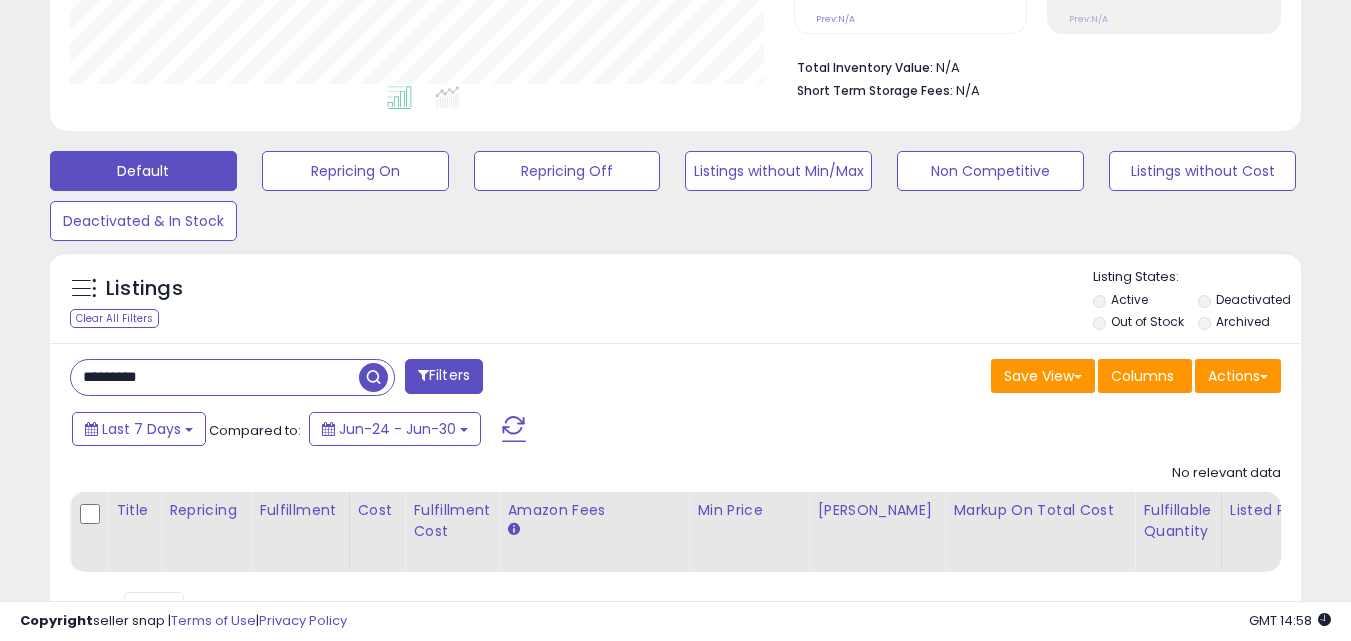 click on "*********" at bounding box center (215, 377) 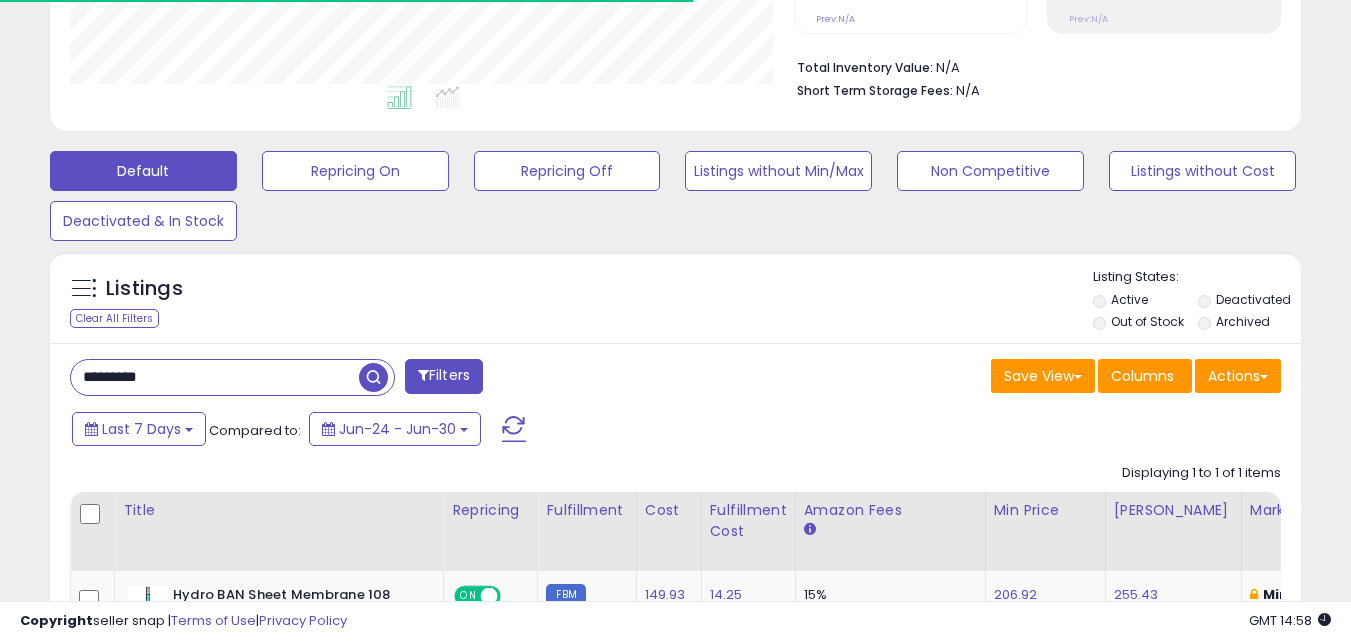 scroll, scrollTop: 410, scrollLeft: 724, axis: both 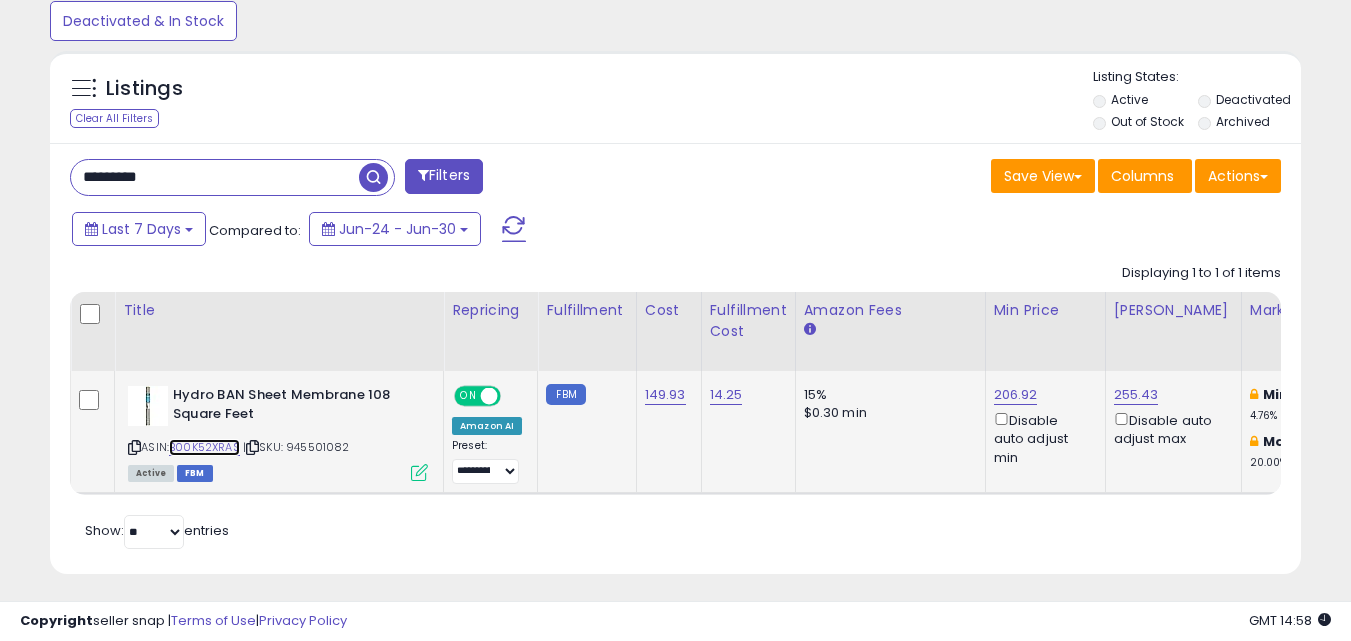 click on "B00K52XRAS" at bounding box center [204, 447] 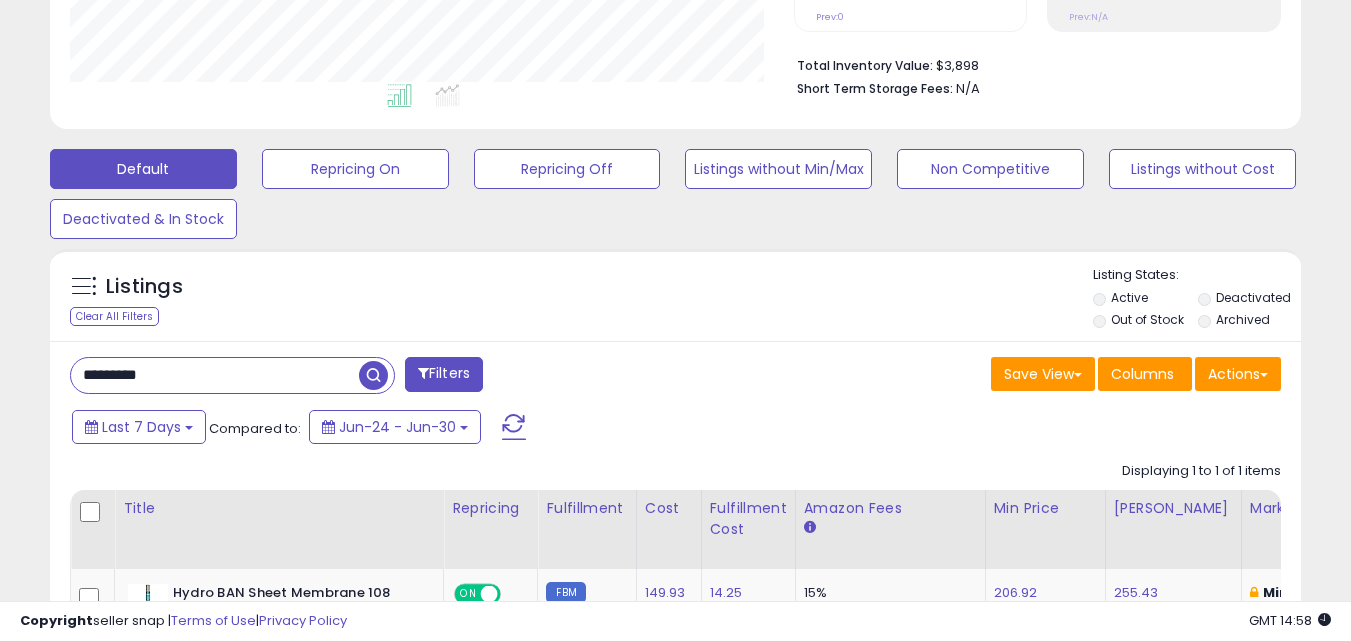 scroll, scrollTop: 702, scrollLeft: 0, axis: vertical 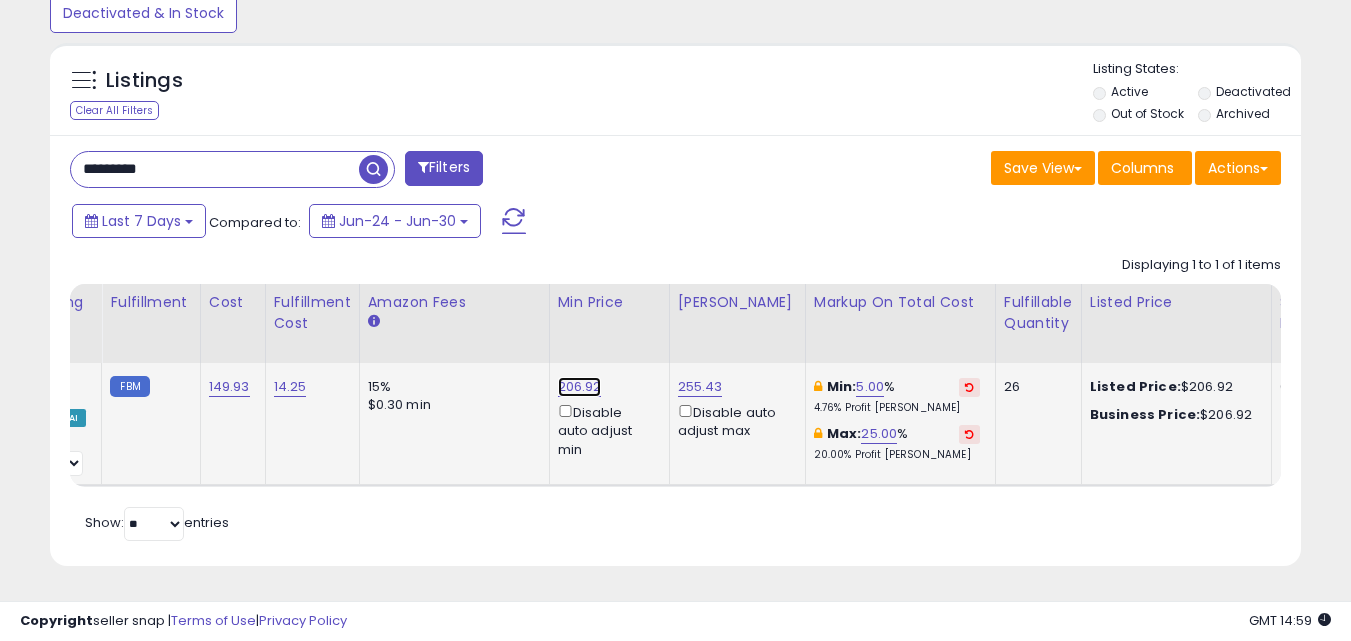 click on "206.92" at bounding box center [580, 387] 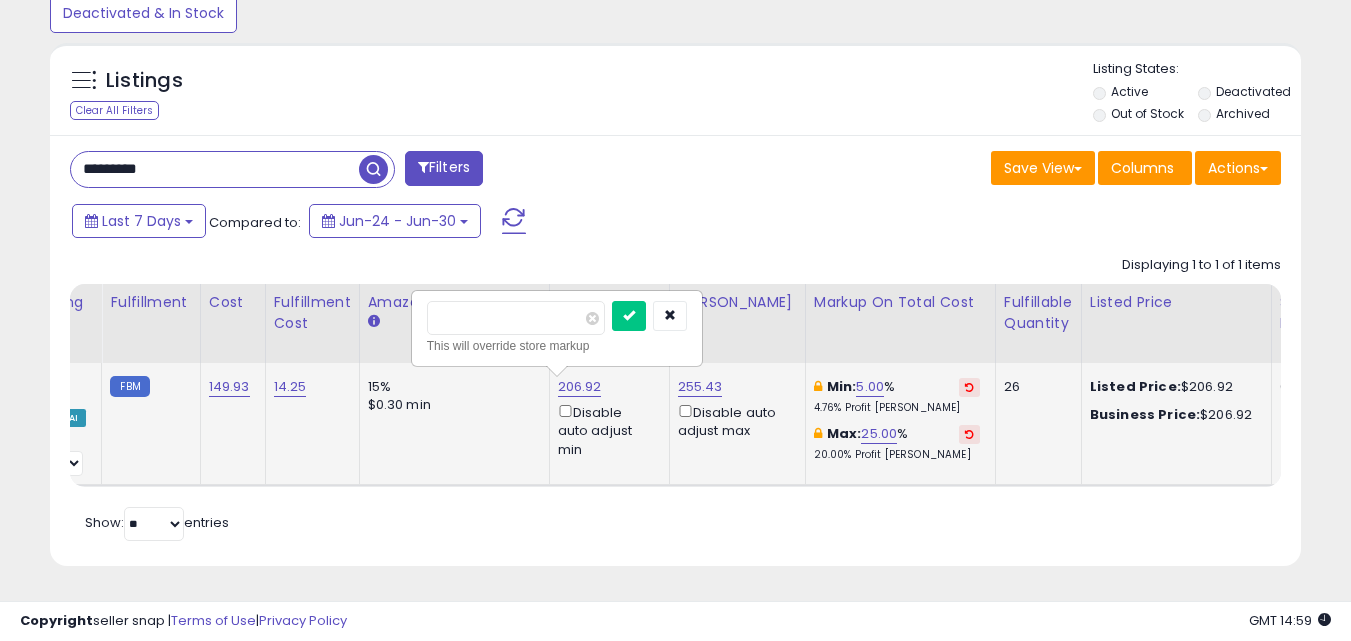 click on "******" at bounding box center (516, 318) 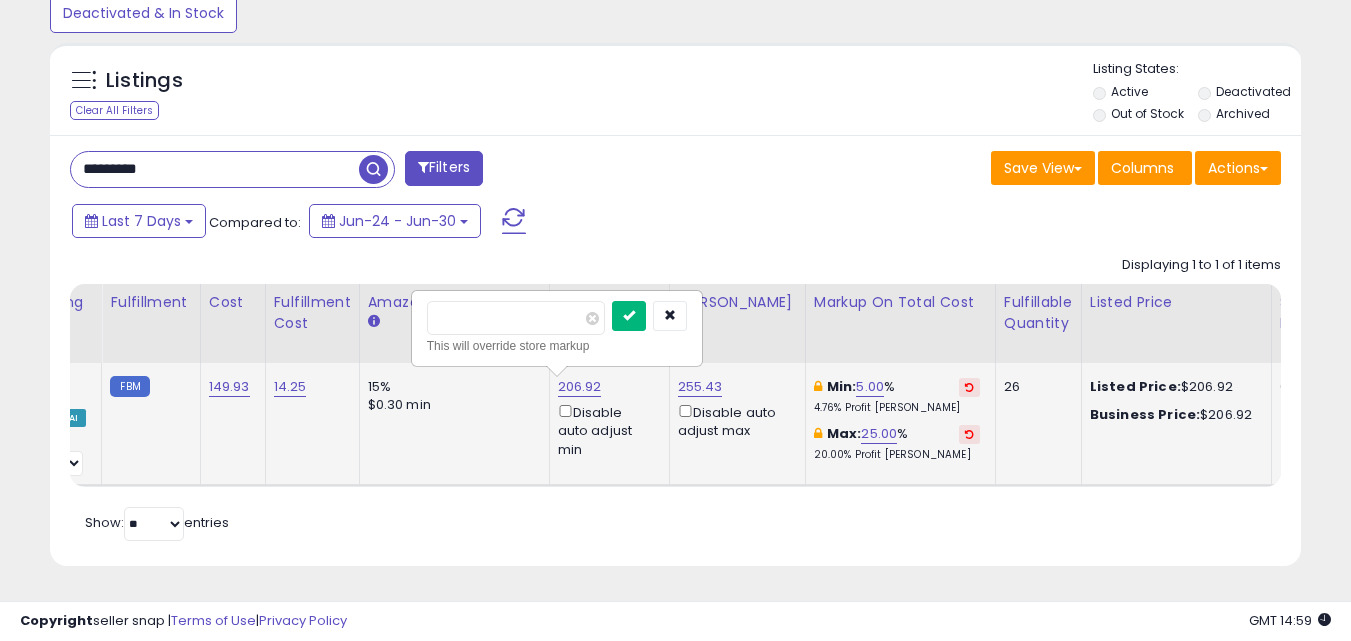 type on "***" 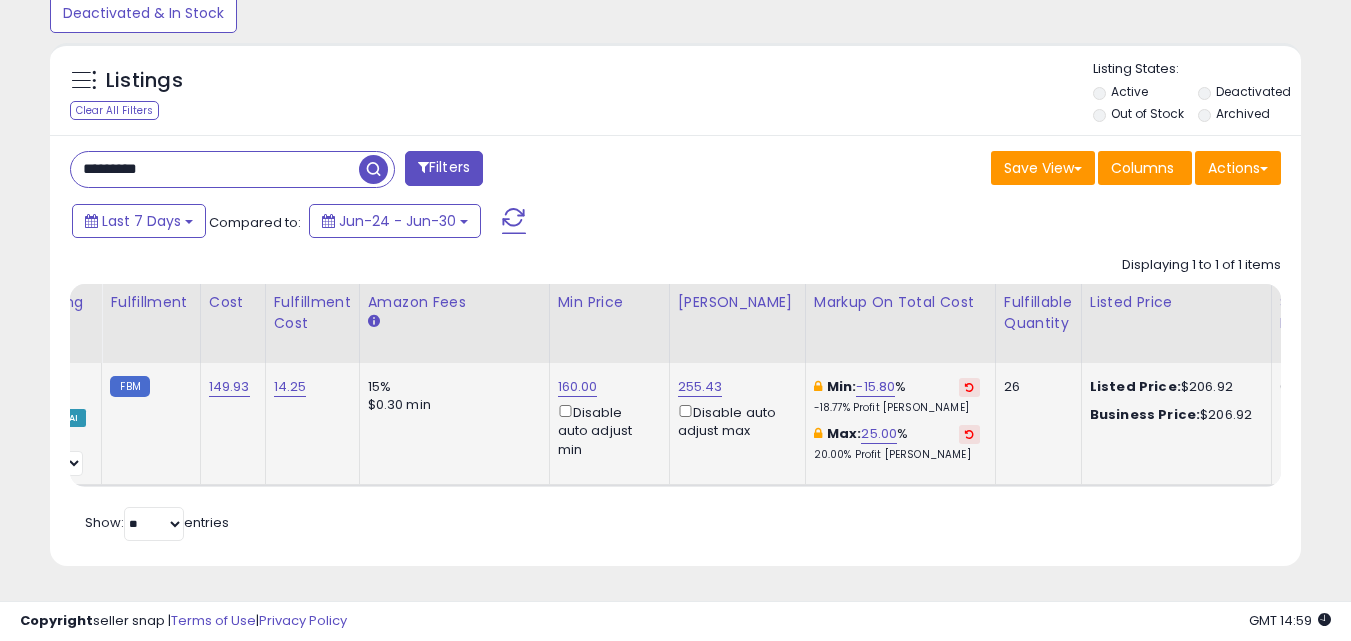 scroll, scrollTop: 0, scrollLeft: 423, axis: horizontal 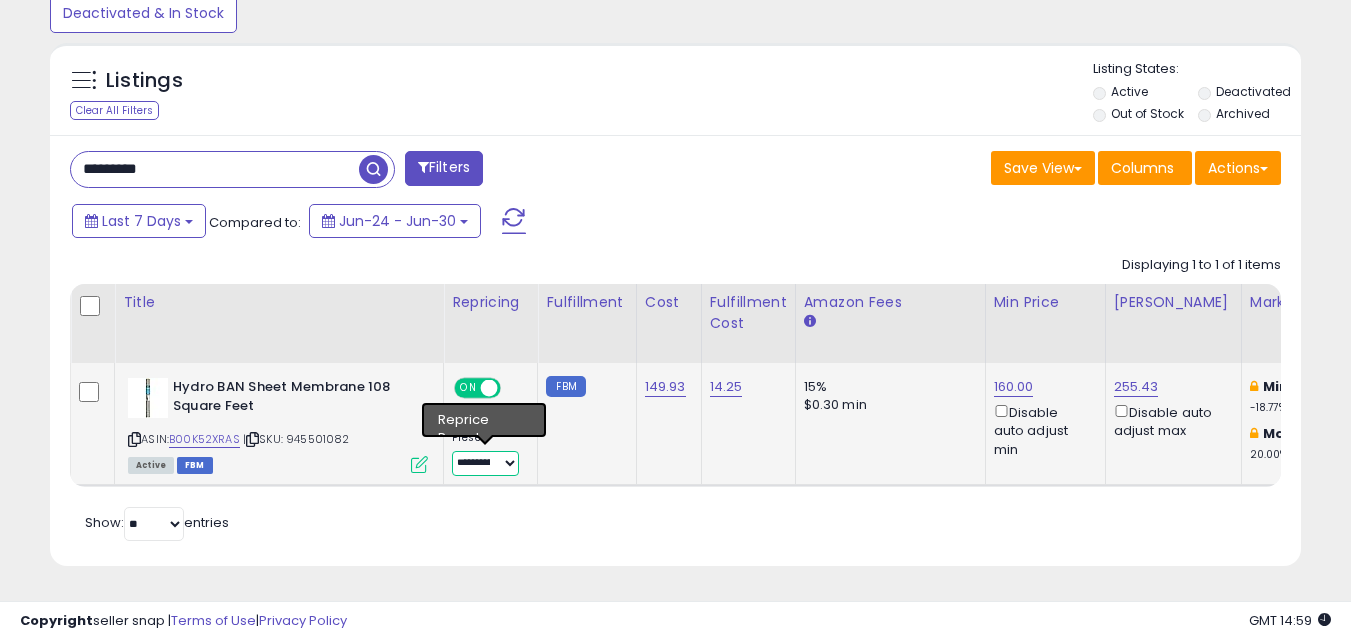click on "**********" at bounding box center (485, 463) 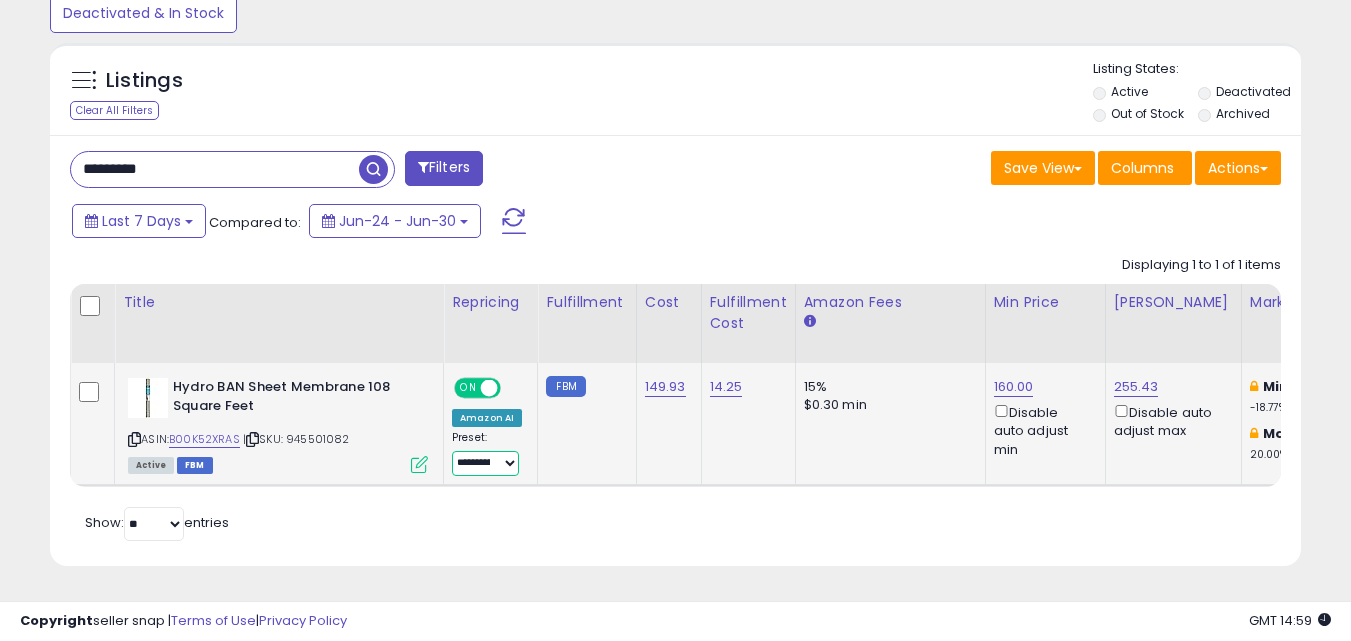 select on "**********" 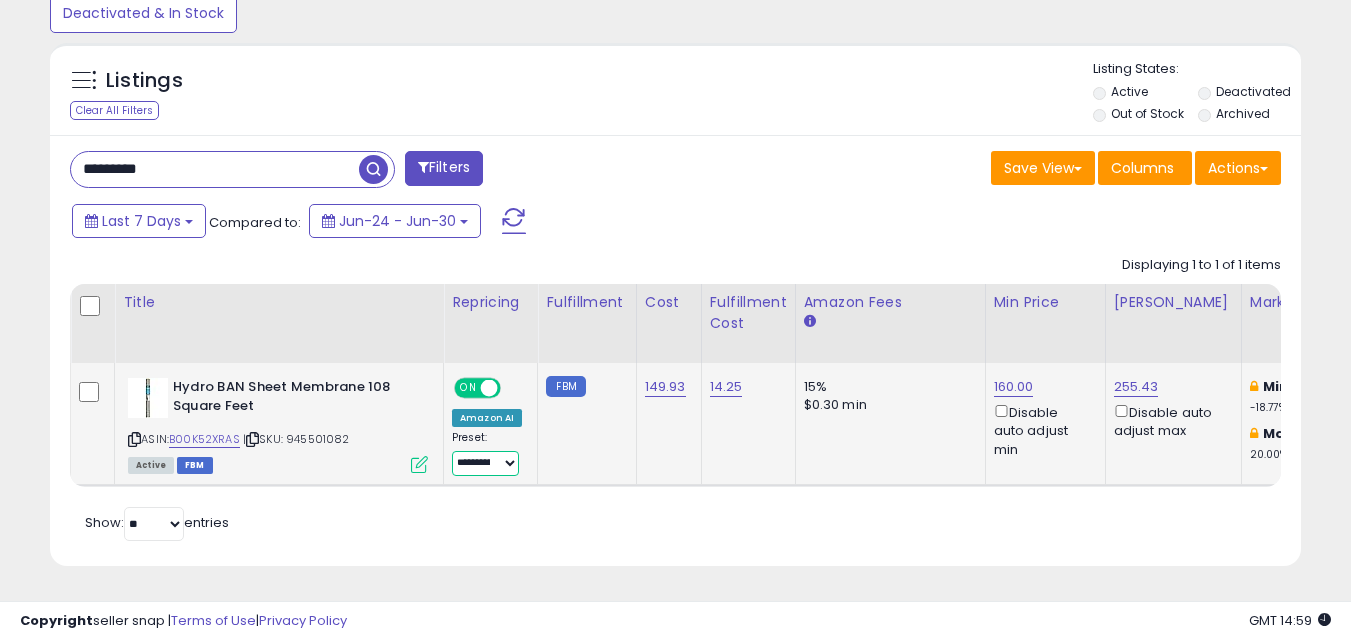 click on "**********" at bounding box center (485, 463) 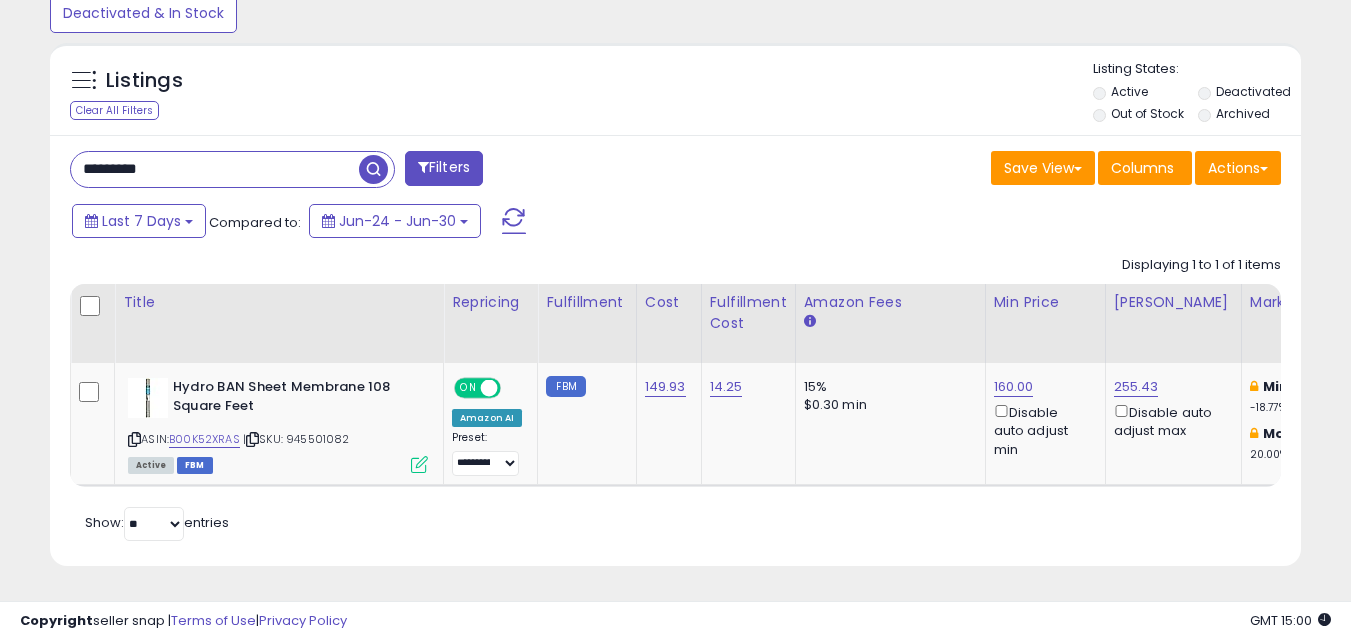 click on "*********
Filters
Save View
Save As New View
Update Current View" at bounding box center (675, 350) 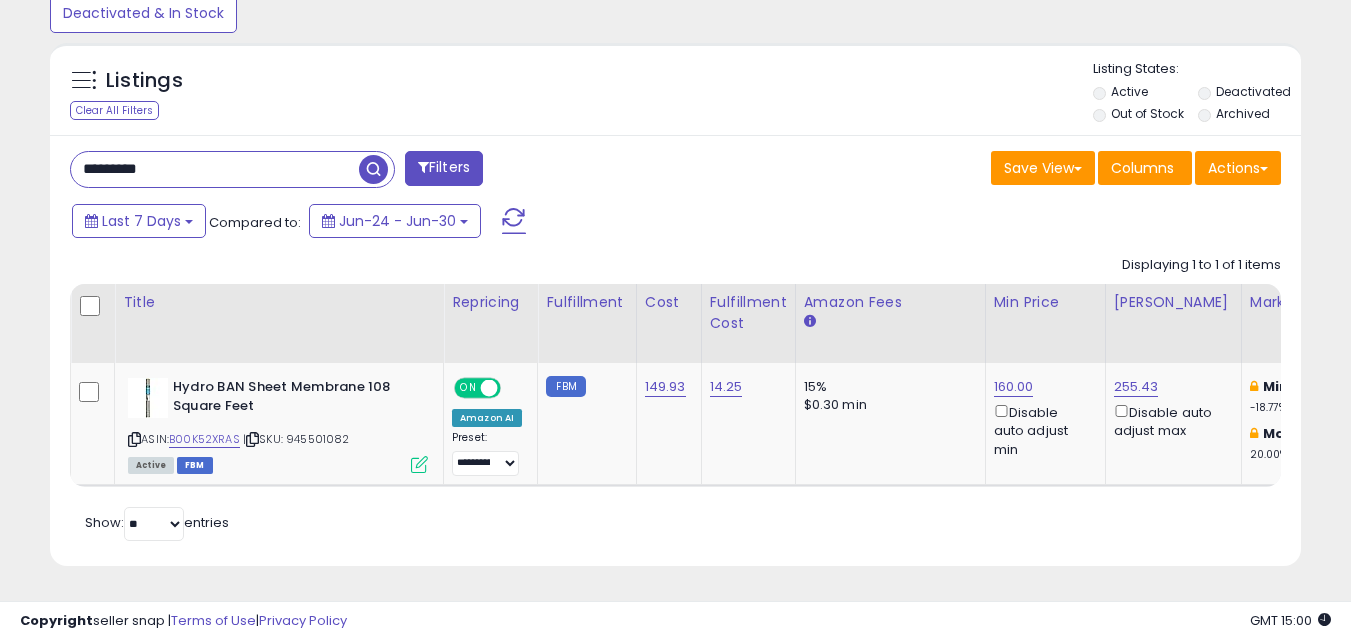 paste 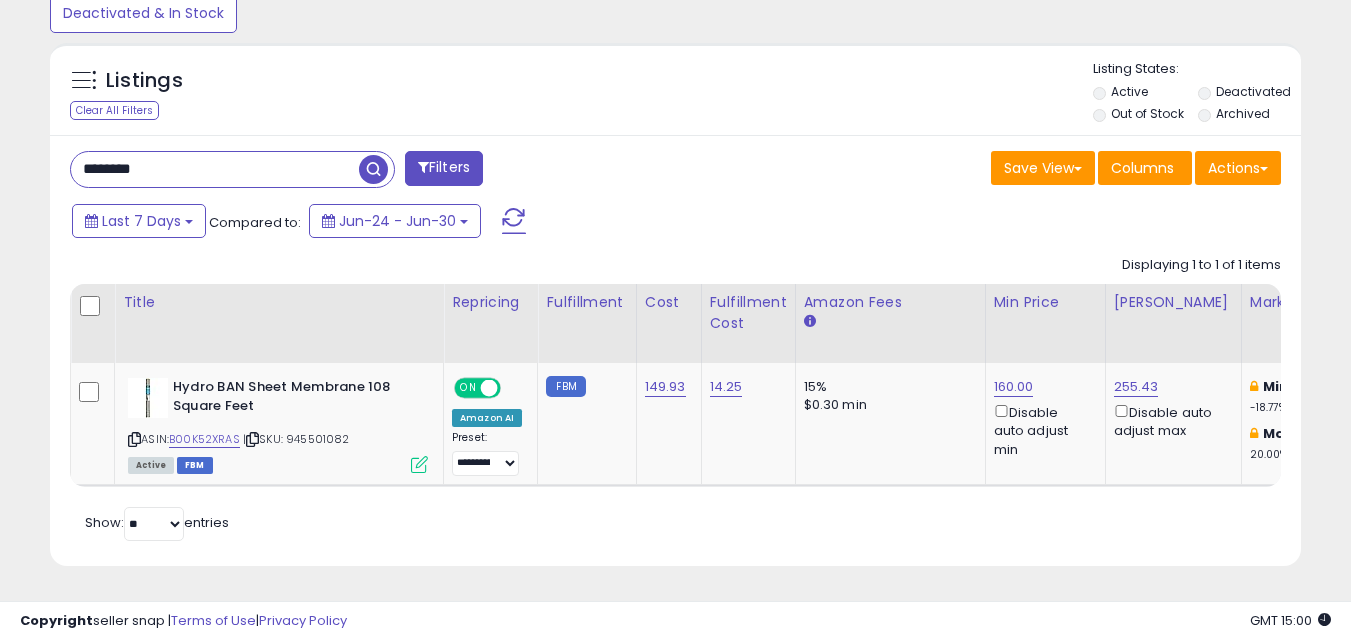 click at bounding box center [373, 169] 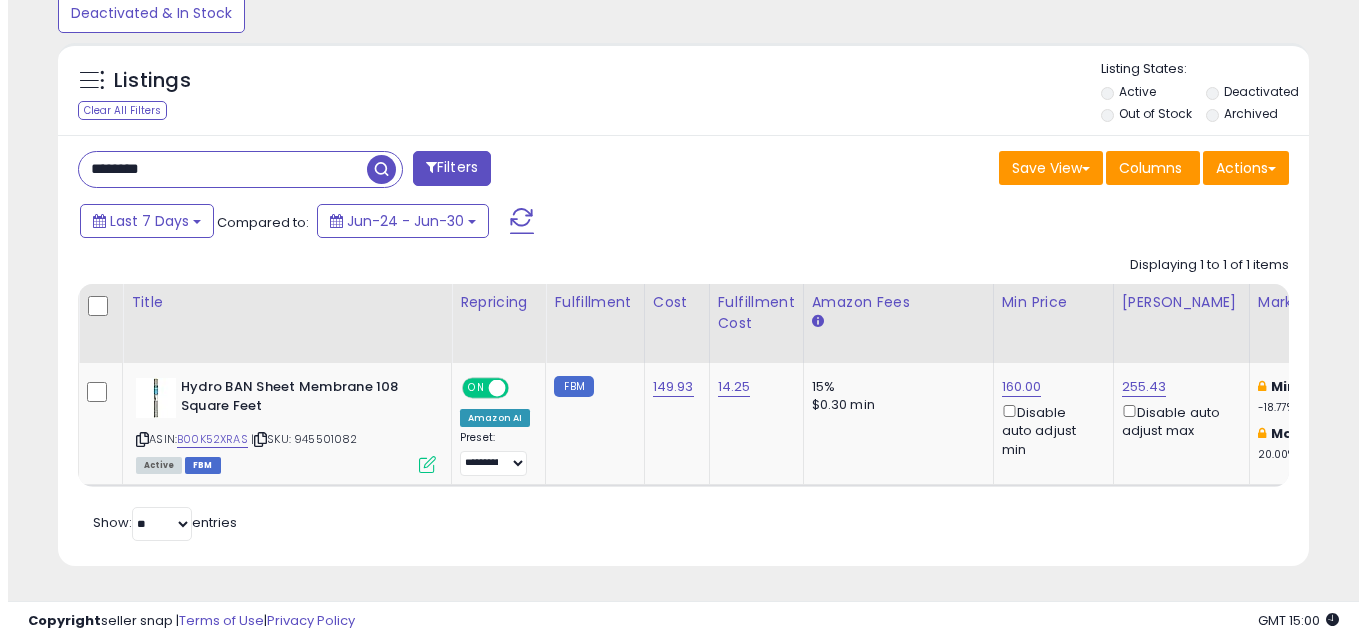 scroll, scrollTop: 579, scrollLeft: 0, axis: vertical 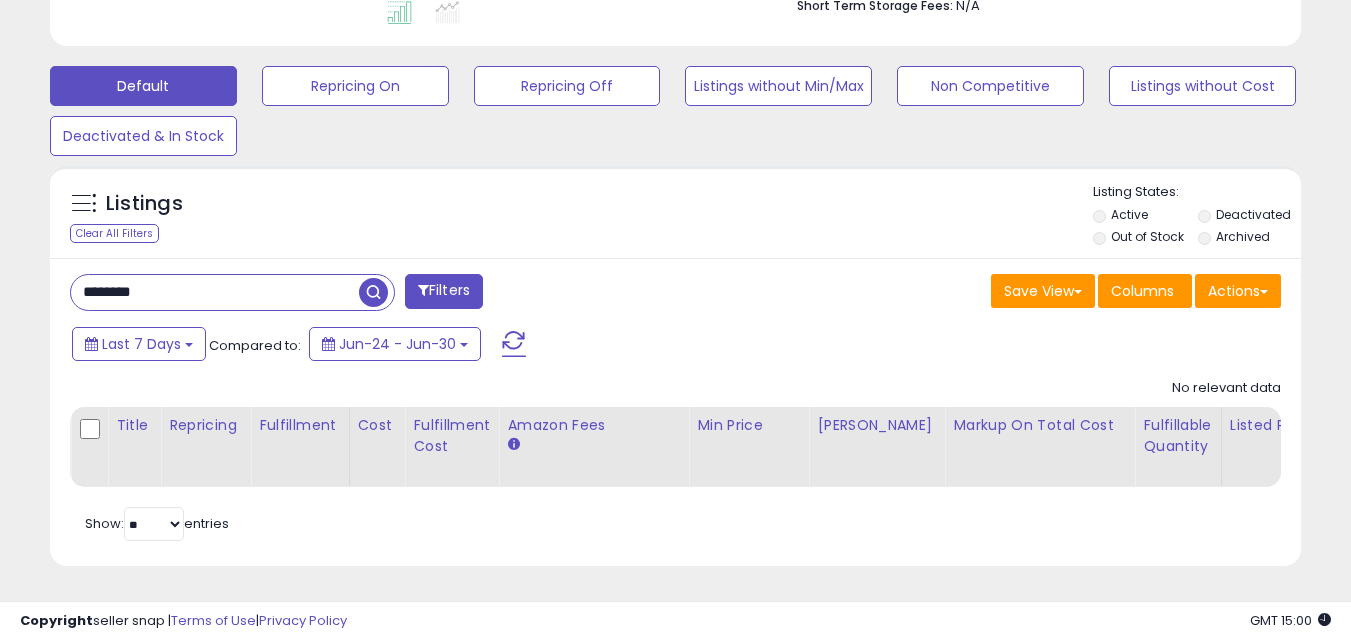 click on "********" at bounding box center (232, 292) 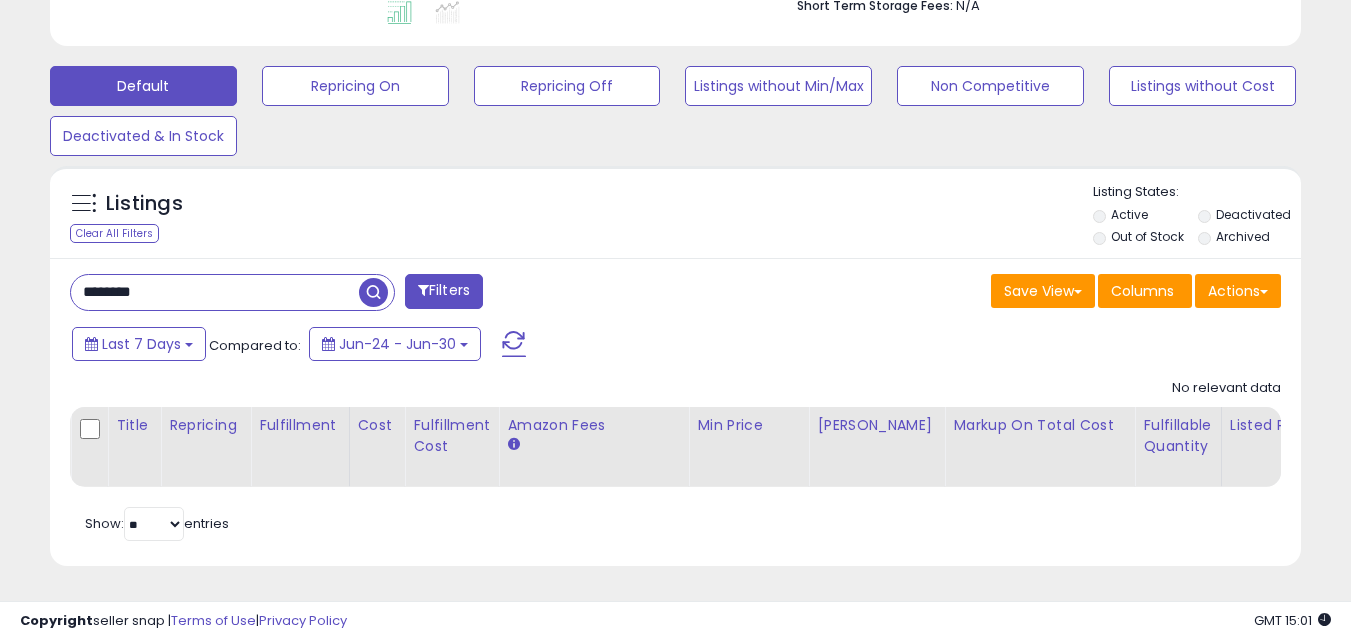 paste on "***" 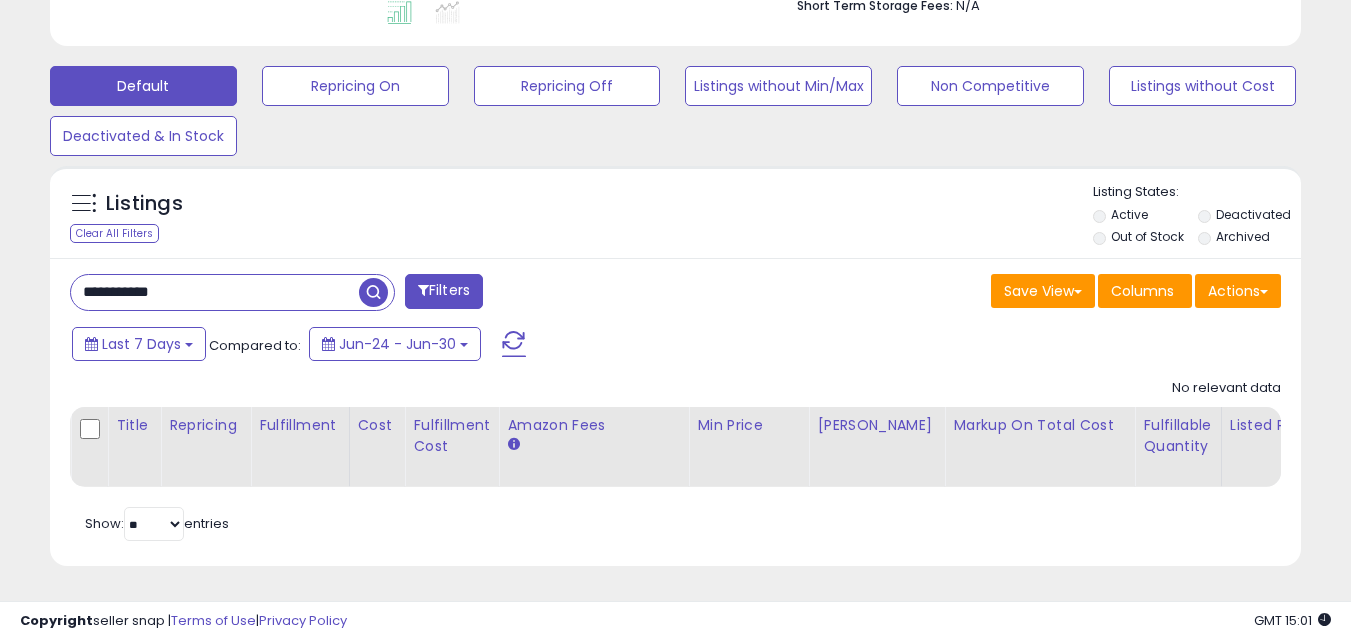 click at bounding box center (373, 292) 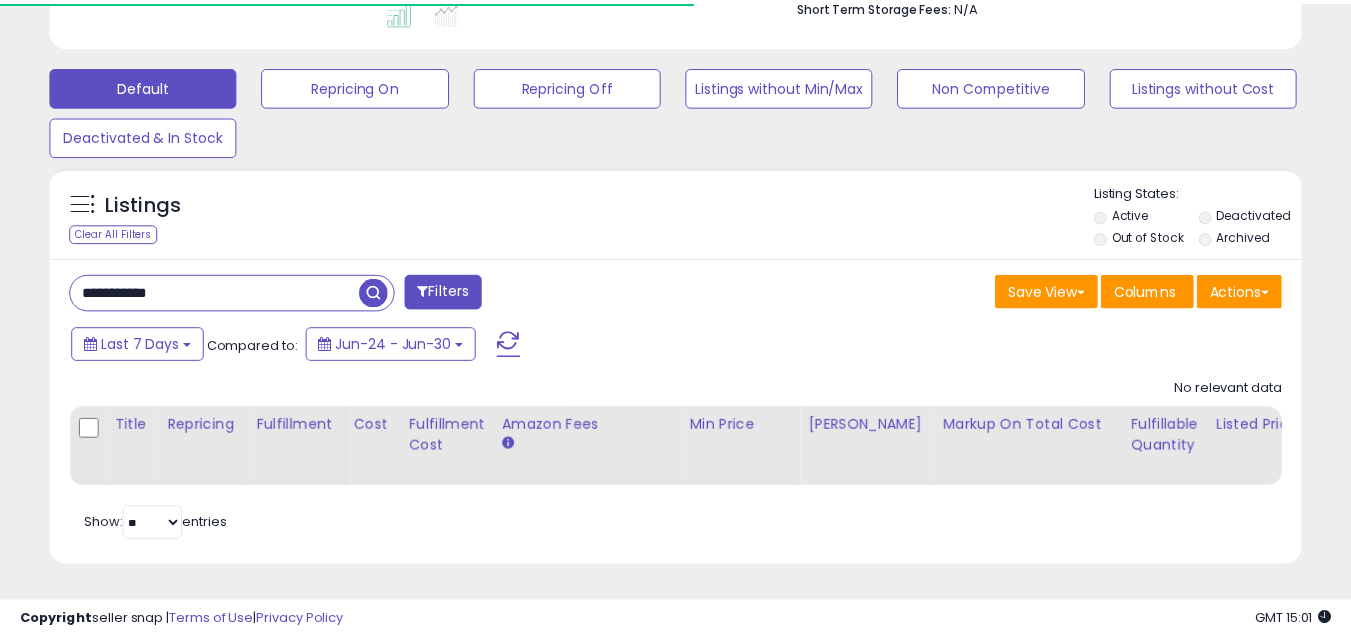 scroll, scrollTop: 410, scrollLeft: 724, axis: both 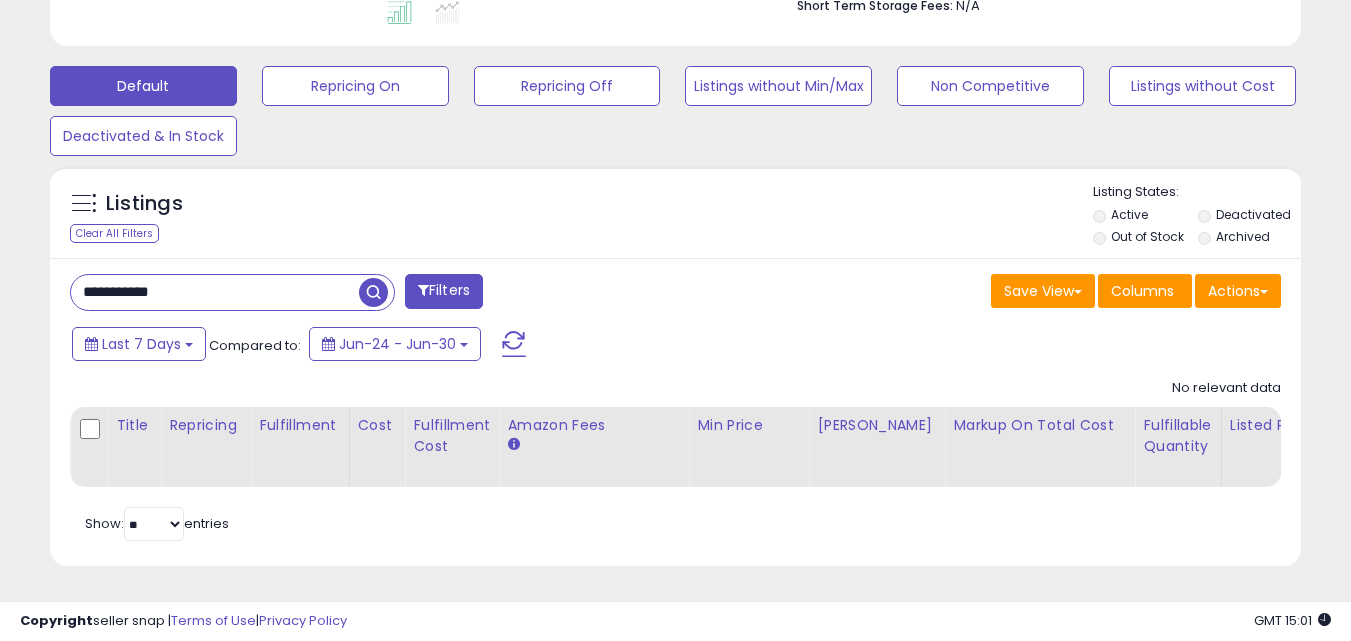 click at bounding box center (373, 292) 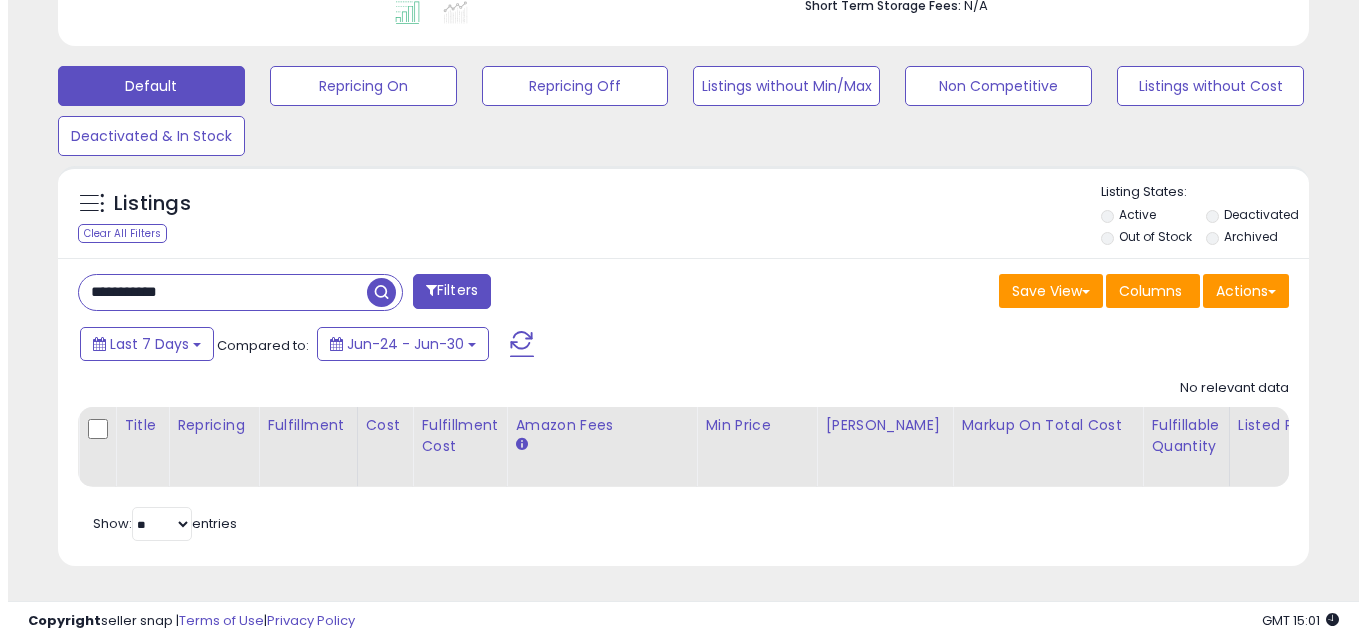 scroll, scrollTop: 999590, scrollLeft: 999267, axis: both 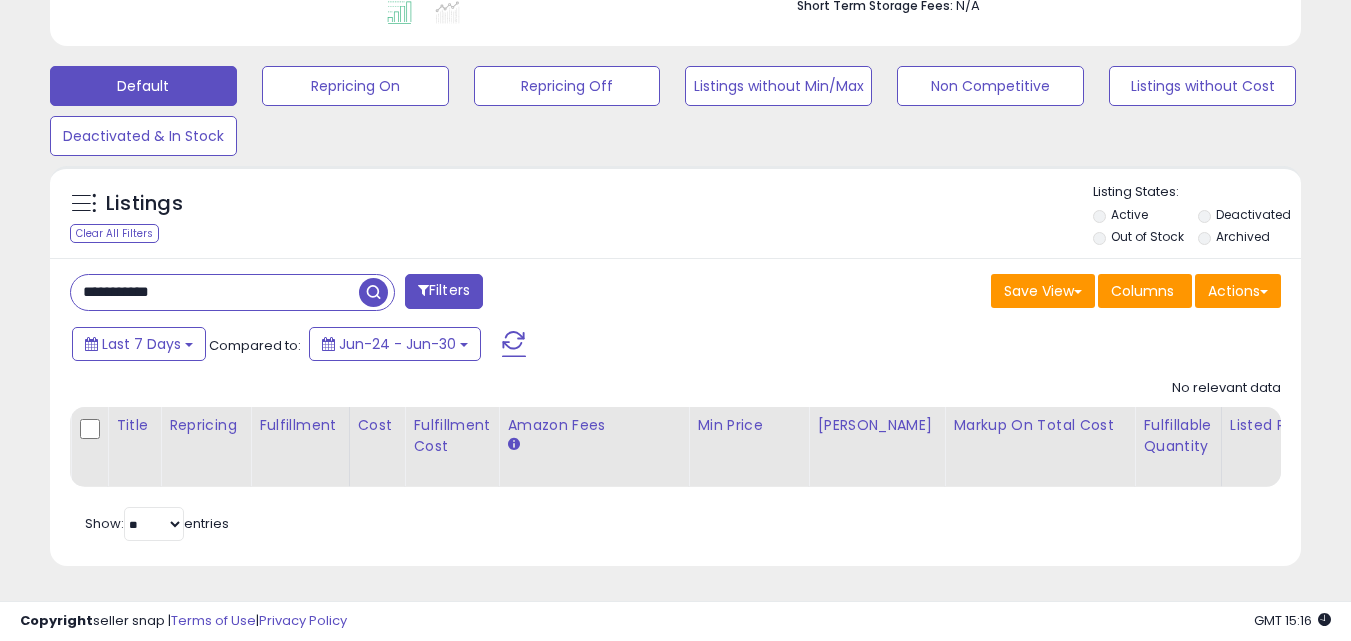 click on "**********" at bounding box center (215, 292) 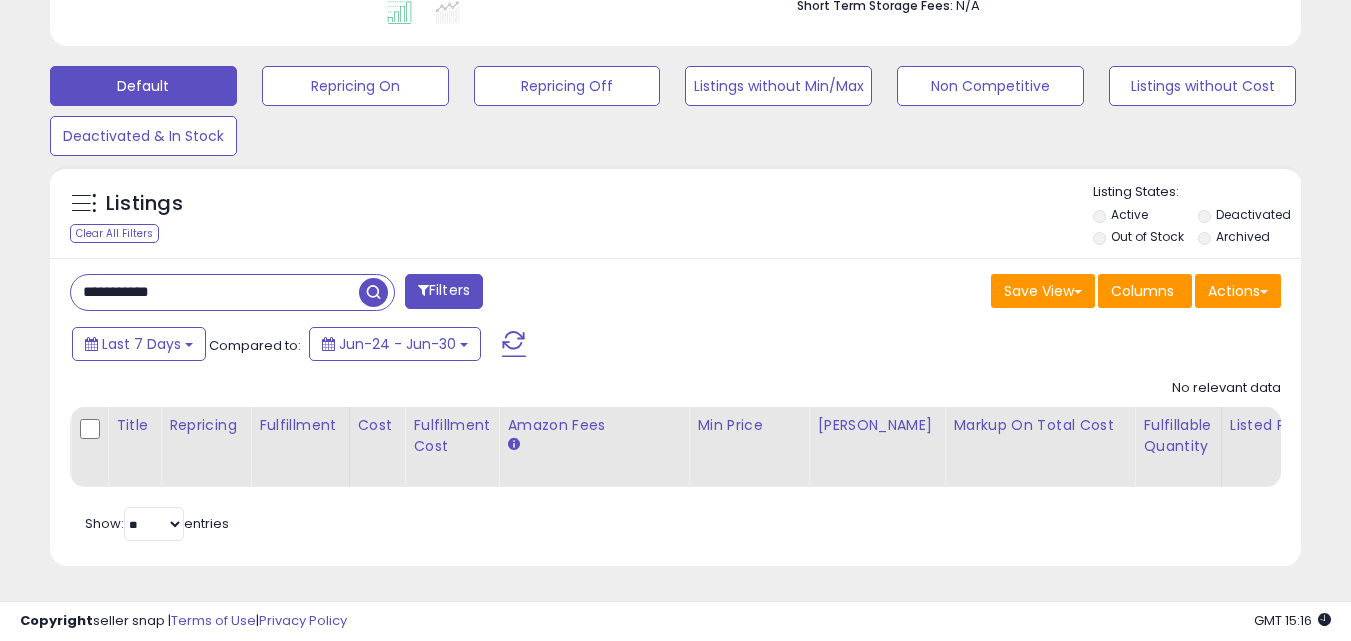 click on "**********" at bounding box center [215, 292] 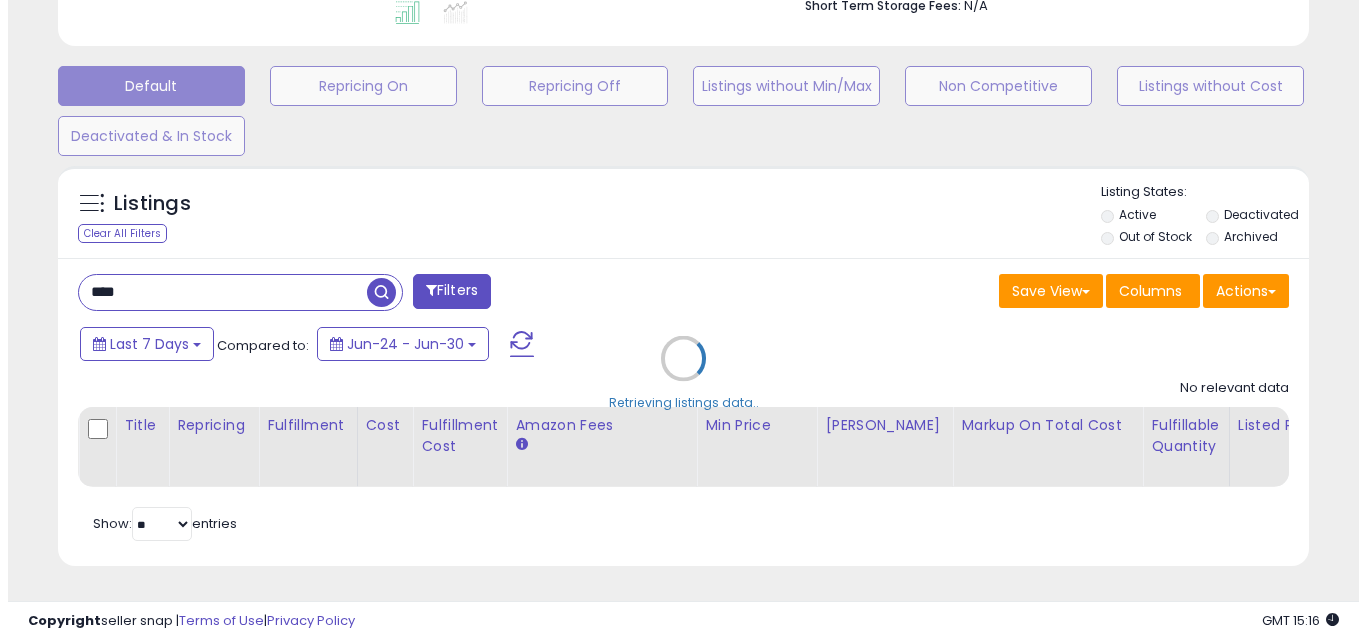 scroll, scrollTop: 999590, scrollLeft: 999267, axis: both 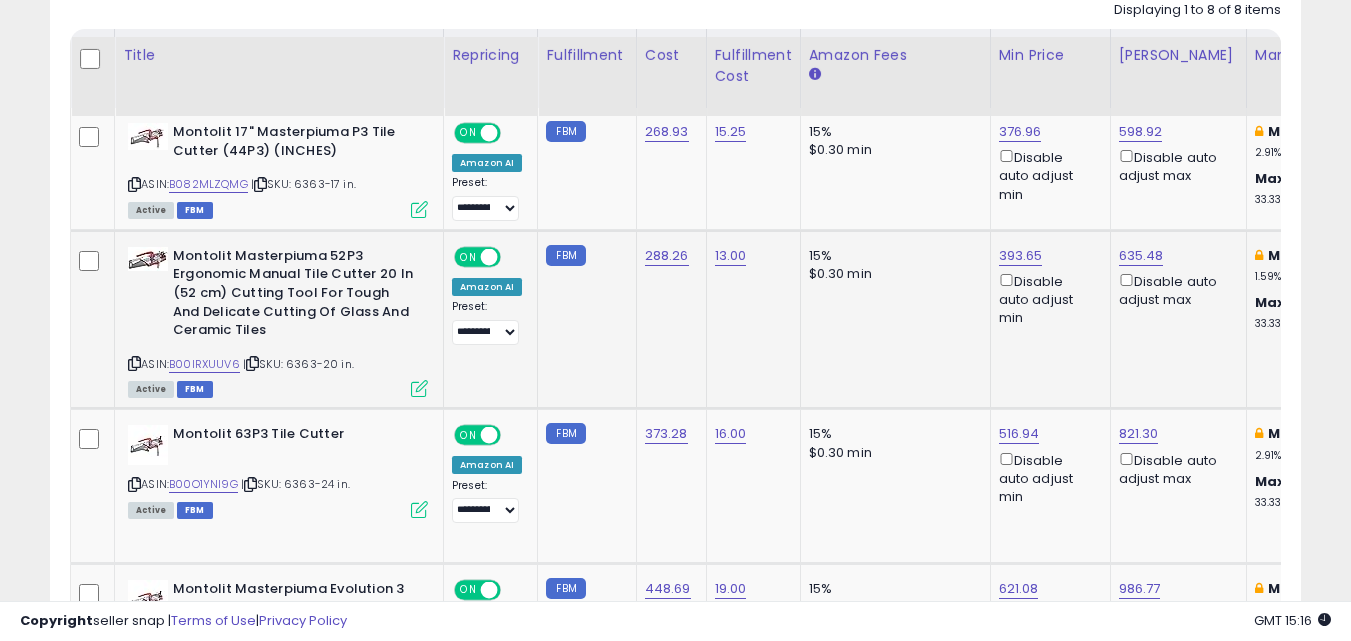 click on "Montolit Masterpiuma 52P3 Ergonomic Manual Tile Cutter 20 In (52 cm) Cutting Tool For Tough And Delicate Cutting Of Glass And Ceramic Tiles" at bounding box center (294, 296) 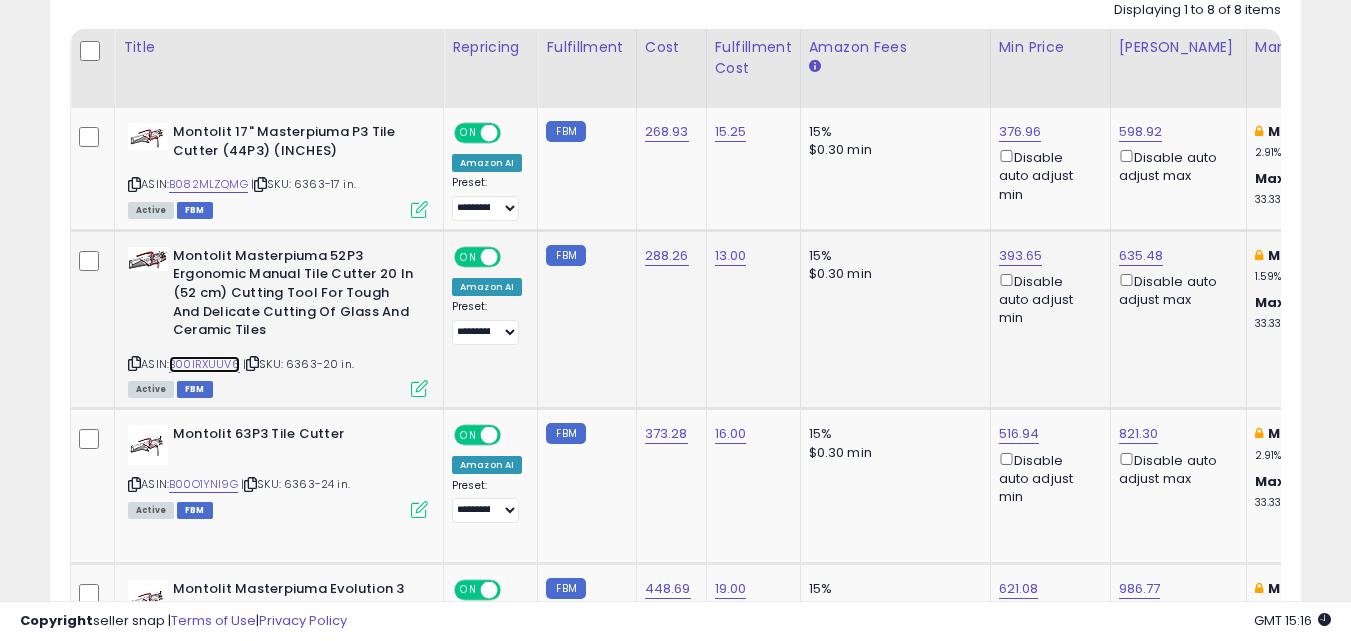 click on "B00IRXUUV6" at bounding box center (204, 364) 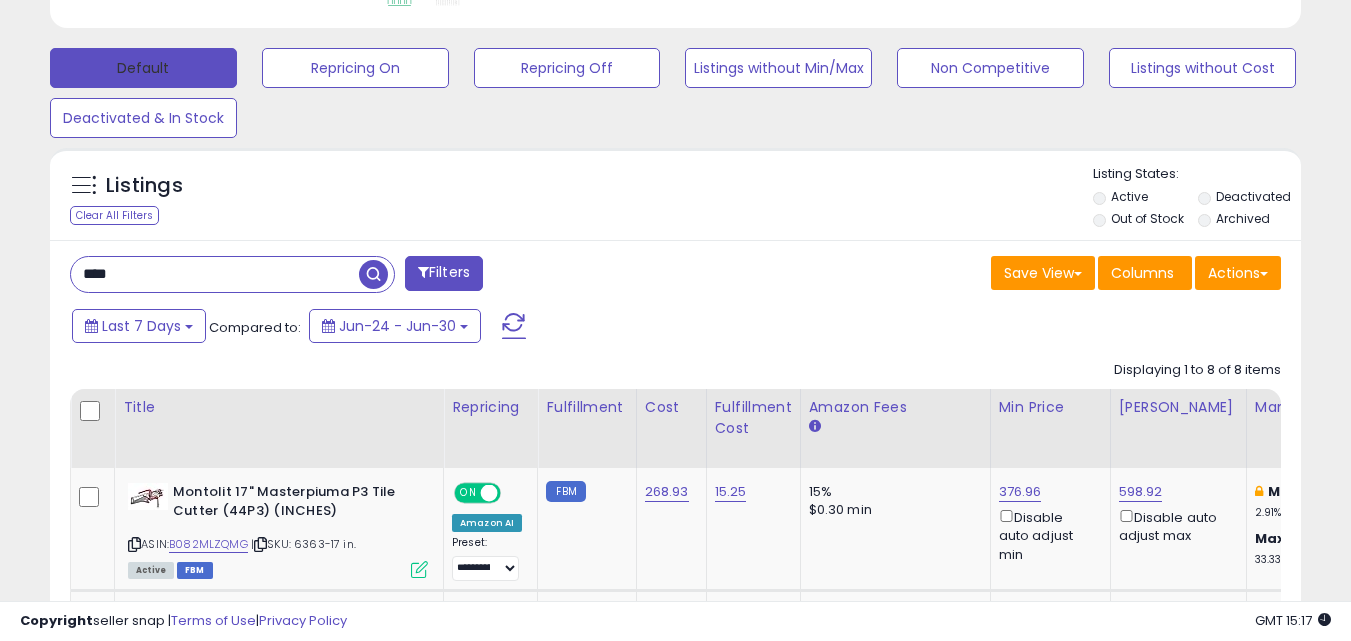scroll, scrollTop: 442, scrollLeft: 0, axis: vertical 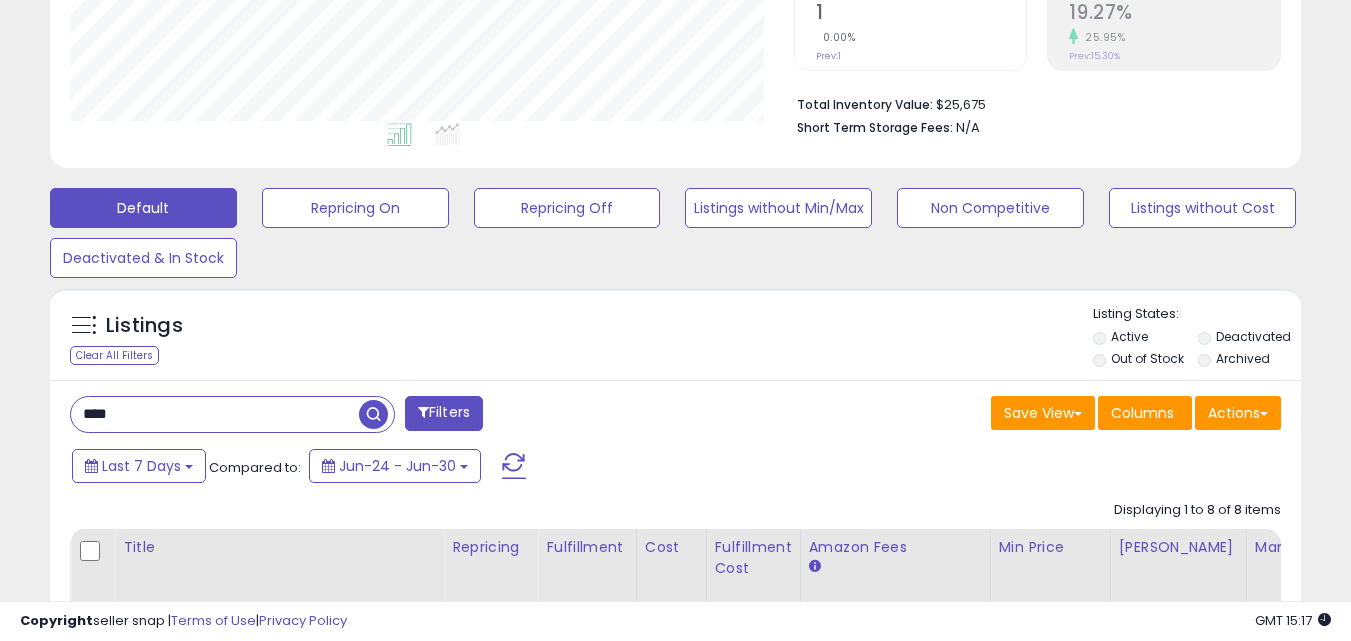 click on "****" at bounding box center [215, 414] 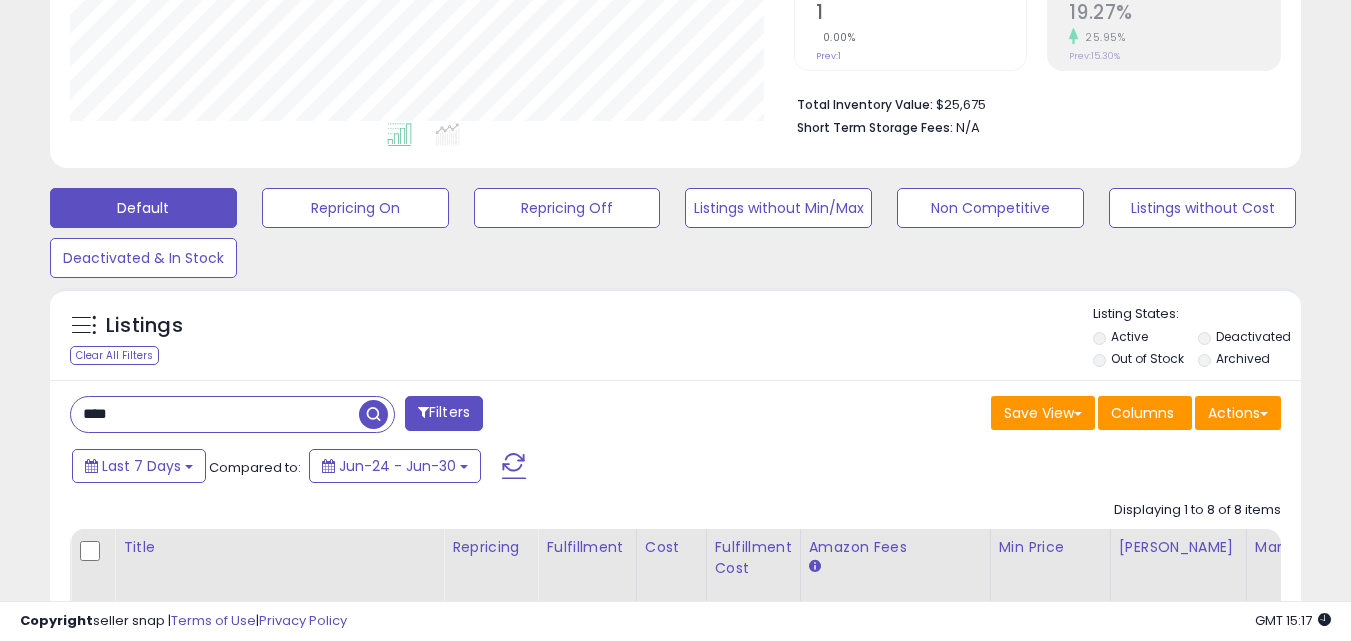 paste on "*" 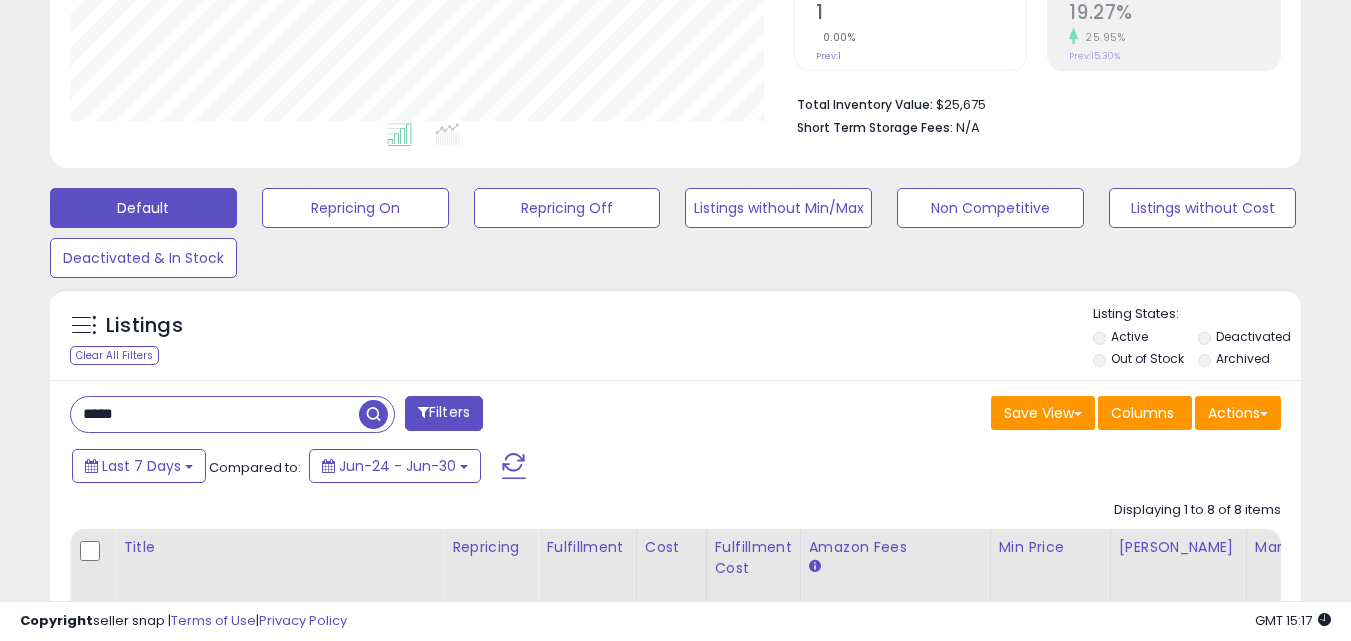 click at bounding box center (373, 414) 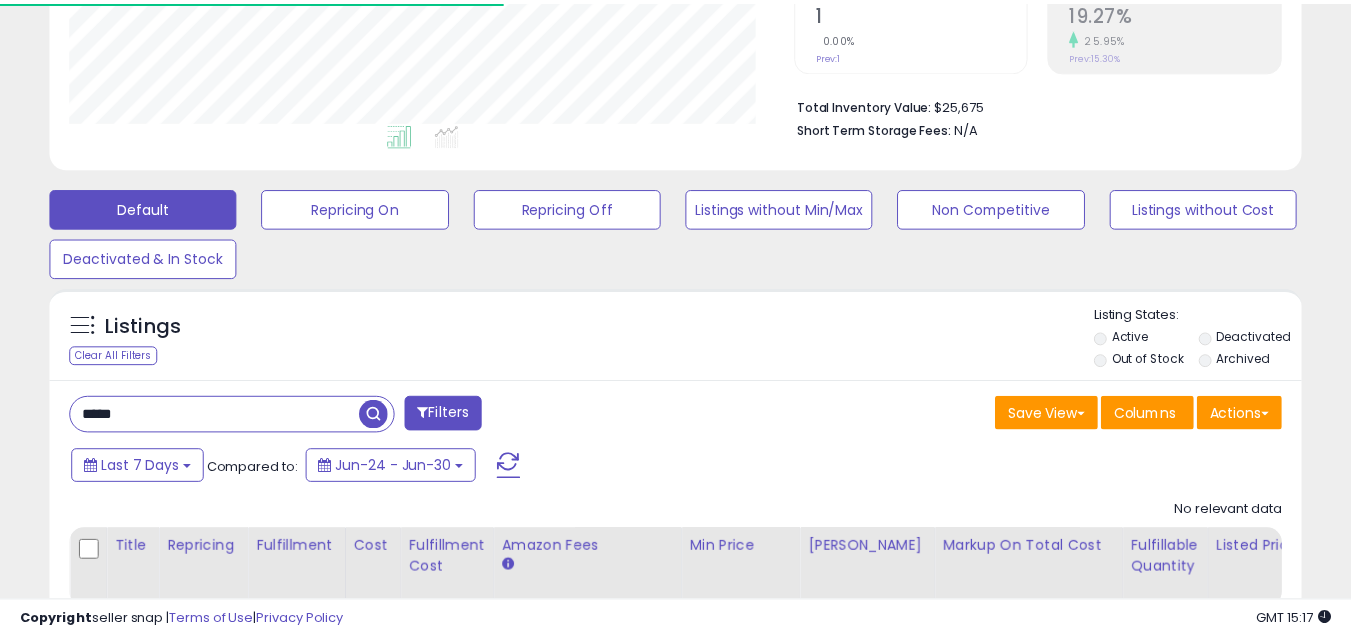 scroll, scrollTop: 410, scrollLeft: 724, axis: both 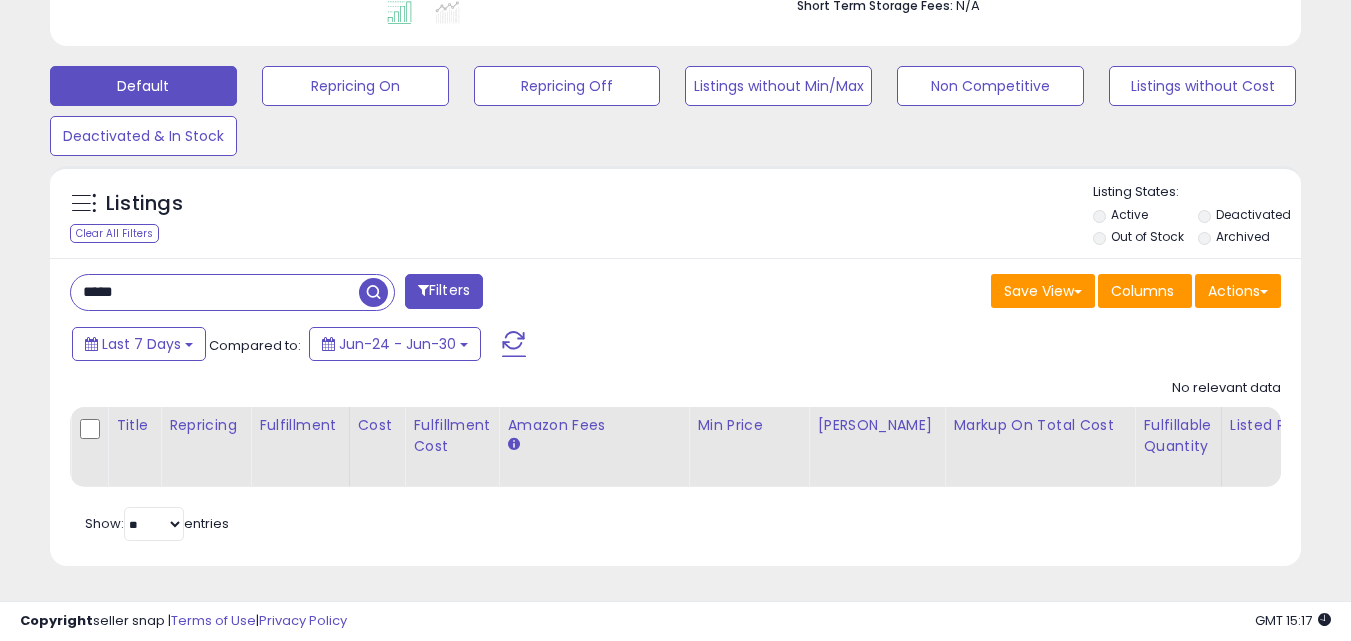 click on "*****" at bounding box center [215, 292] 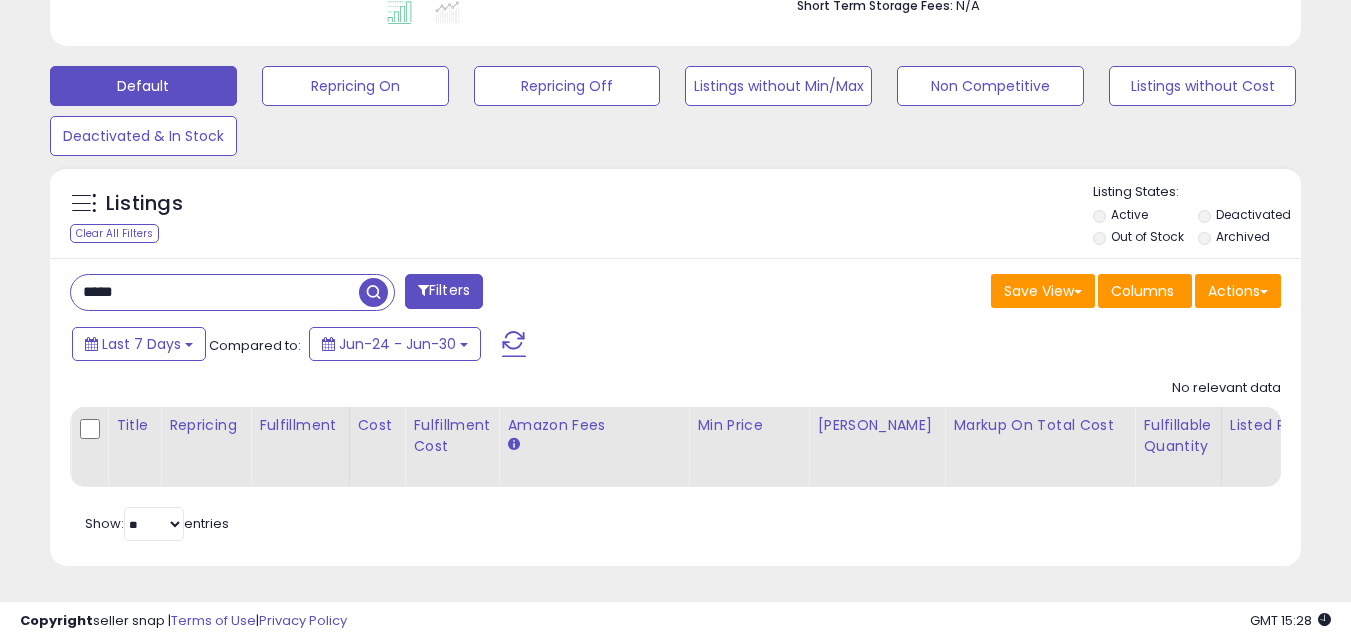 click on "*****" at bounding box center (215, 292) 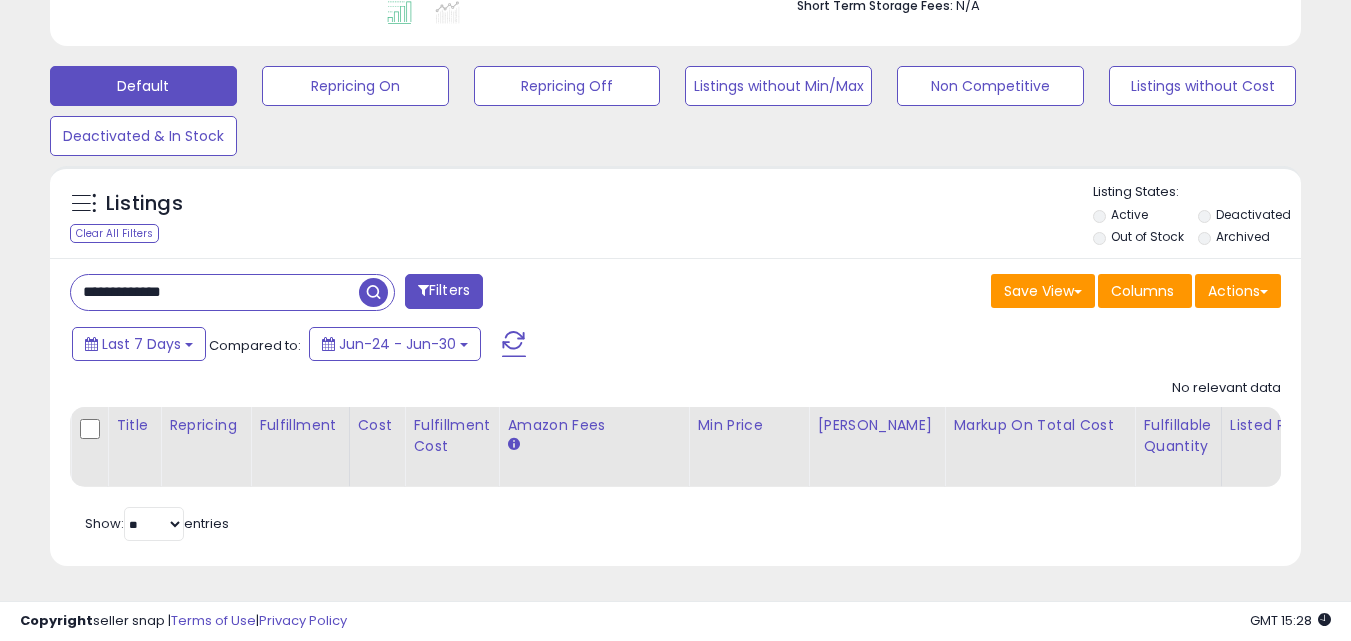 click on "**********" at bounding box center (215, 292) 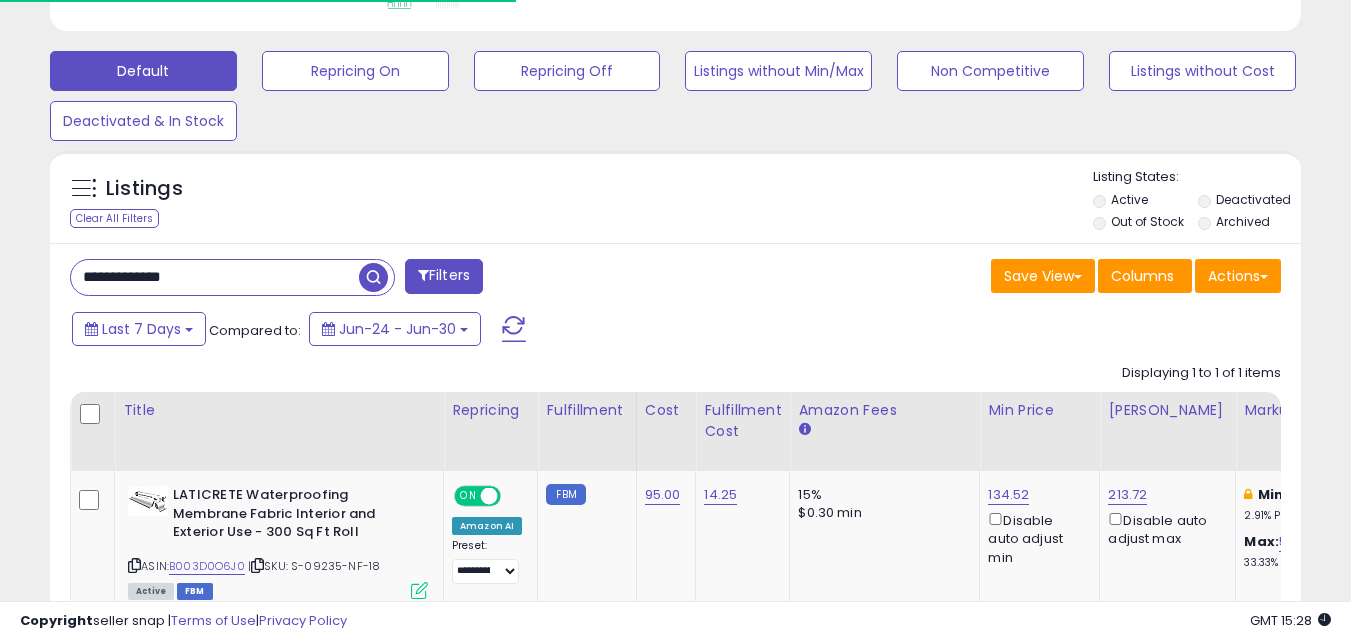 scroll, scrollTop: 410, scrollLeft: 724, axis: both 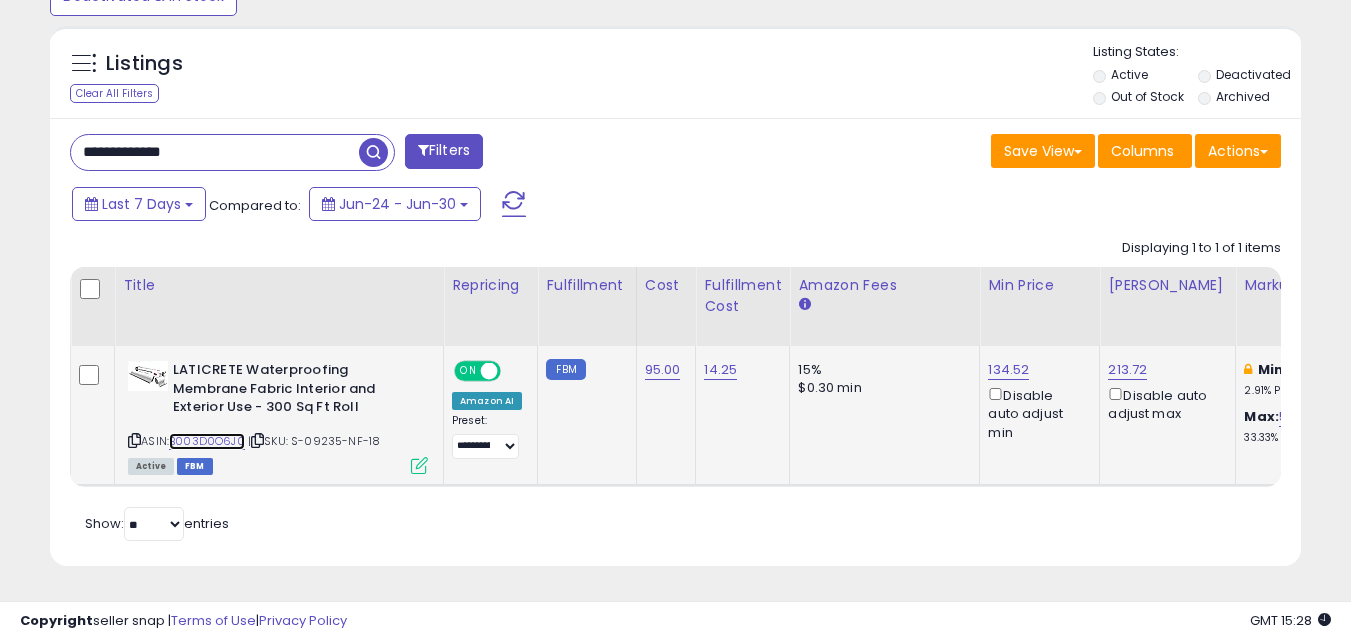 click on "B003D0O6J0" at bounding box center (207, 441) 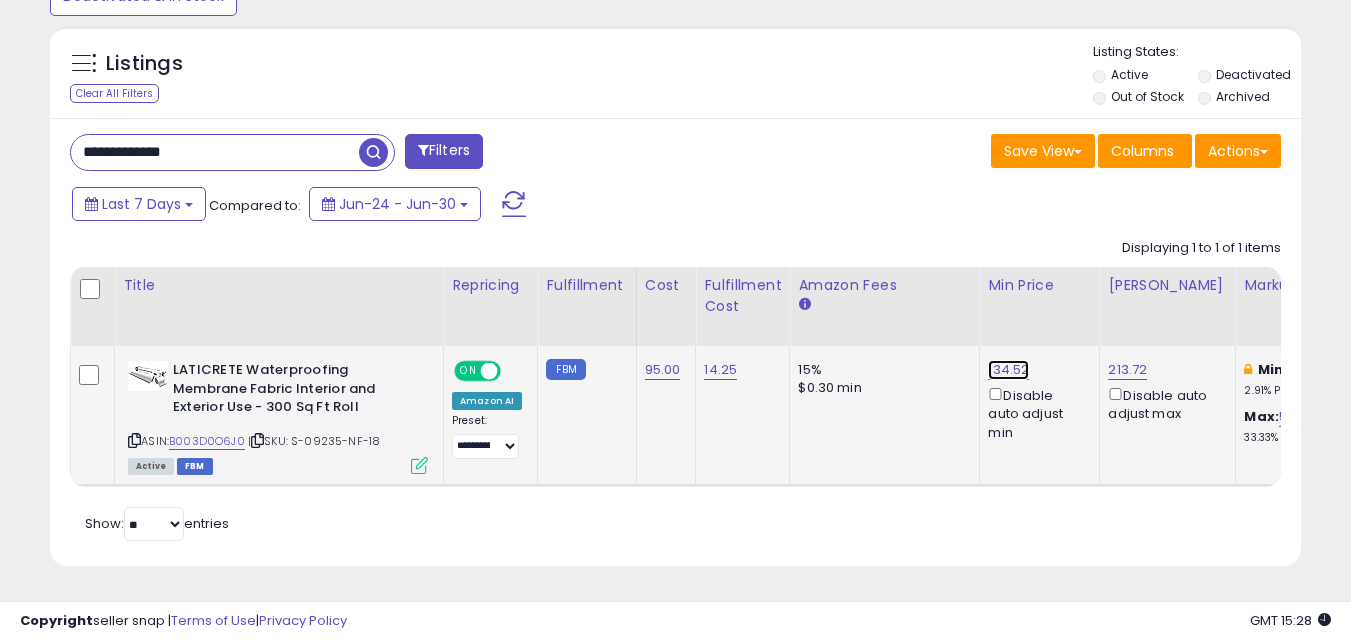 click on "134.52" at bounding box center (1008, 370) 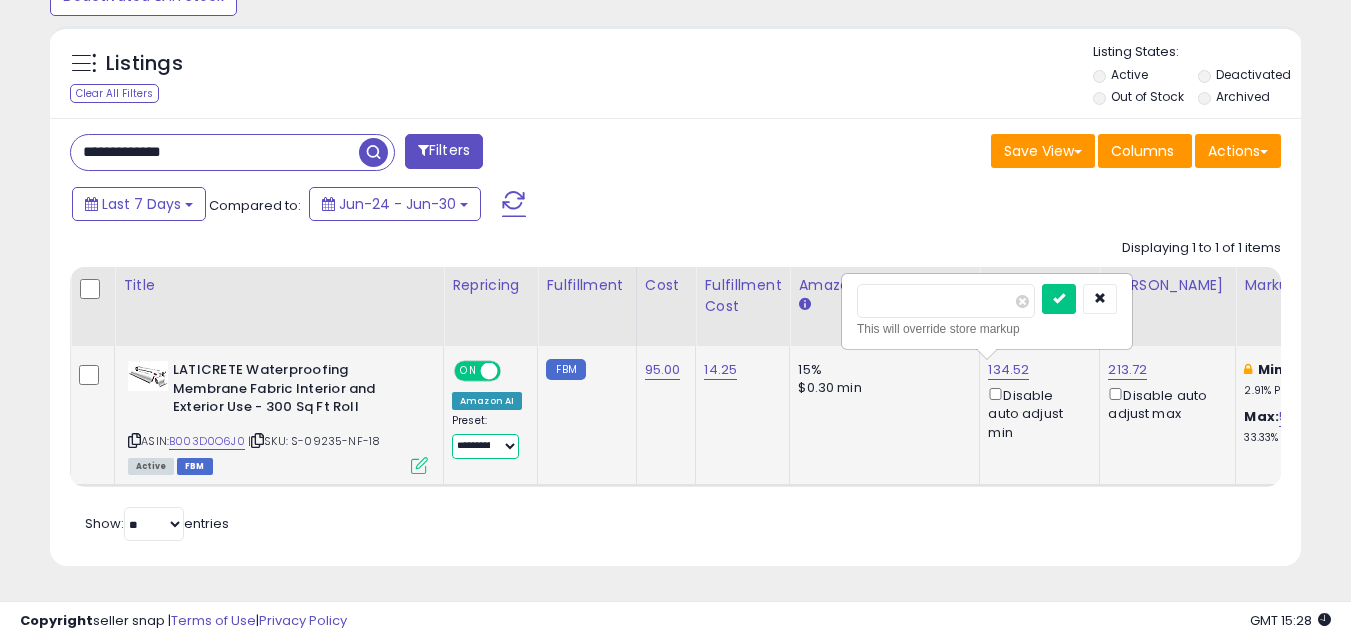 click on "**********" at bounding box center (485, 446) 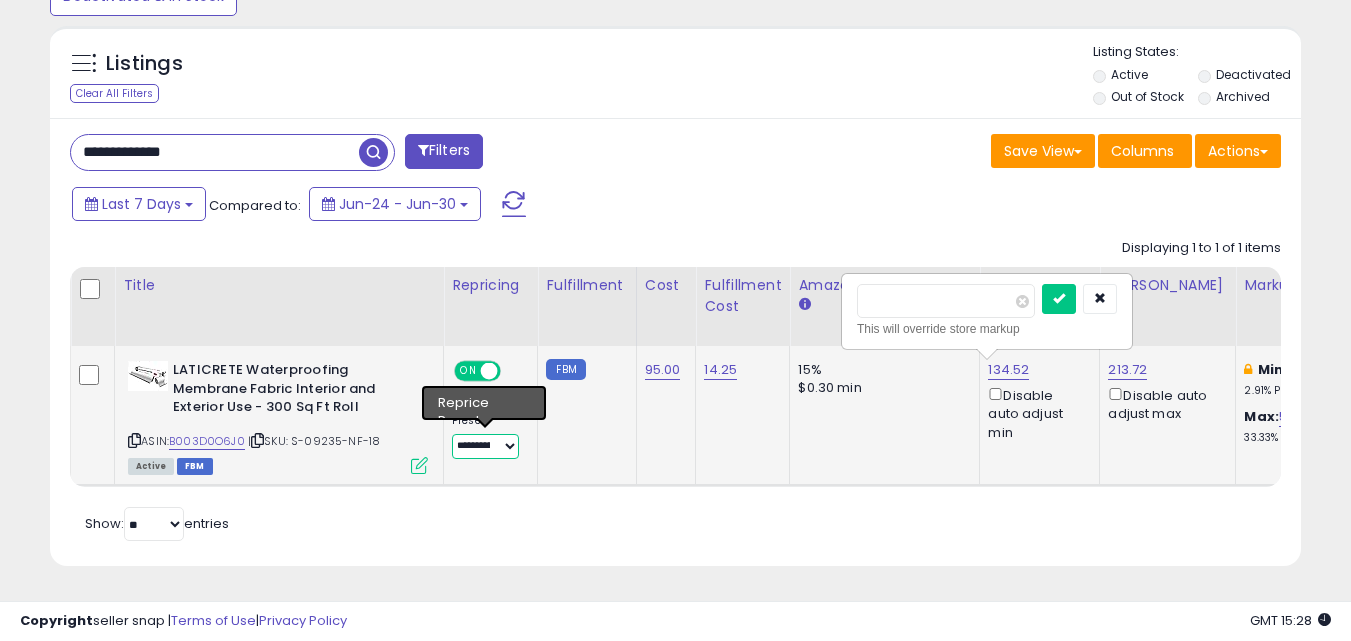 select on "**********" 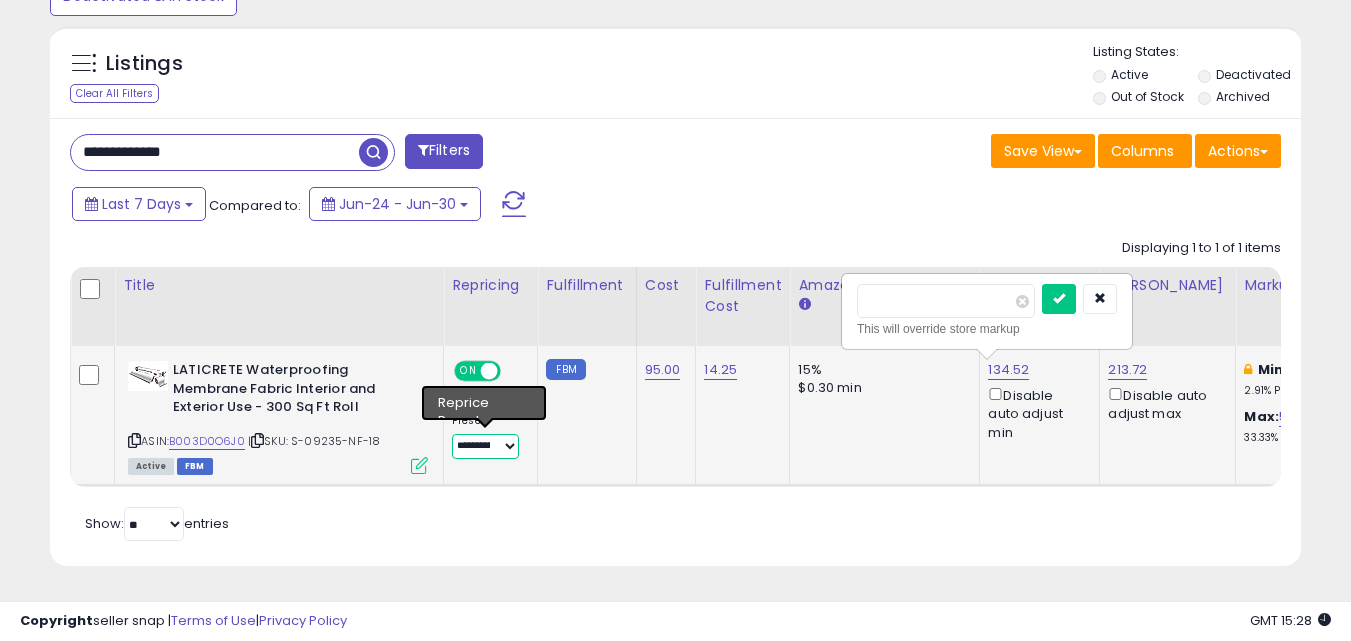click on "**********" at bounding box center (485, 446) 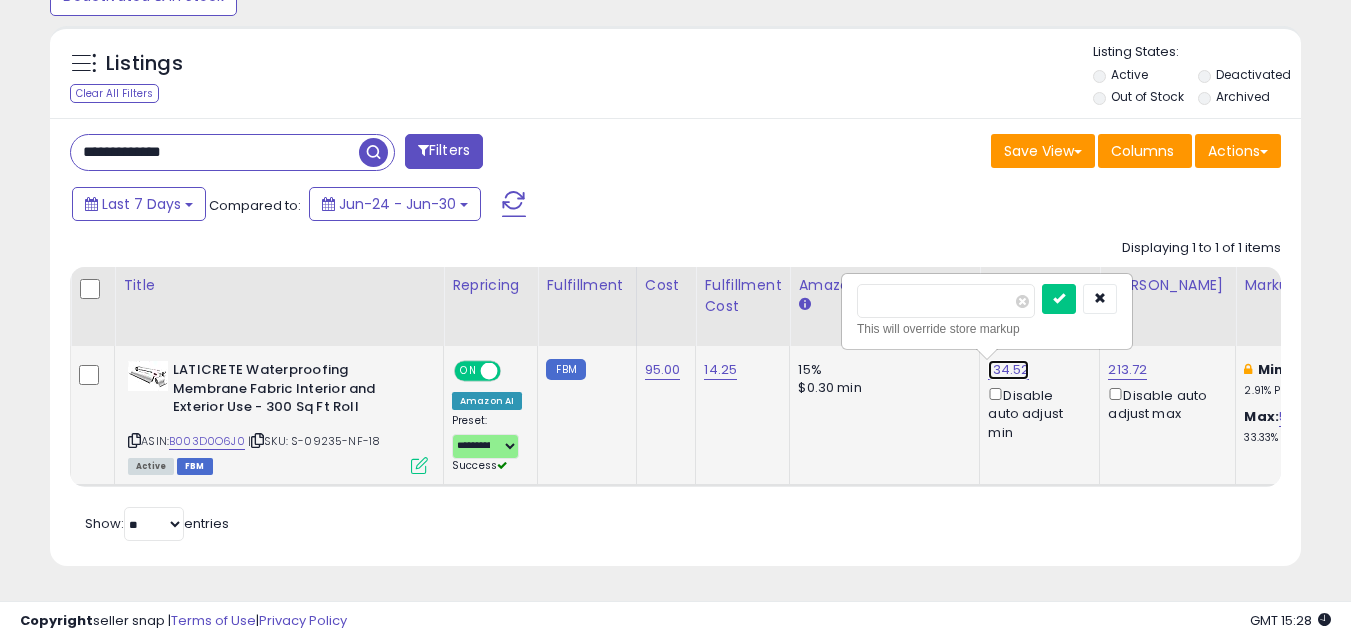 click on "134.52" at bounding box center [1008, 370] 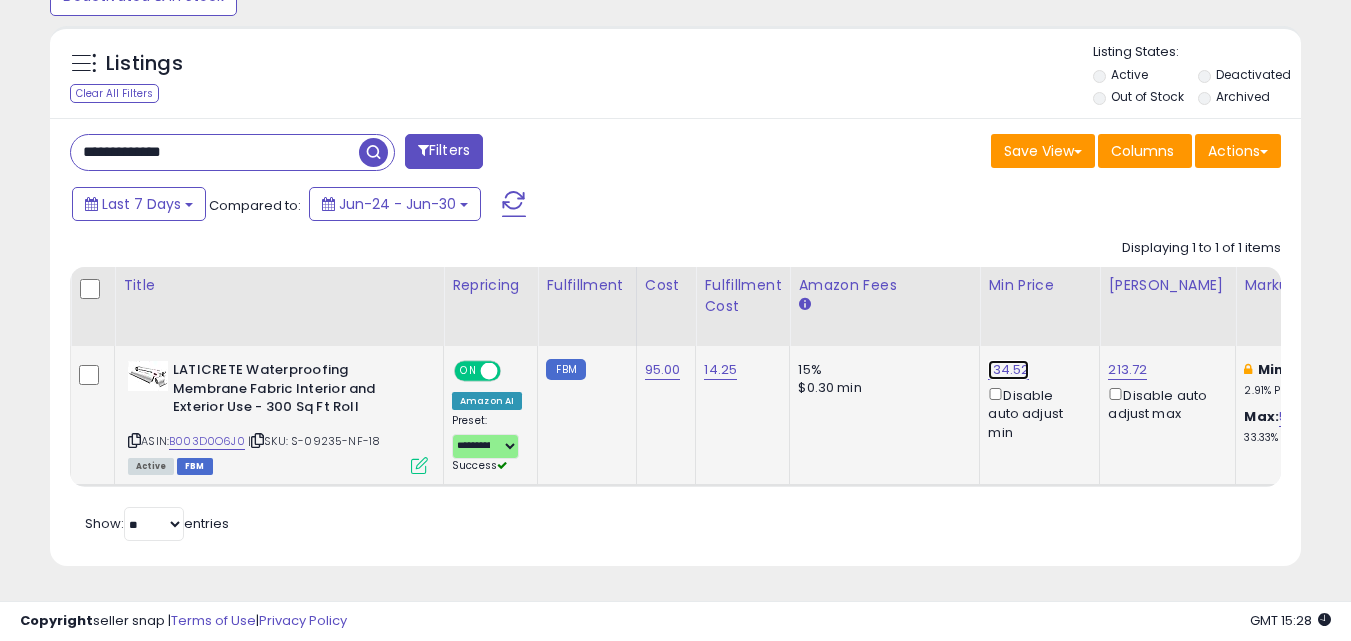 click on "134.52" at bounding box center [1008, 370] 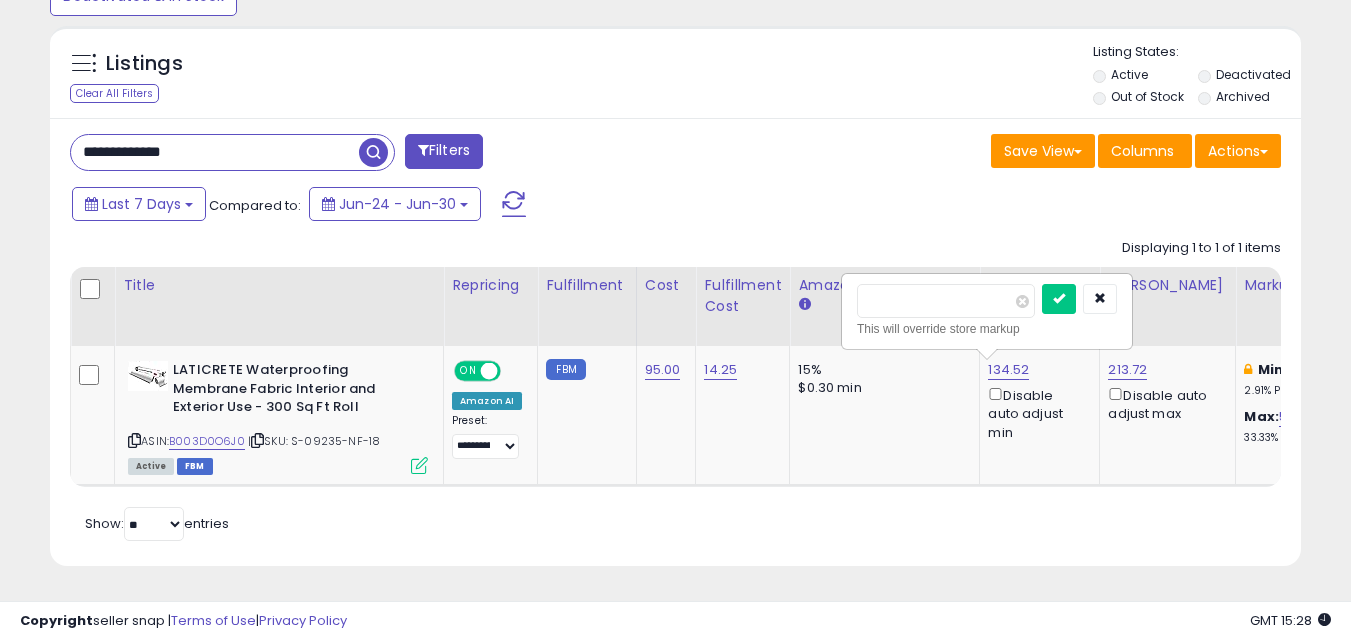 drag, startPoint x: 927, startPoint y: 288, endPoint x: 827, endPoint y: 275, distance: 100.84146 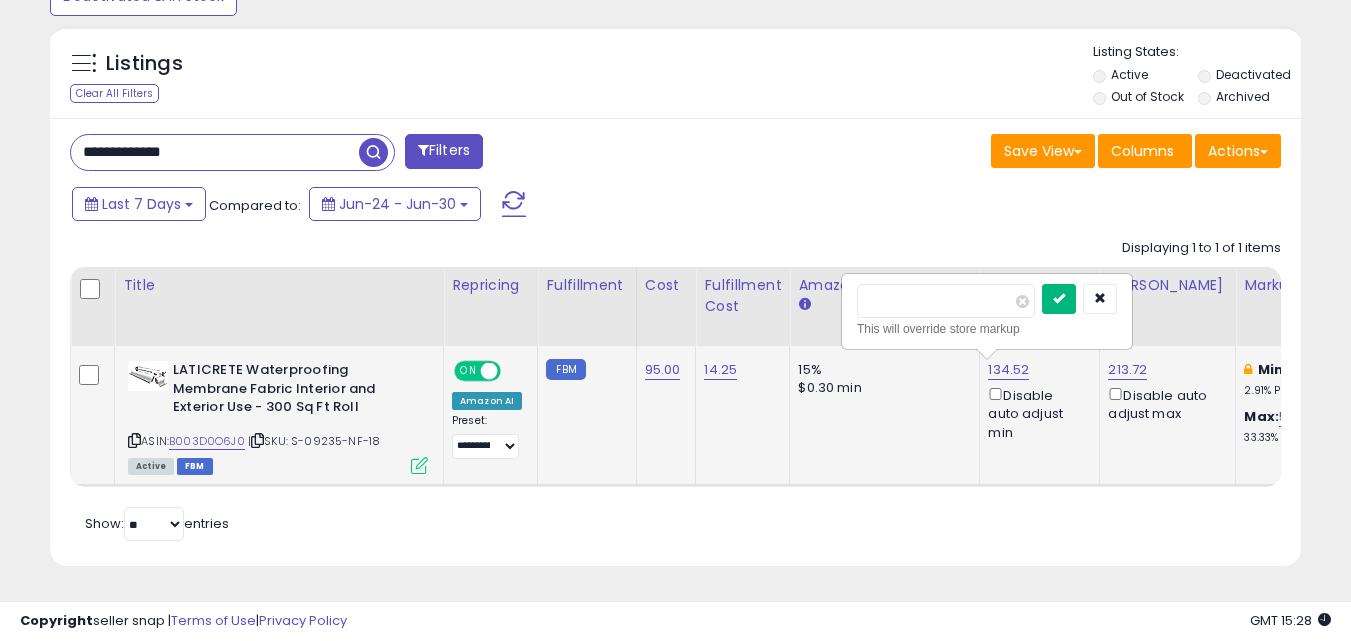 type on "***" 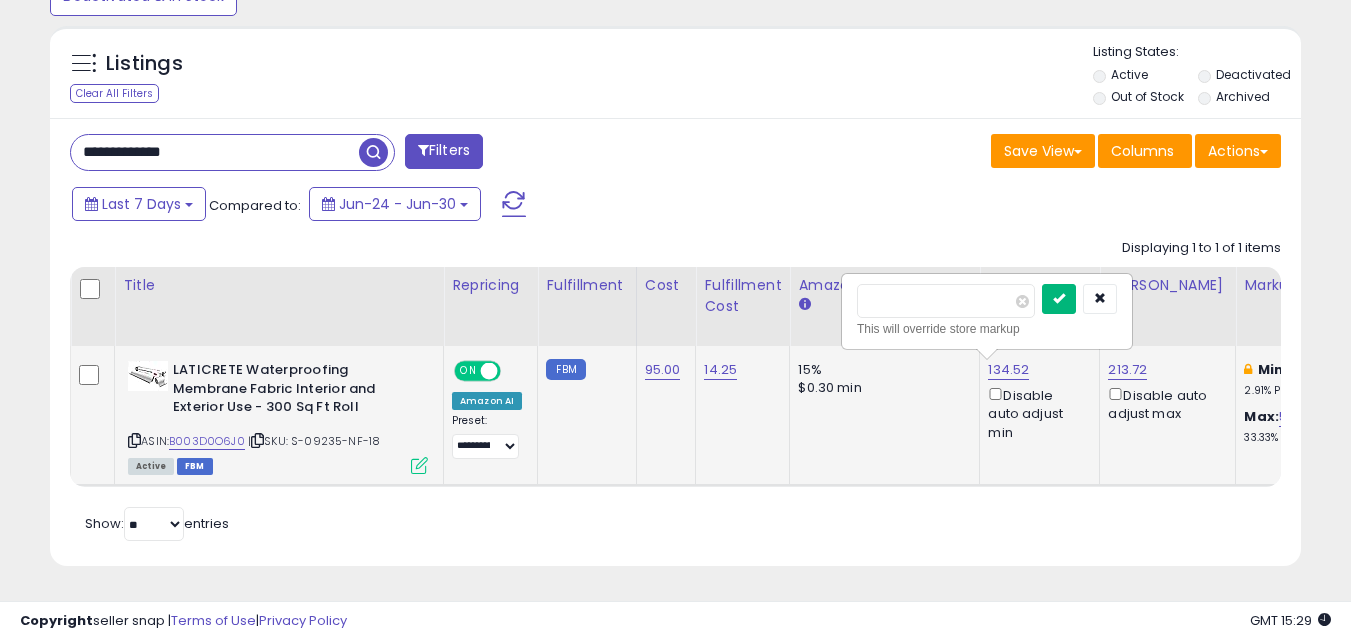 click at bounding box center [1059, 299] 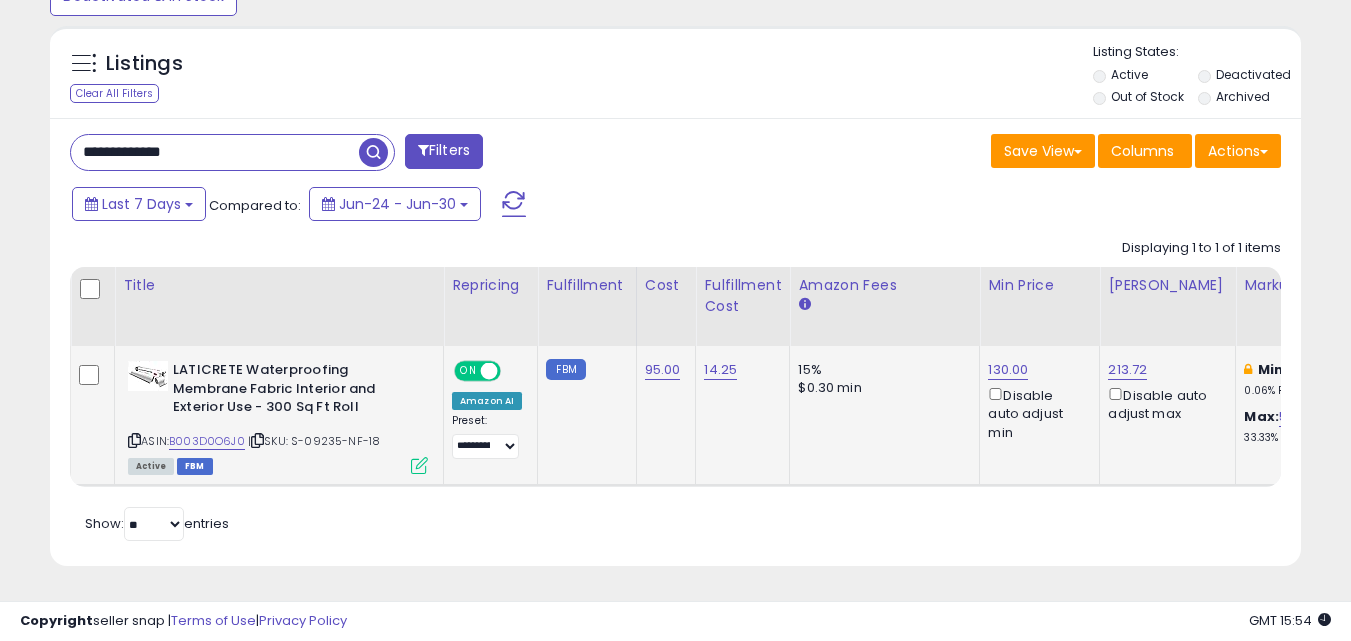 click on "**********" at bounding box center (215, 152) 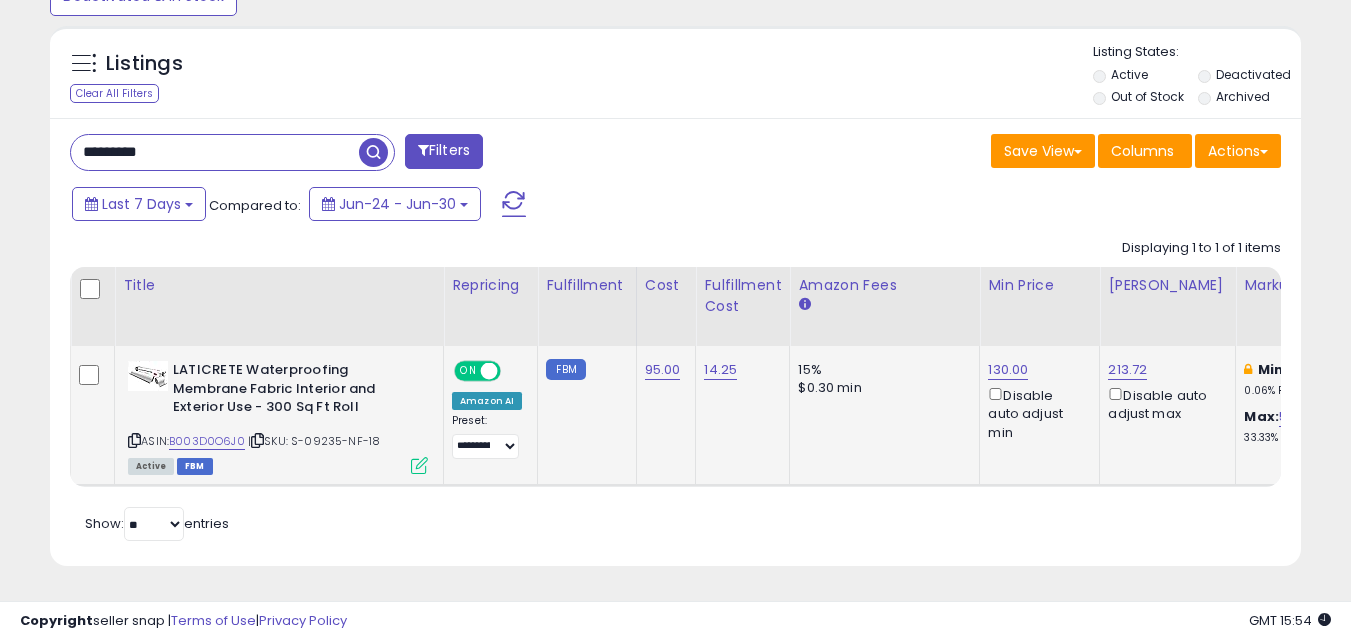 type on "*********" 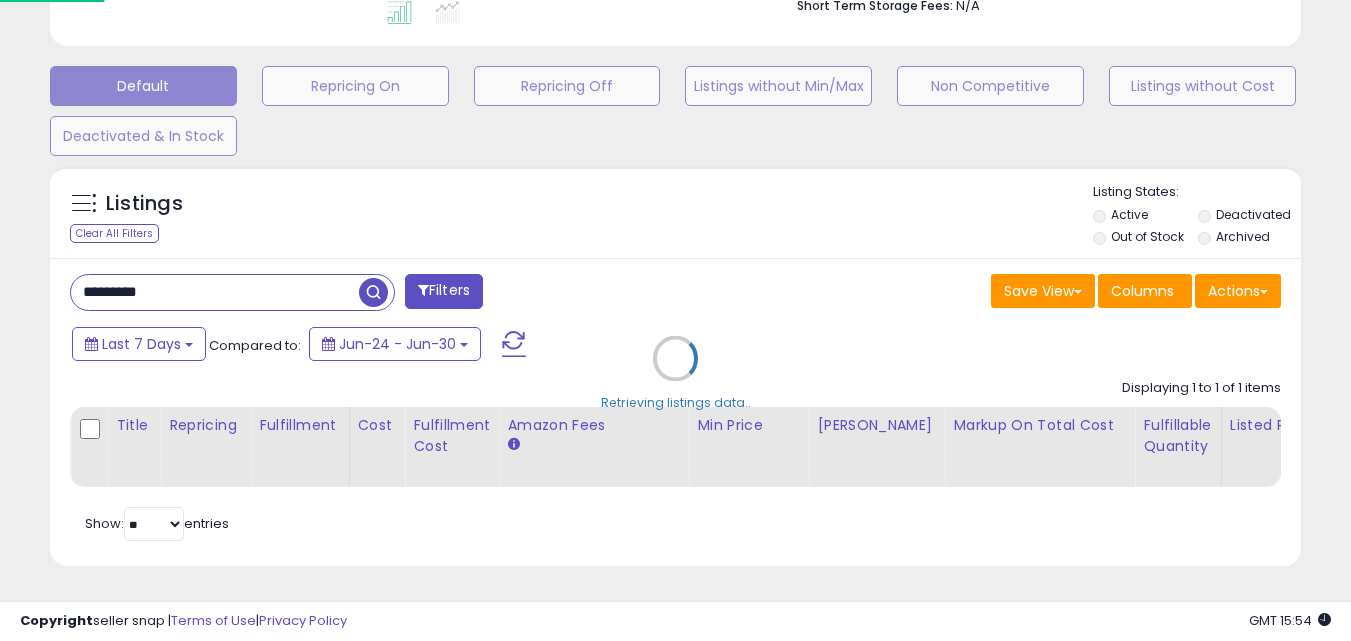scroll, scrollTop: 999590, scrollLeft: 999267, axis: both 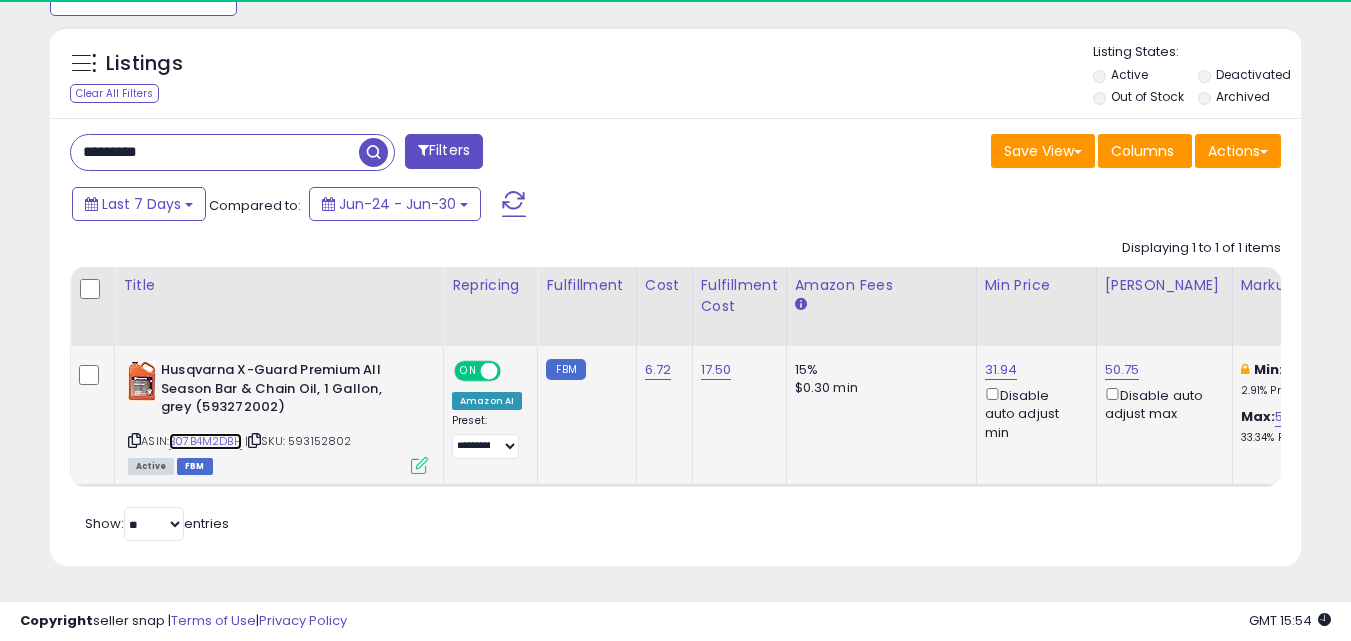 click on "B07B4M2DBH" at bounding box center (205, 441) 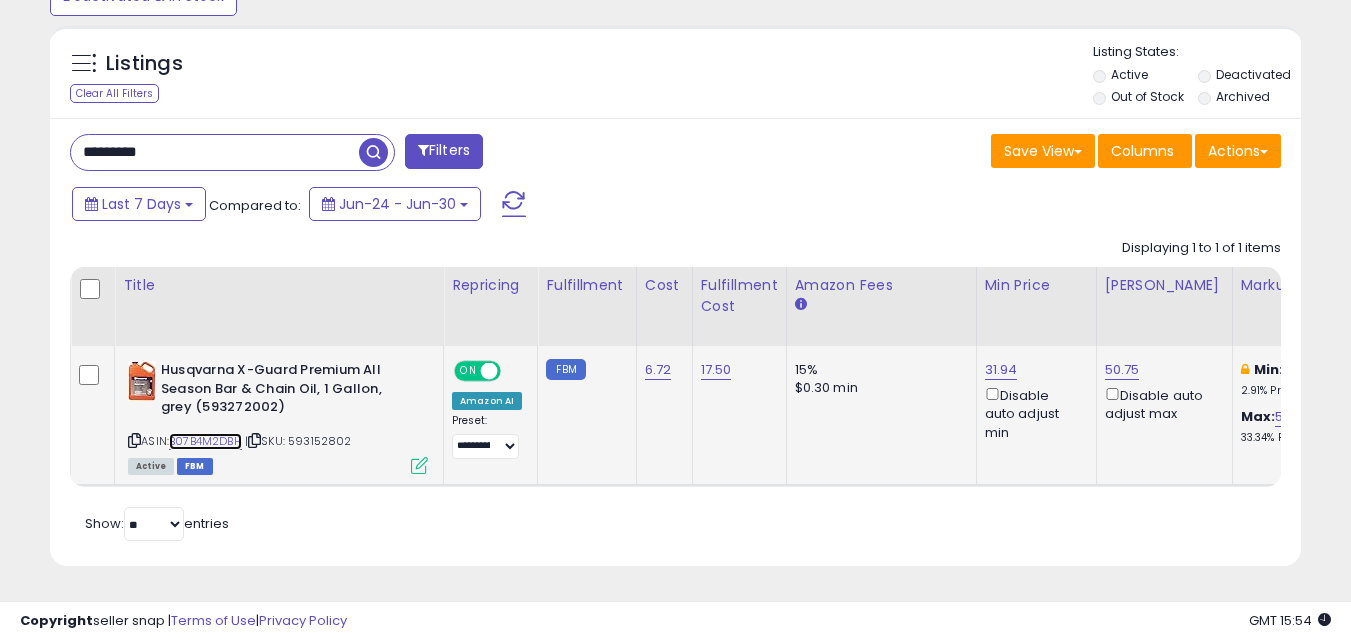 scroll, scrollTop: 999590, scrollLeft: 999276, axis: both 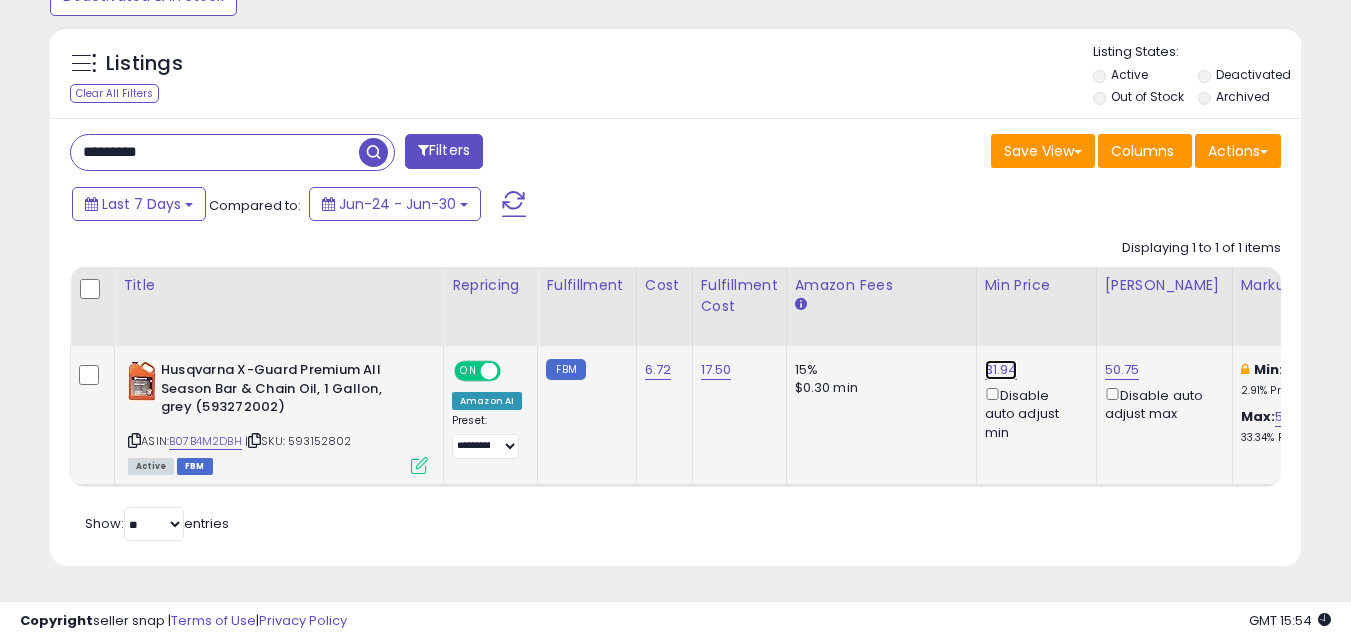 click on "31.94" at bounding box center [1001, 370] 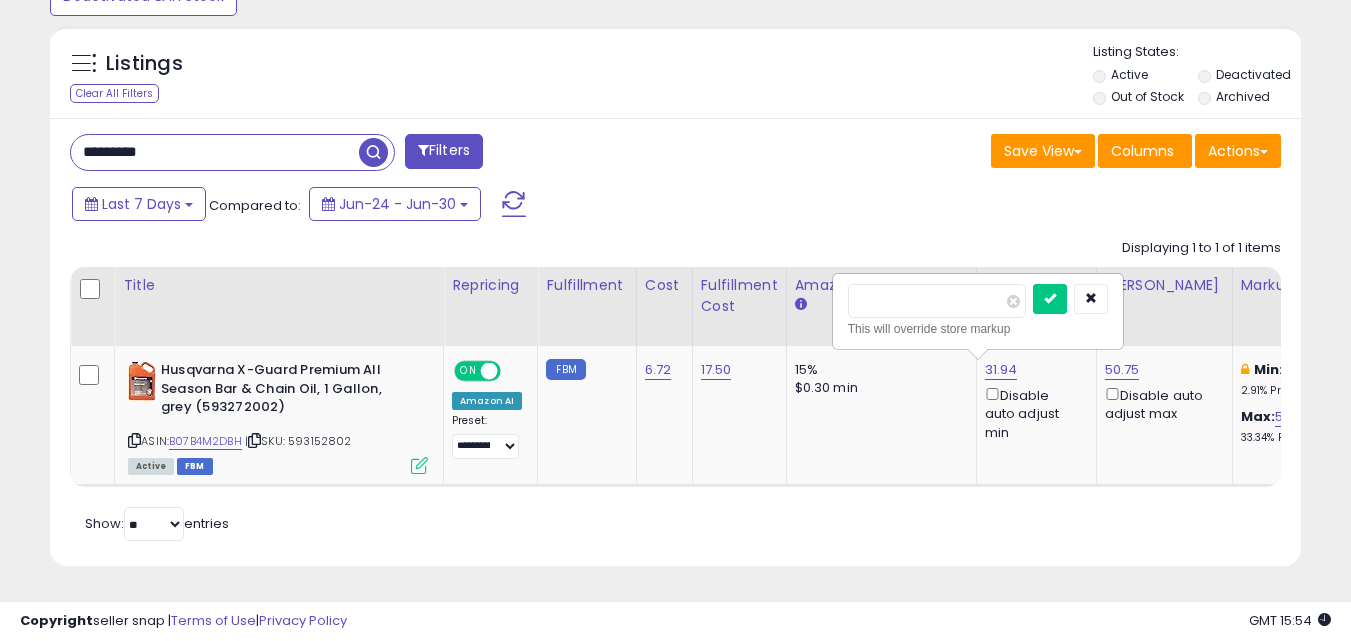drag, startPoint x: 828, startPoint y: 283, endPoint x: 883, endPoint y: 257, distance: 60.835846 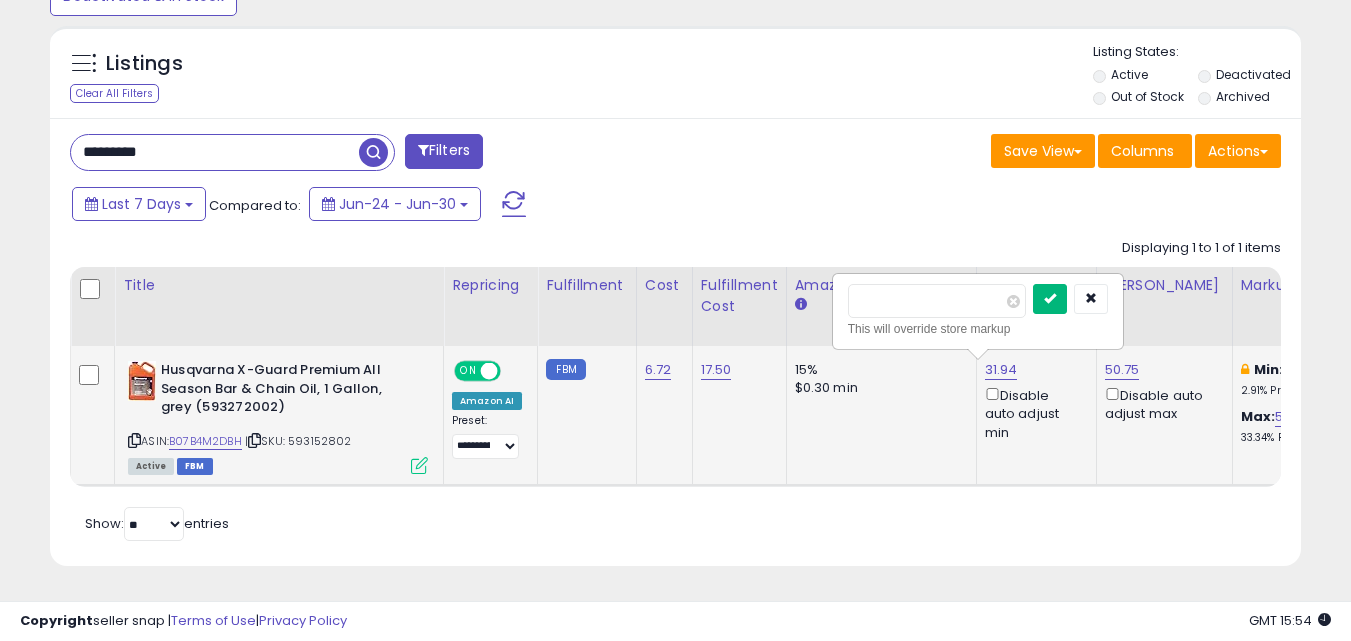 type on "**" 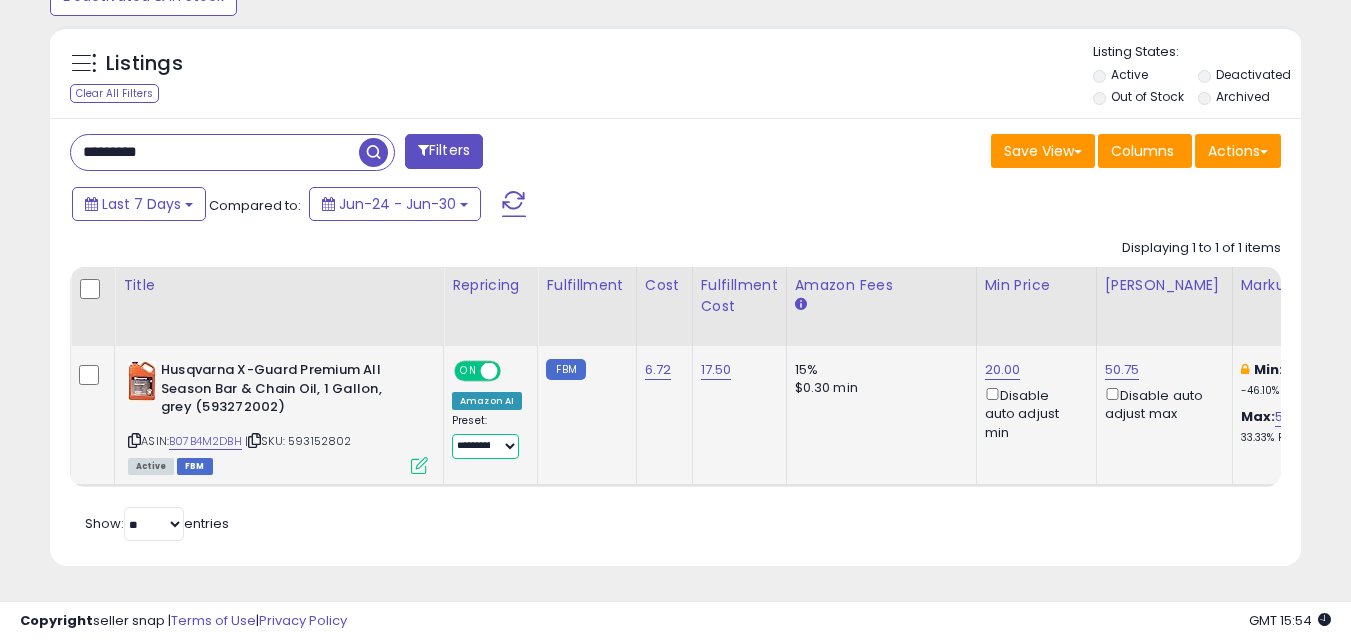 click on "**********" at bounding box center [485, 446] 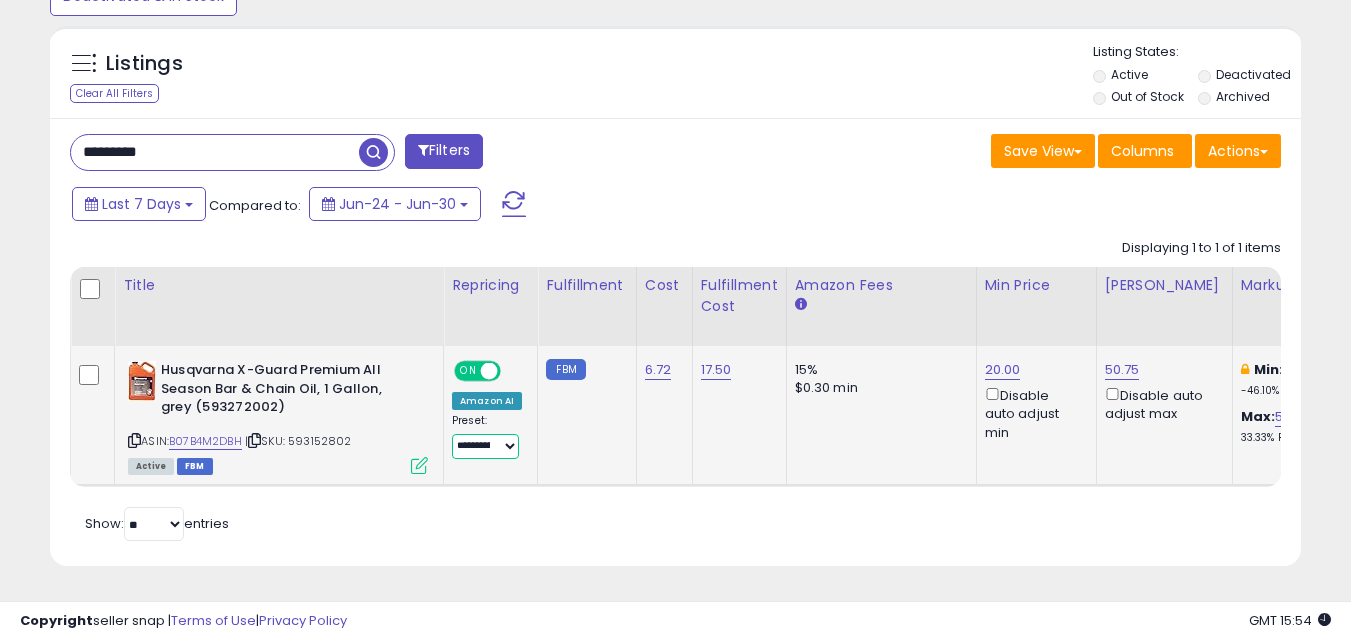 select on "**********" 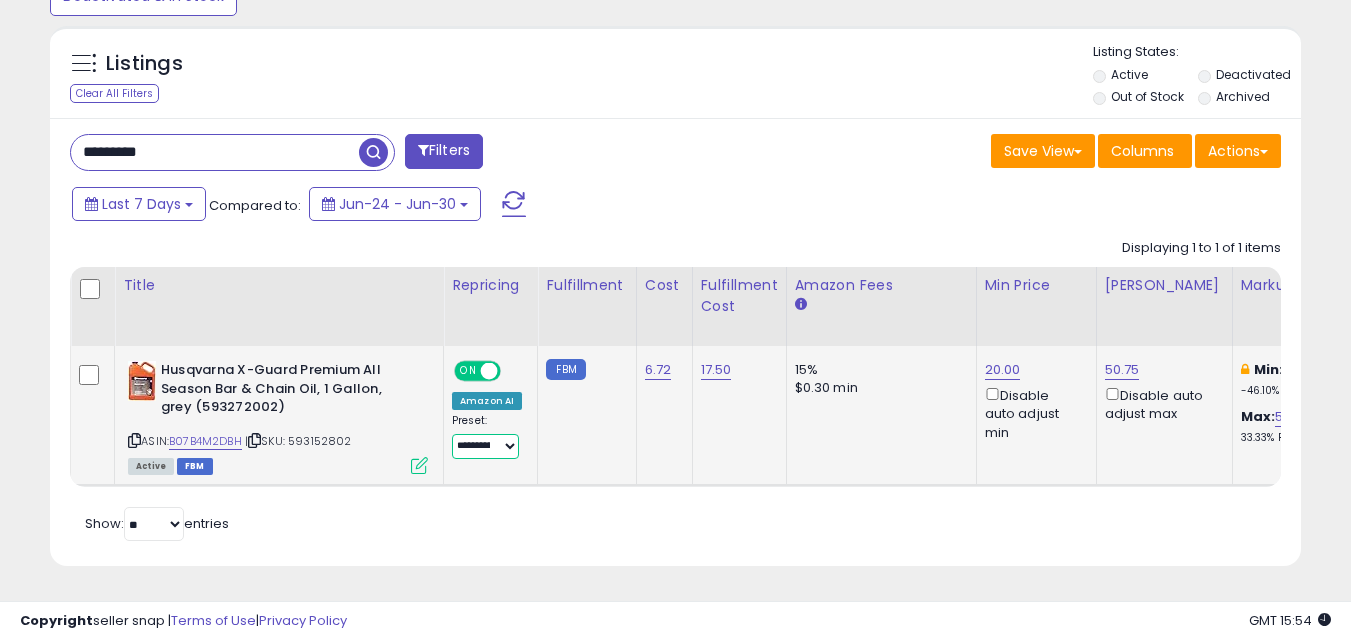 click on "**********" at bounding box center [485, 446] 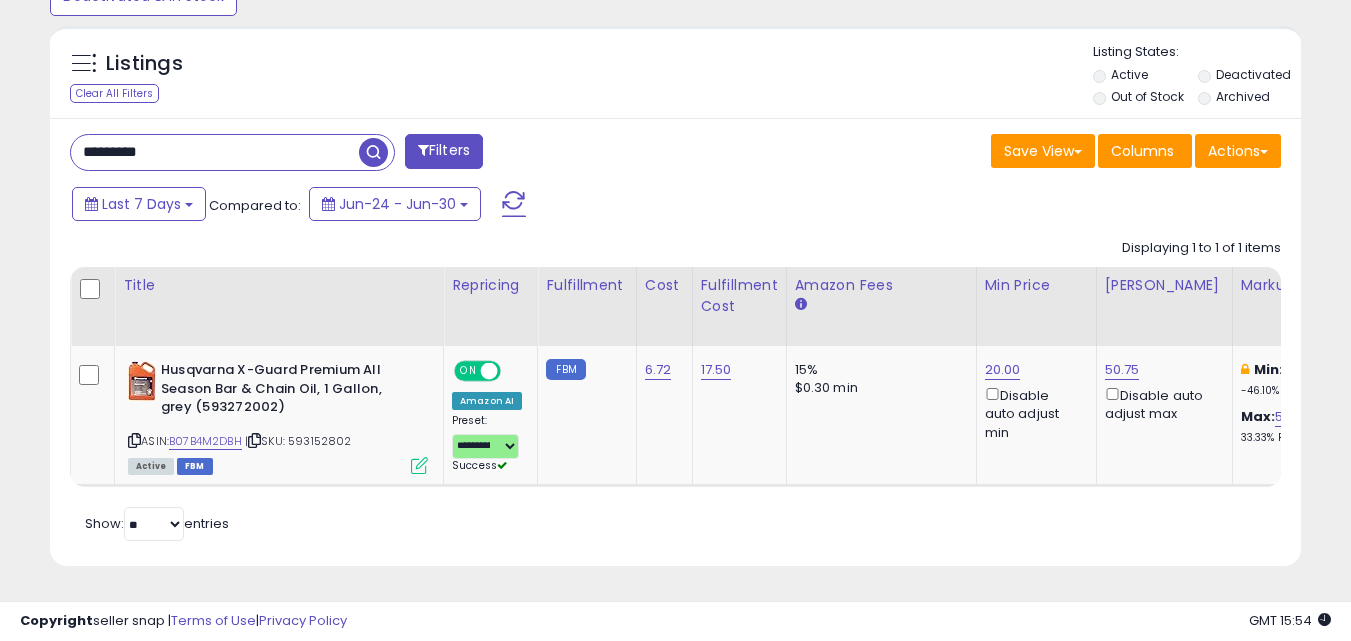 click on "Last 7 Days
Compared to:
Jun-24 - Jun-30" at bounding box center [521, 206] 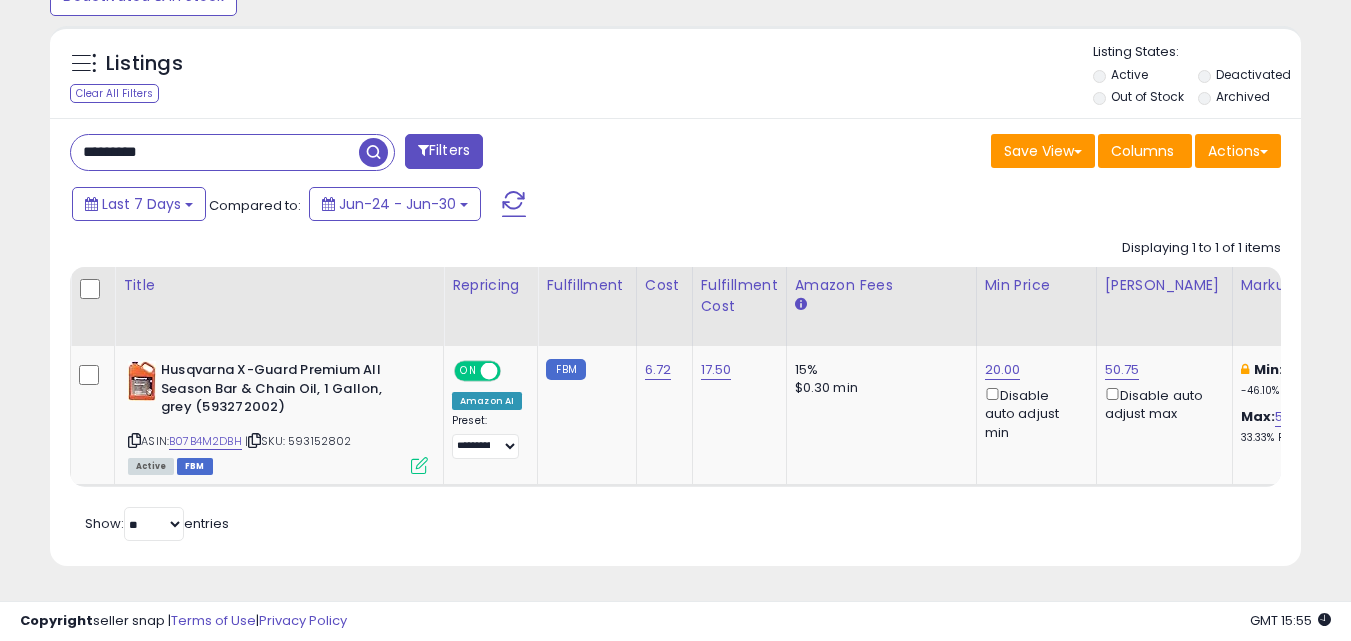 click on "*********" at bounding box center (215, 152) 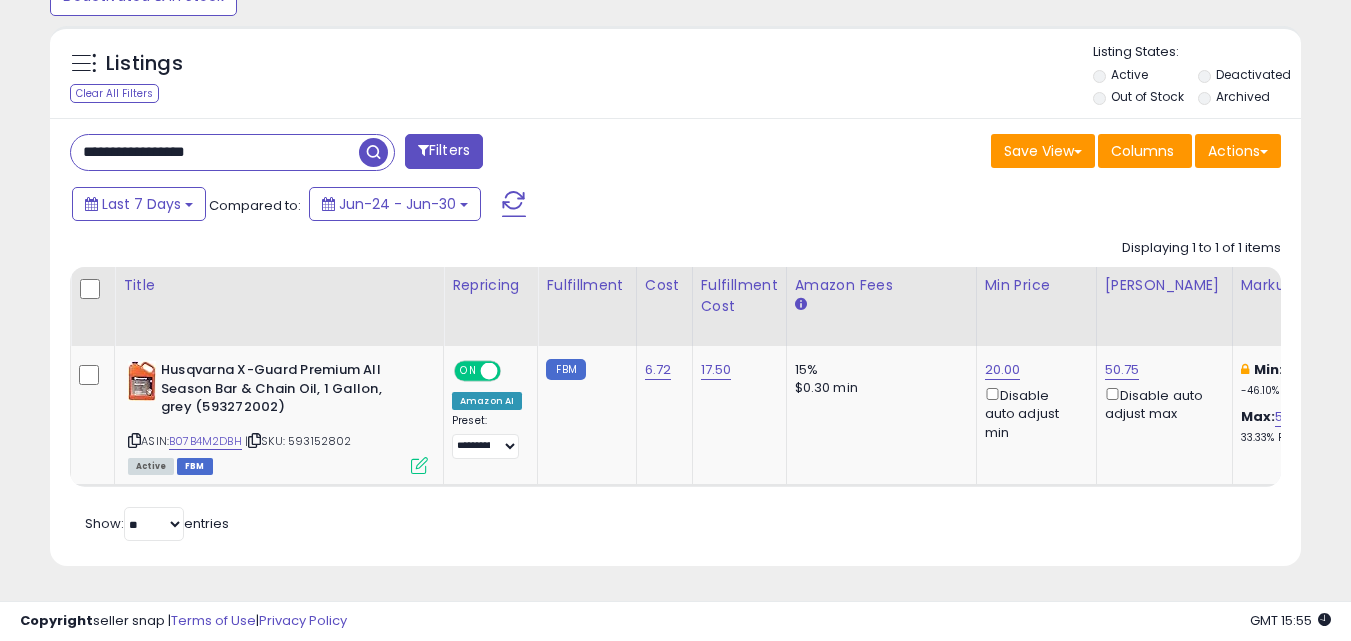 drag, startPoint x: 131, startPoint y: 134, endPoint x: 45, endPoint y: 140, distance: 86.209045 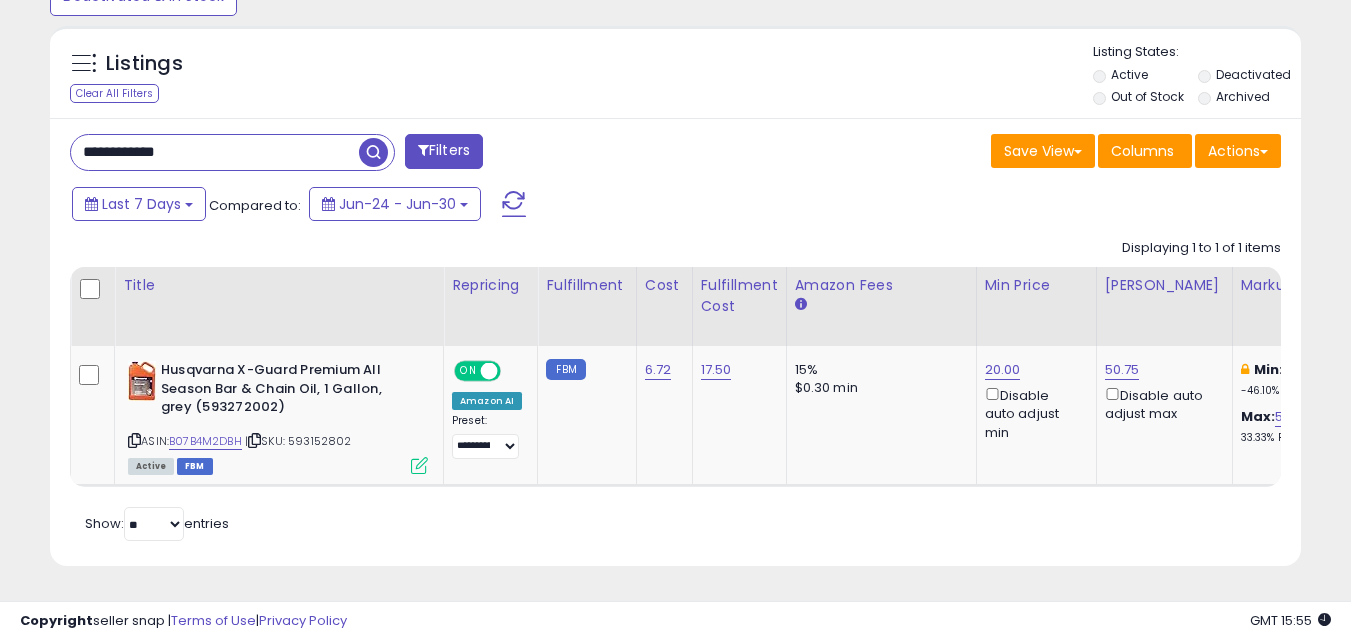 type on "**********" 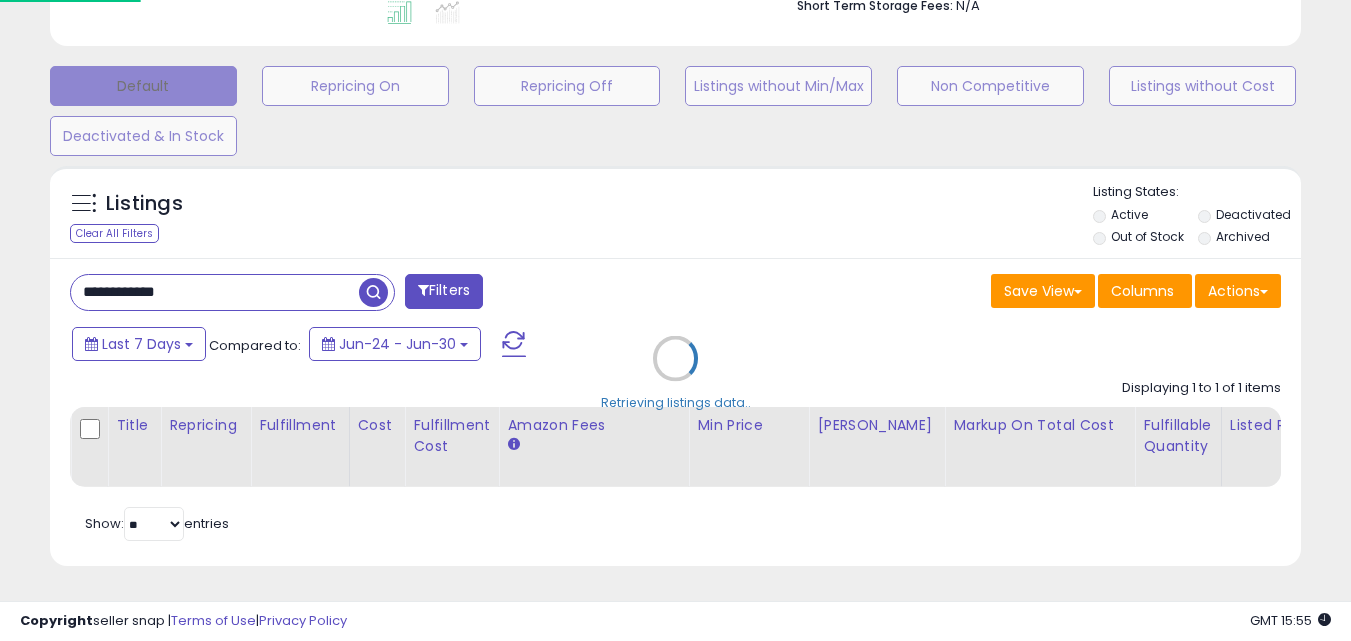 scroll, scrollTop: 999590, scrollLeft: 999267, axis: both 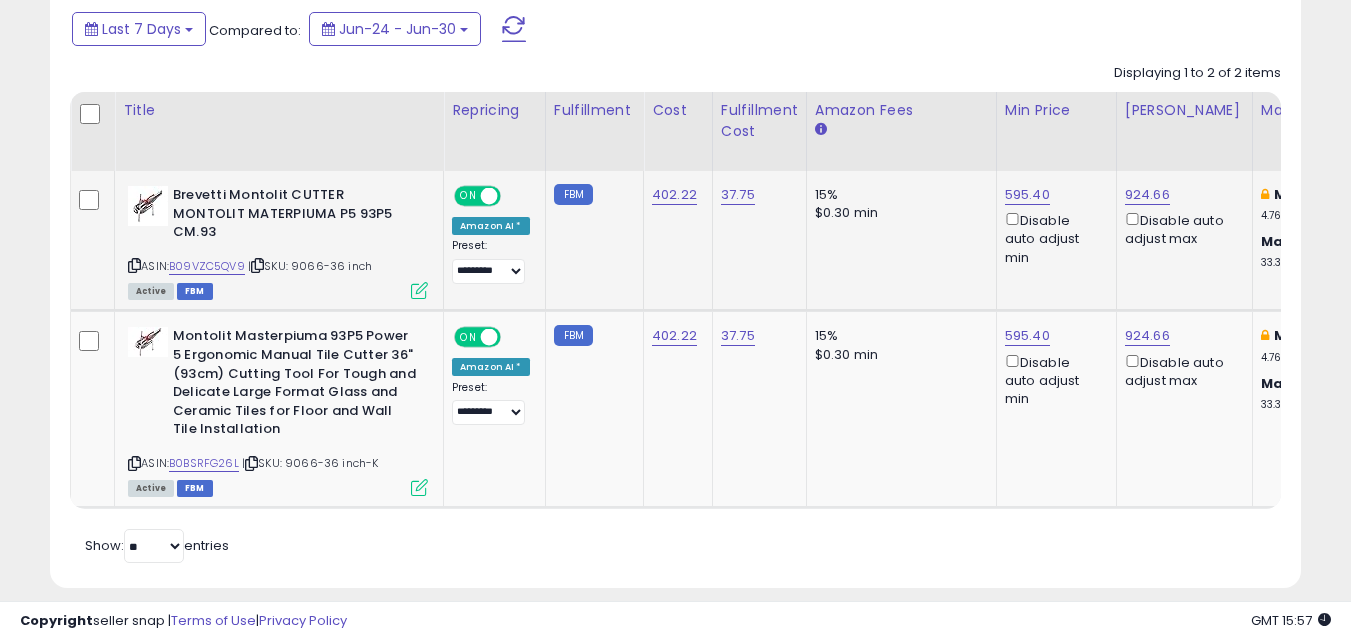 click on "ASIN:  B09VZC5QV9    |   SKU: 9066-36 inch Active FBM" at bounding box center (278, 241) 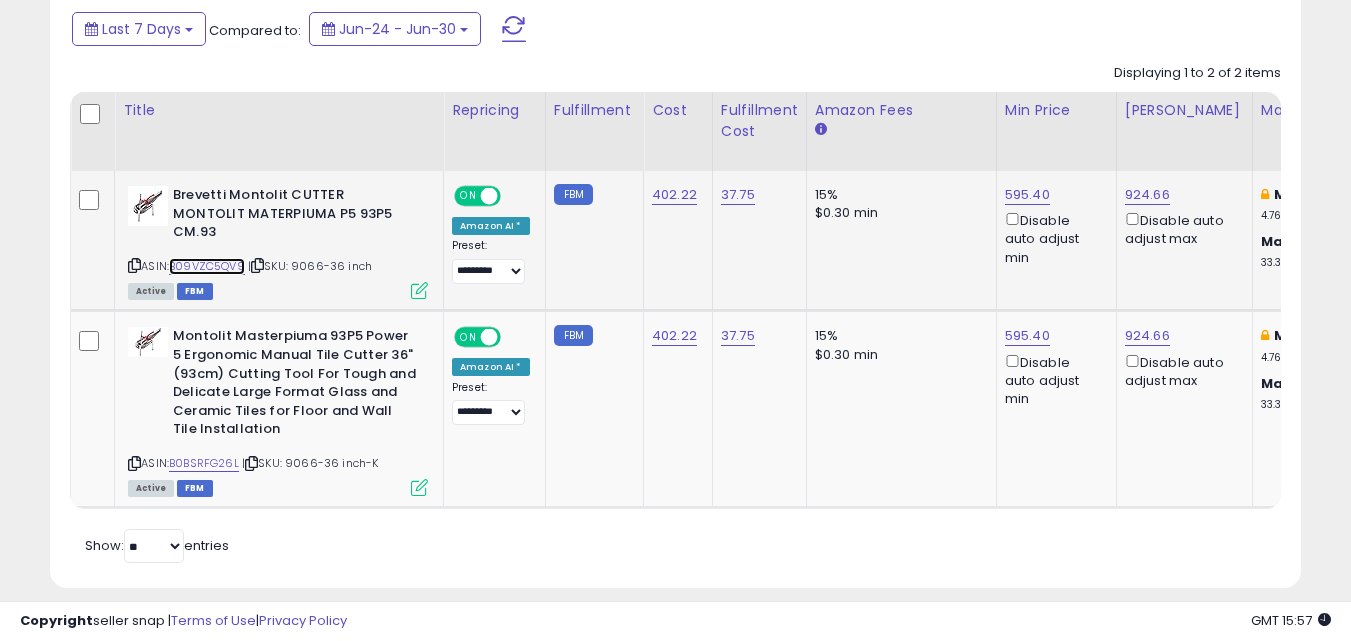 click on "B09VZC5QV9" at bounding box center (207, 266) 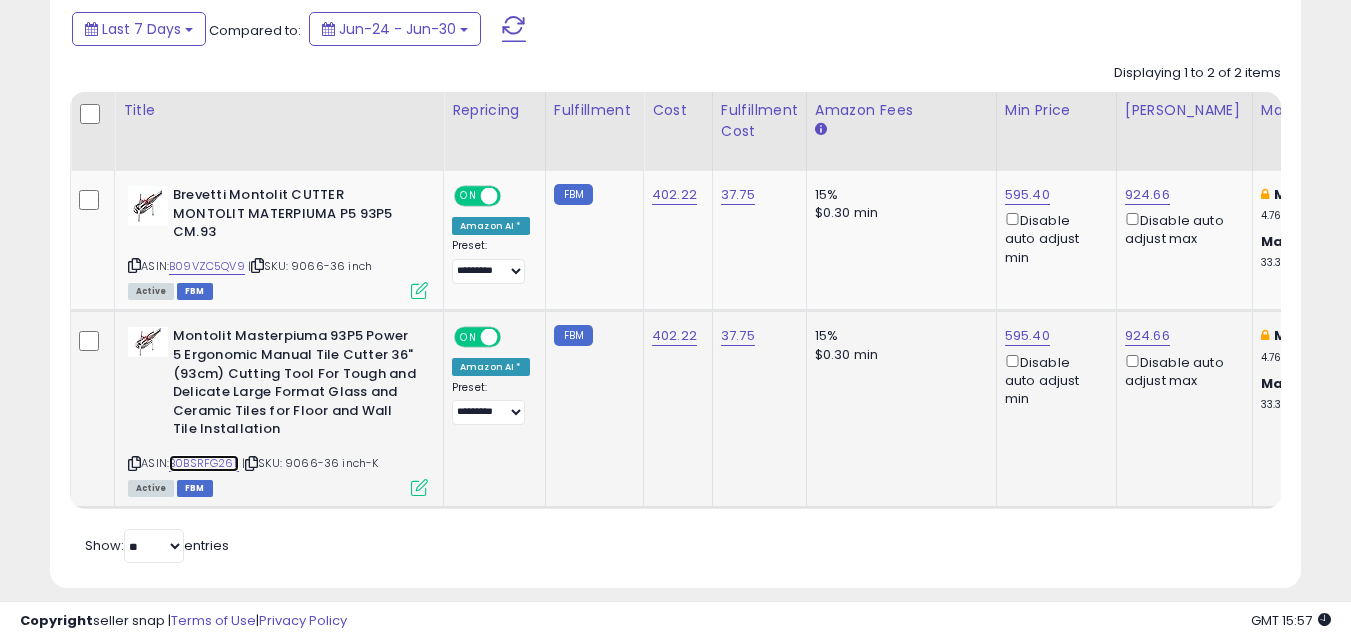 click on "B0BSRFG26L" at bounding box center [204, 463] 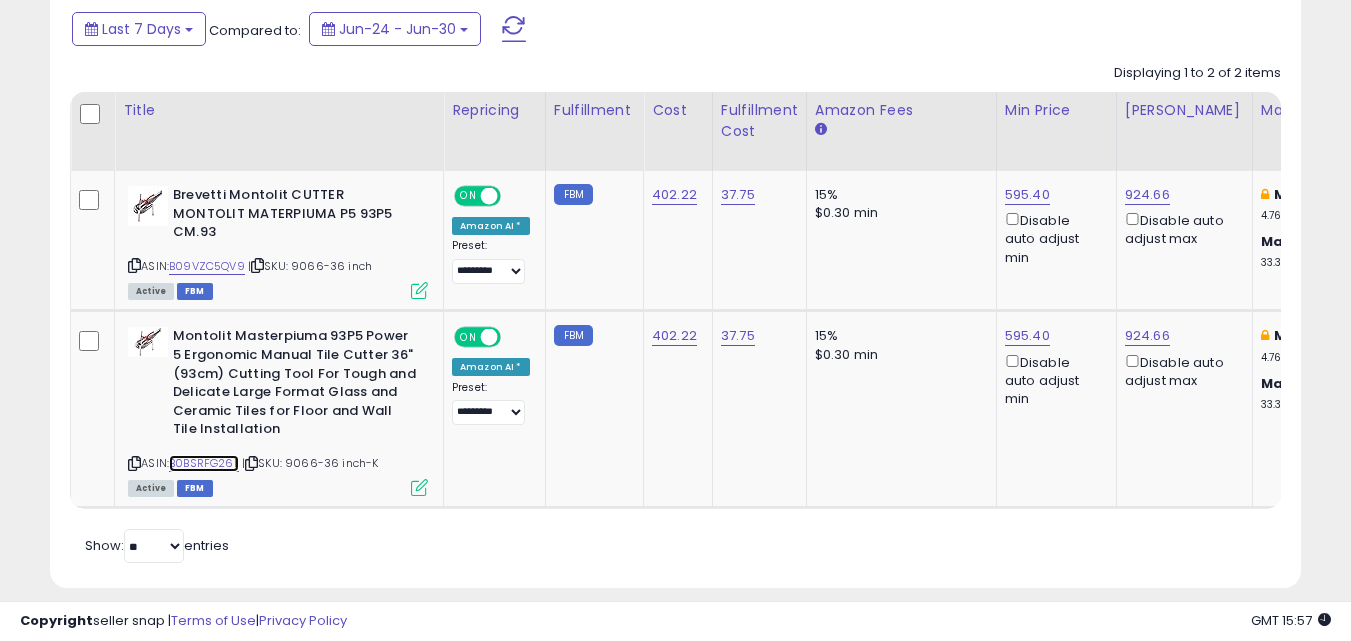 scroll, scrollTop: 0, scrollLeft: 310, axis: horizontal 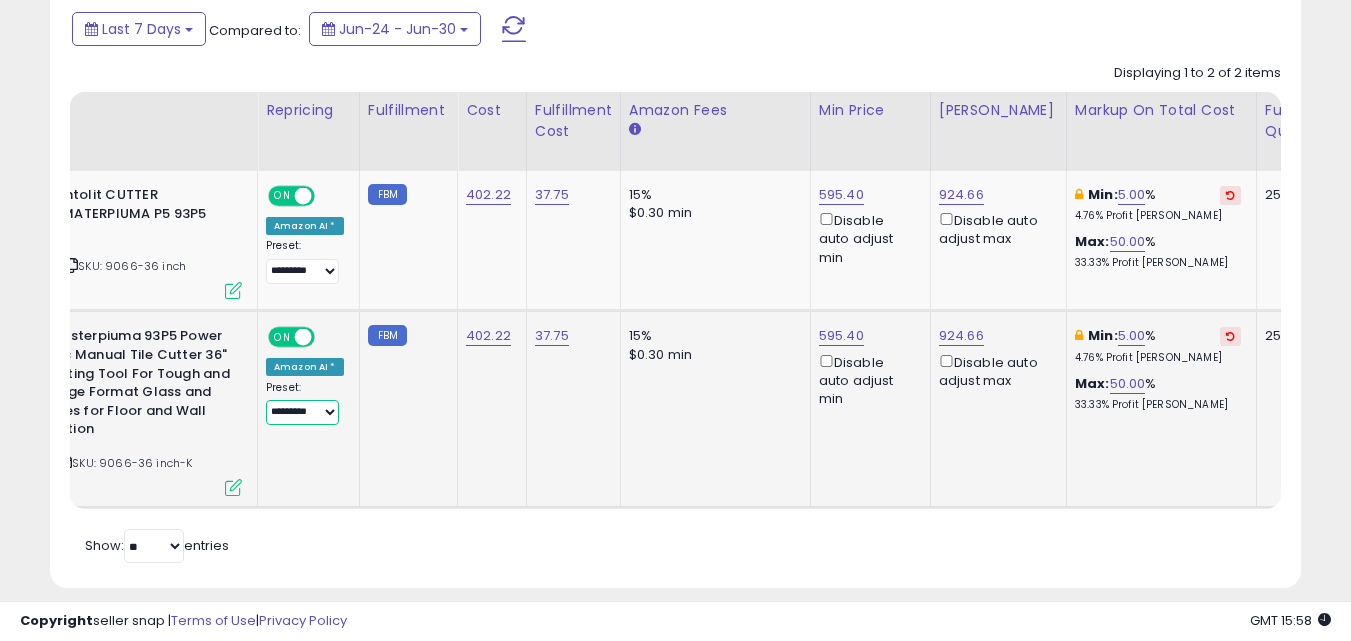 click on "**********" at bounding box center (302, 412) 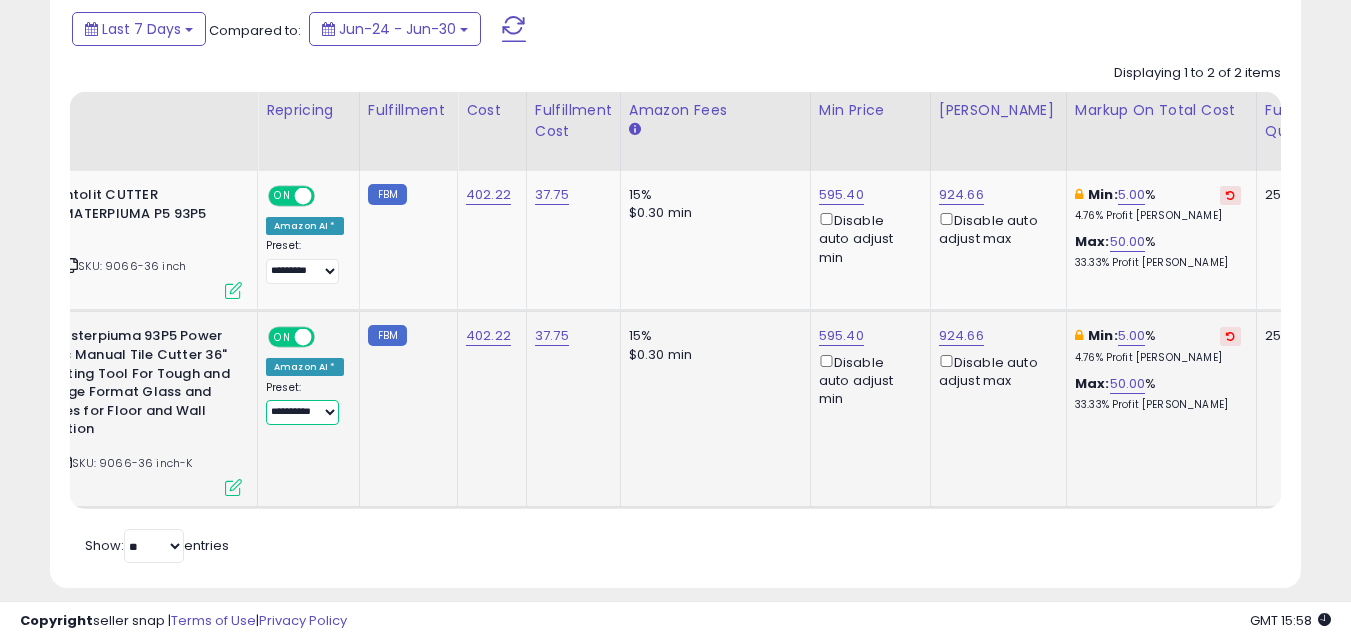 click on "**********" at bounding box center (302, 412) 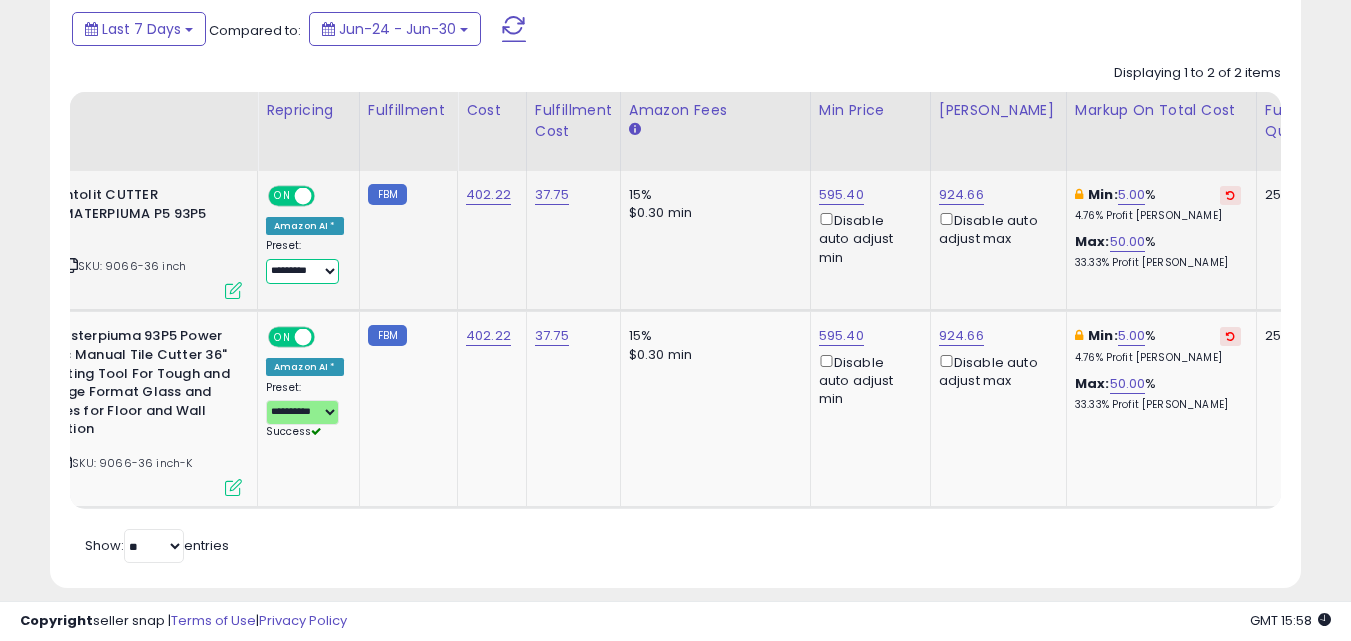 click on "**********" at bounding box center [302, 271] 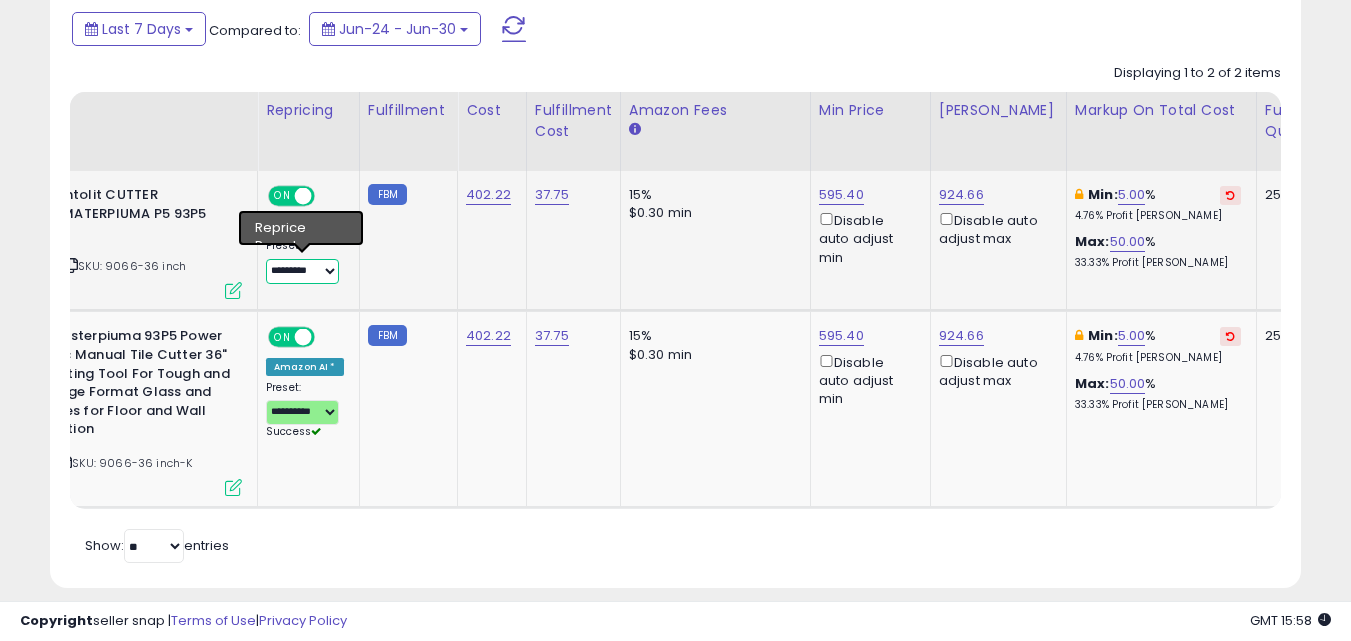 select on "**********" 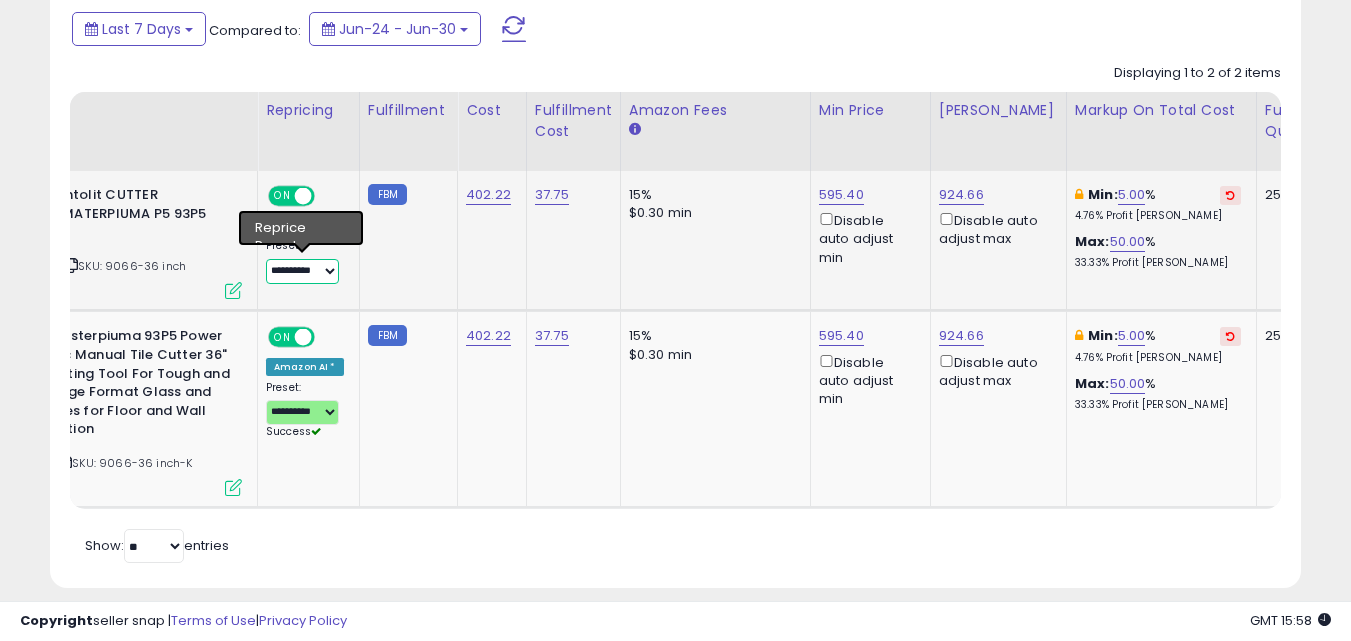 click on "**********" at bounding box center [302, 271] 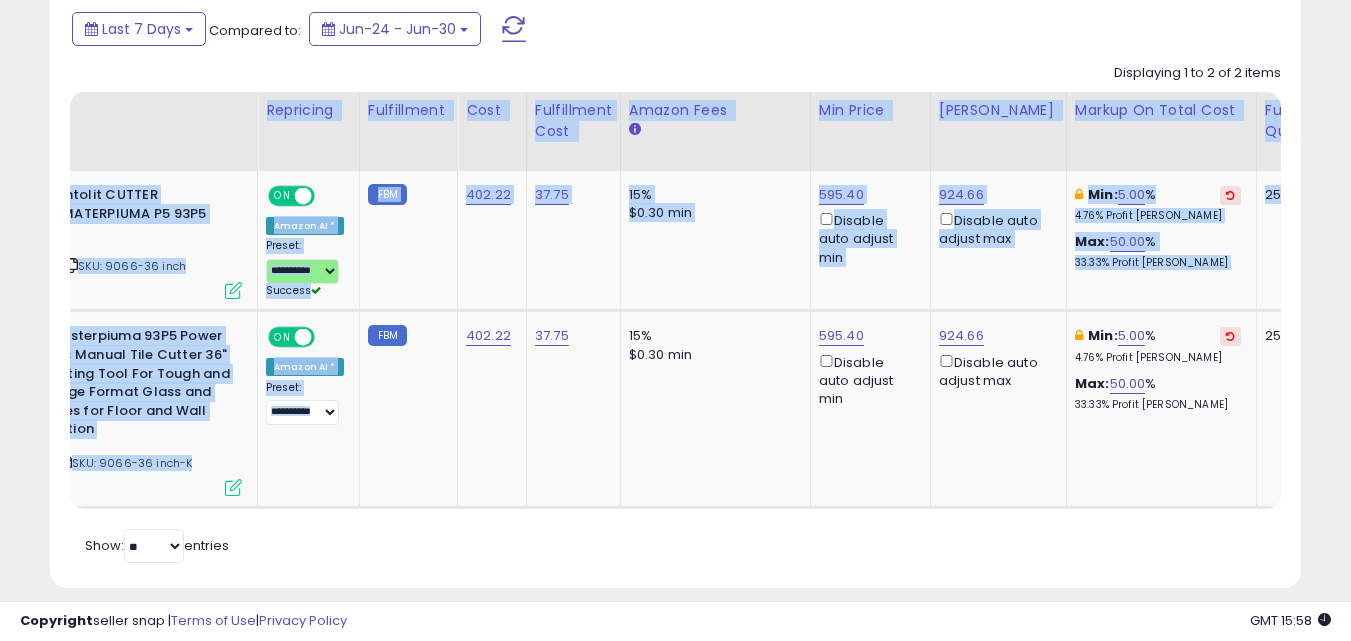 drag, startPoint x: 439, startPoint y: 505, endPoint x: 302, endPoint y: 507, distance: 137.0146 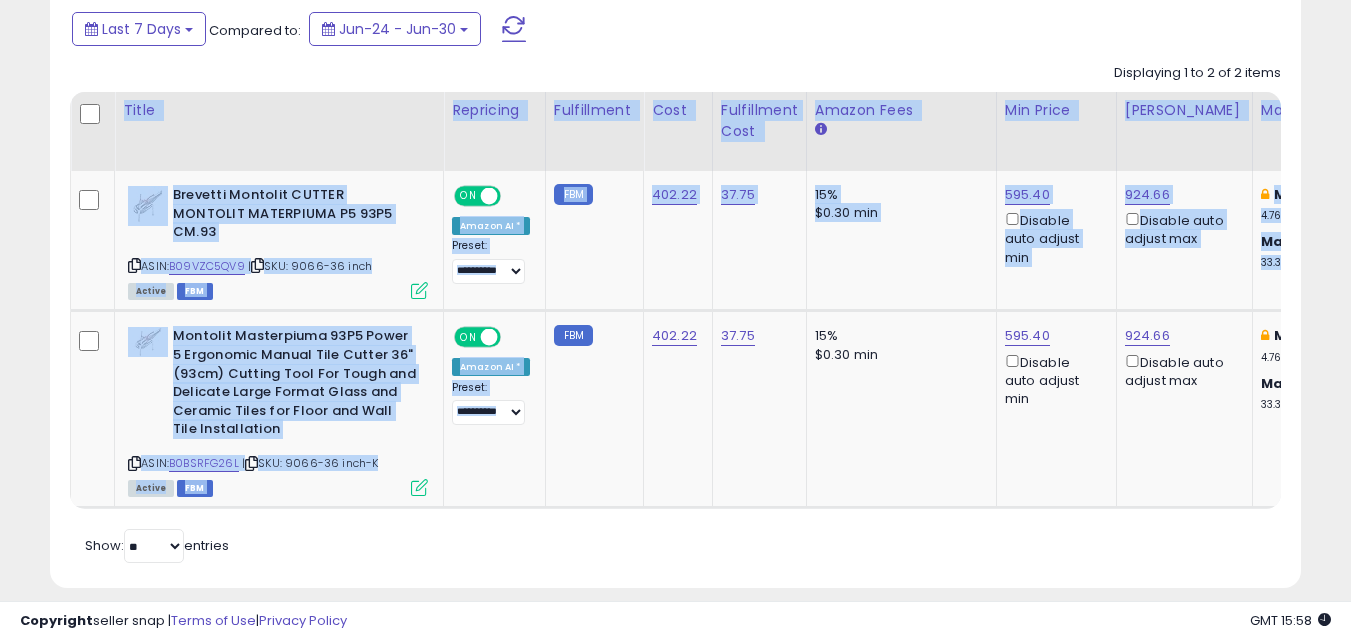 click on "Retrieving listings data..
Displaying 1 to 2 of 2 items
Title
Repricing" at bounding box center (675, 311) 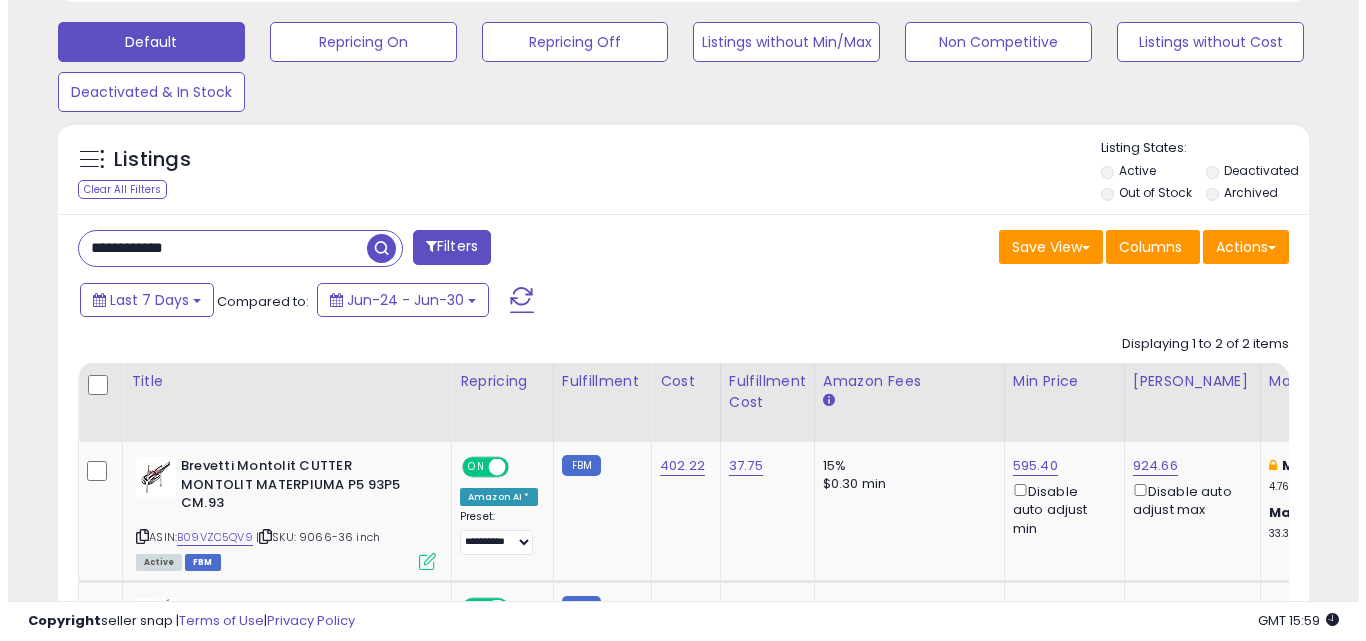 scroll, scrollTop: 579, scrollLeft: 0, axis: vertical 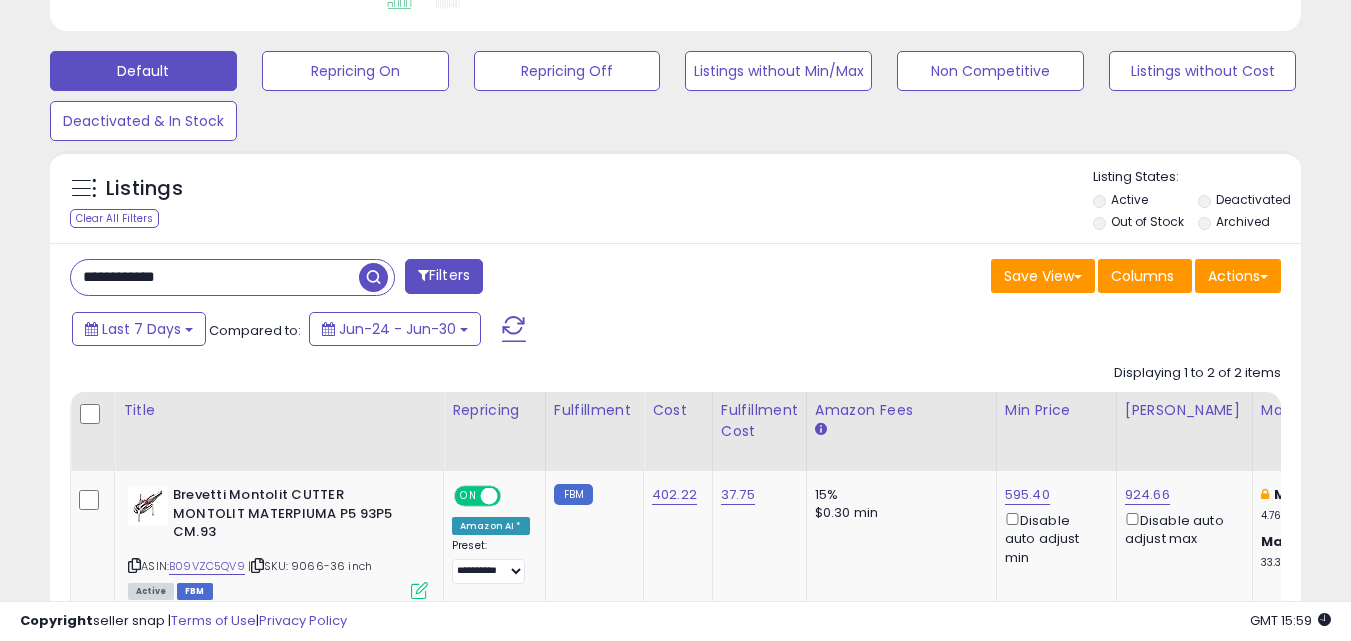 click on "**********" at bounding box center [215, 277] 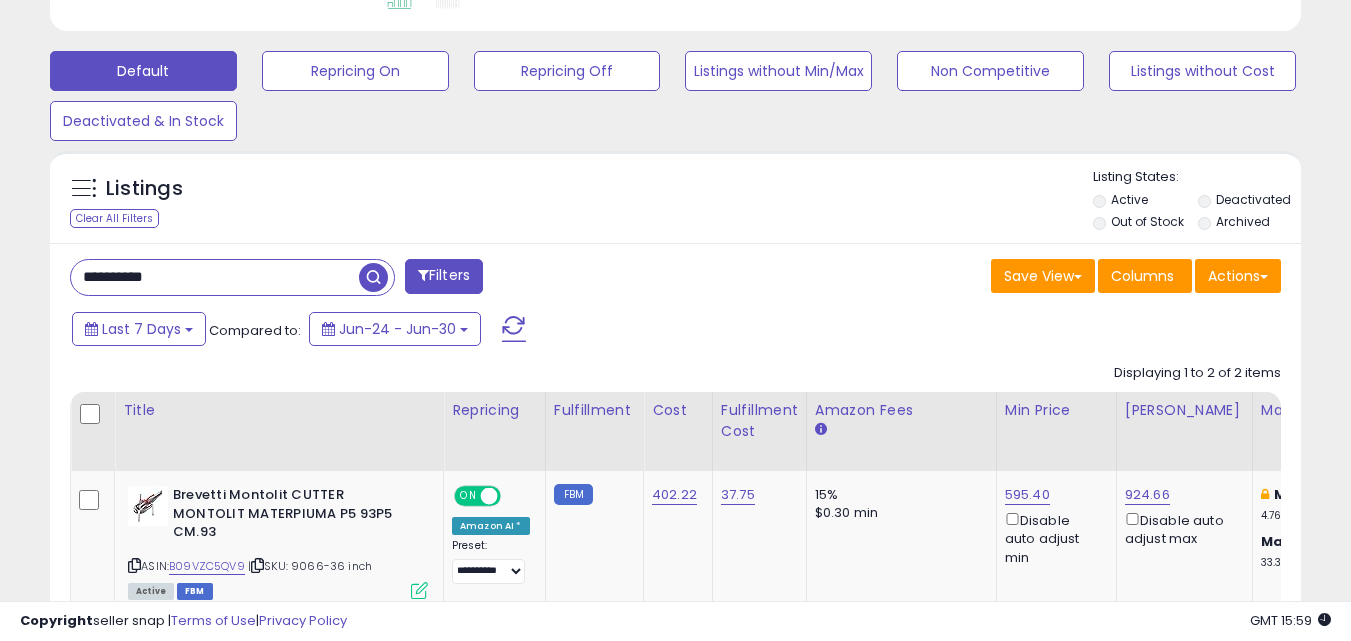 click at bounding box center [373, 277] 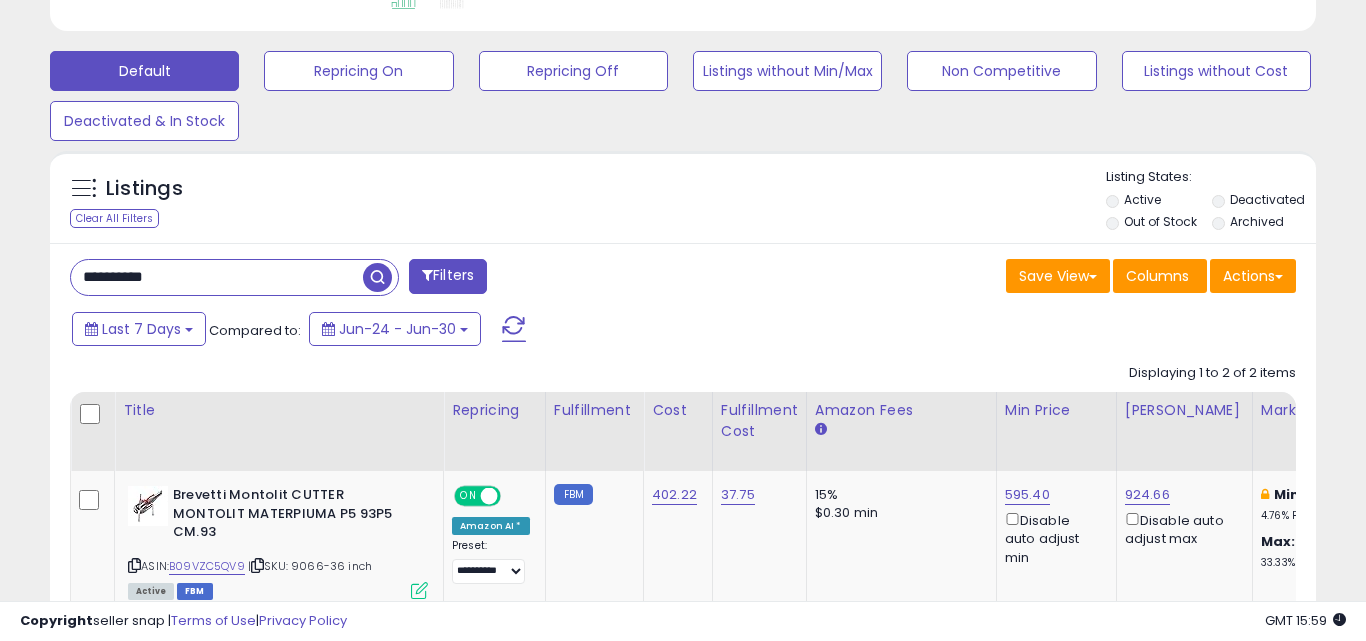 scroll, scrollTop: 999590, scrollLeft: 999267, axis: both 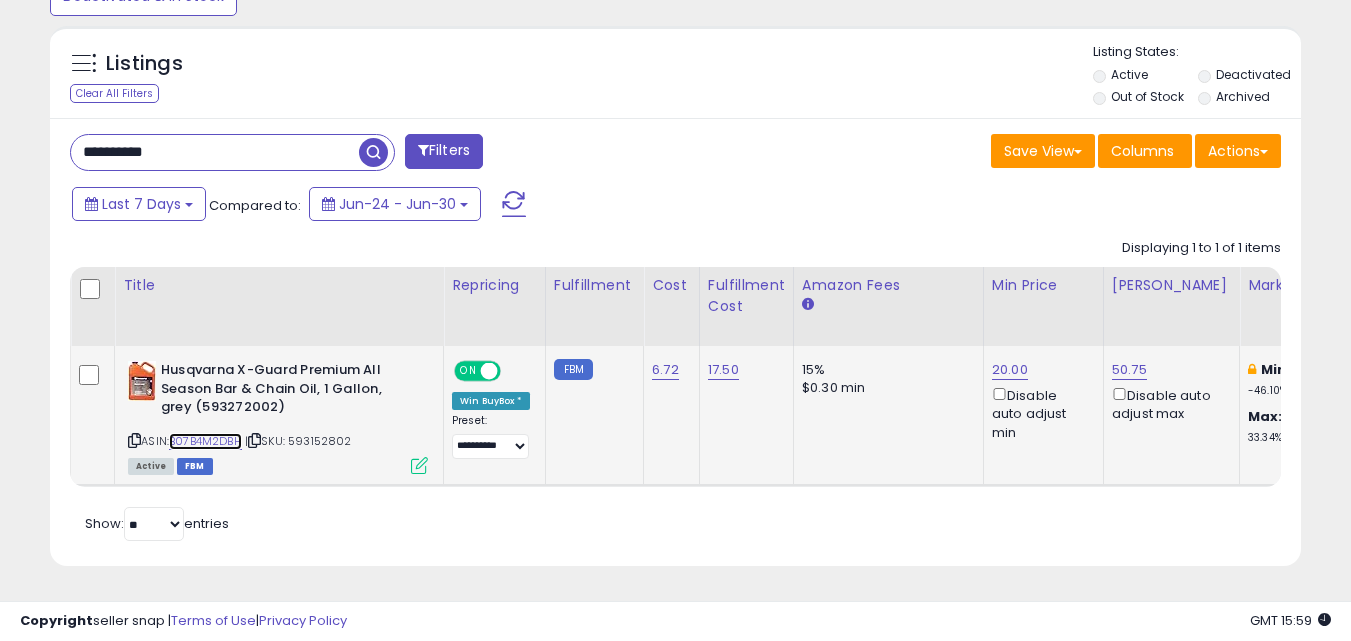 click on "B07B4M2DBH" at bounding box center [205, 441] 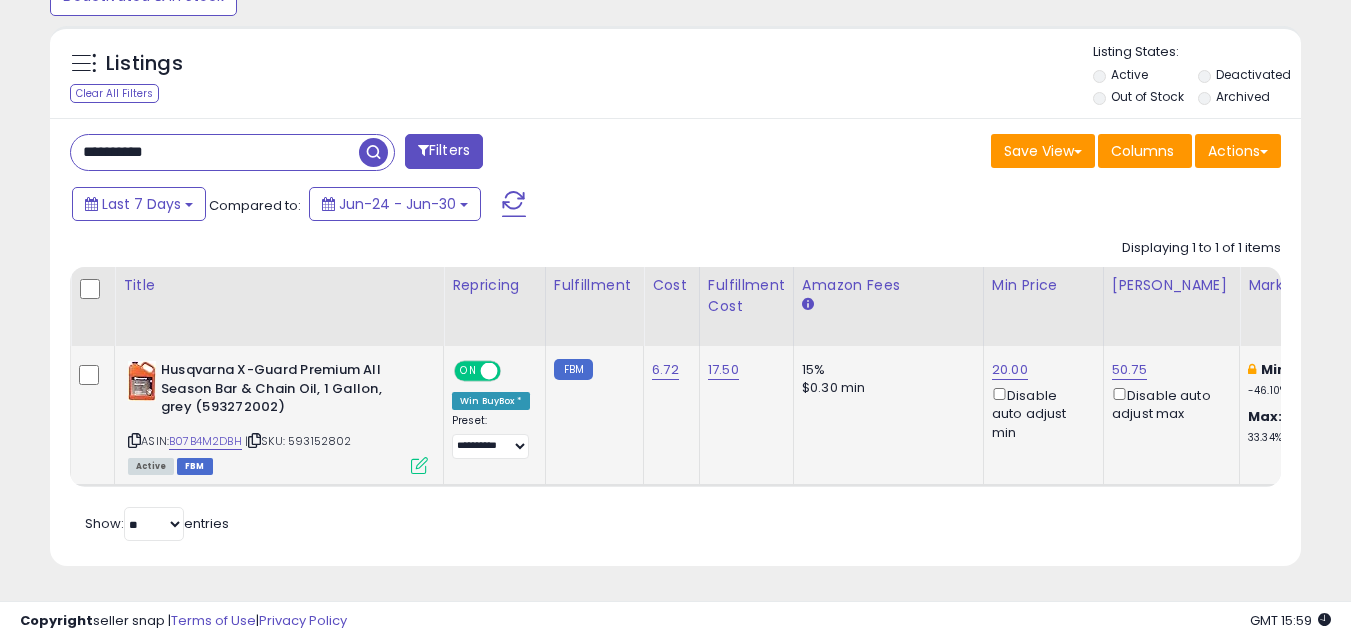 click at bounding box center [134, 440] 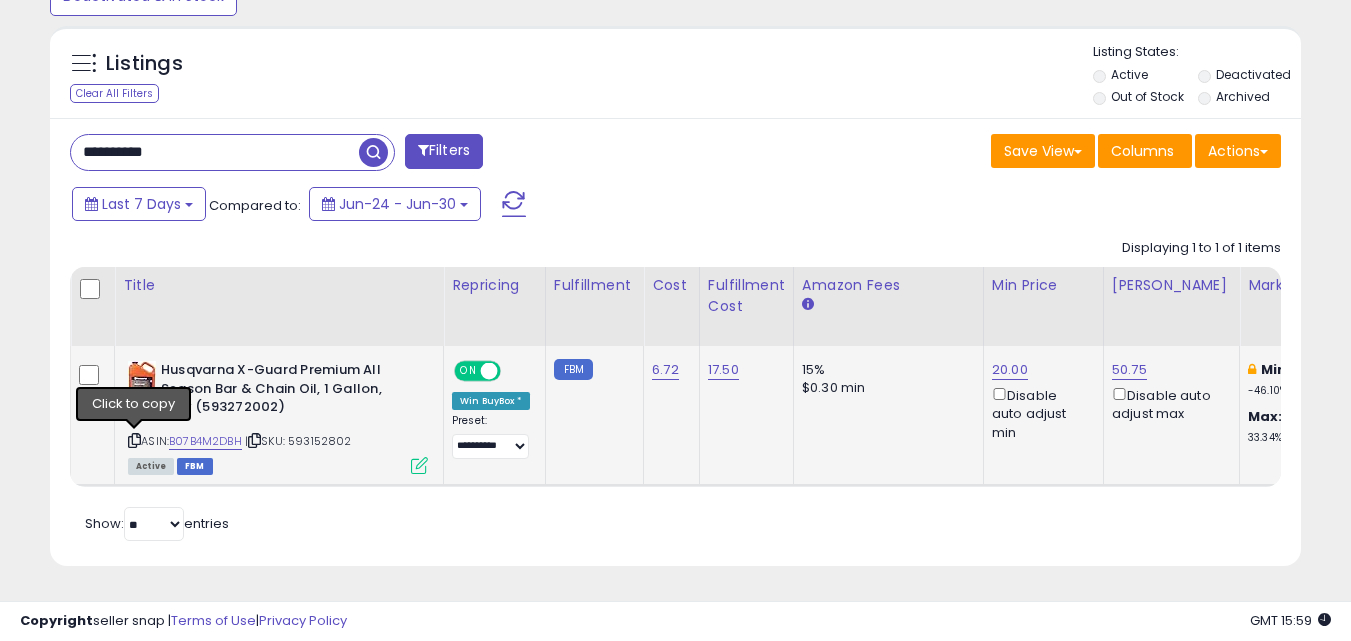 click at bounding box center (134, 440) 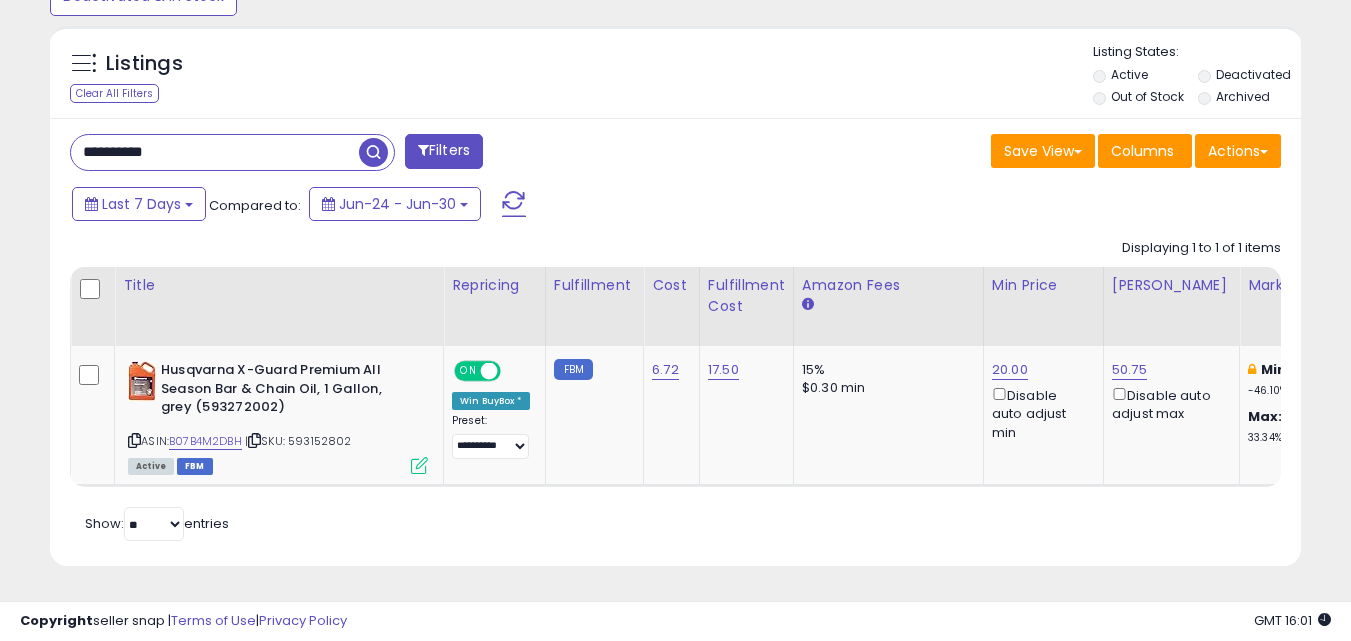 click on "**********" at bounding box center [215, 152] 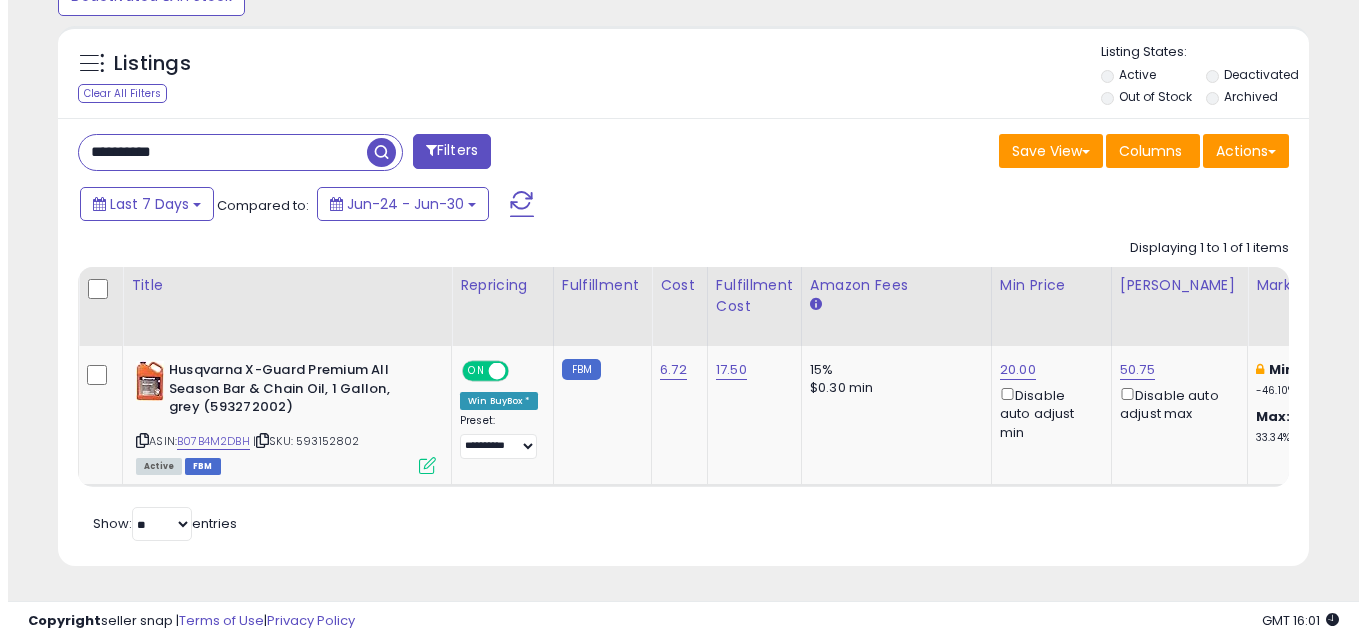 scroll, scrollTop: 579, scrollLeft: 0, axis: vertical 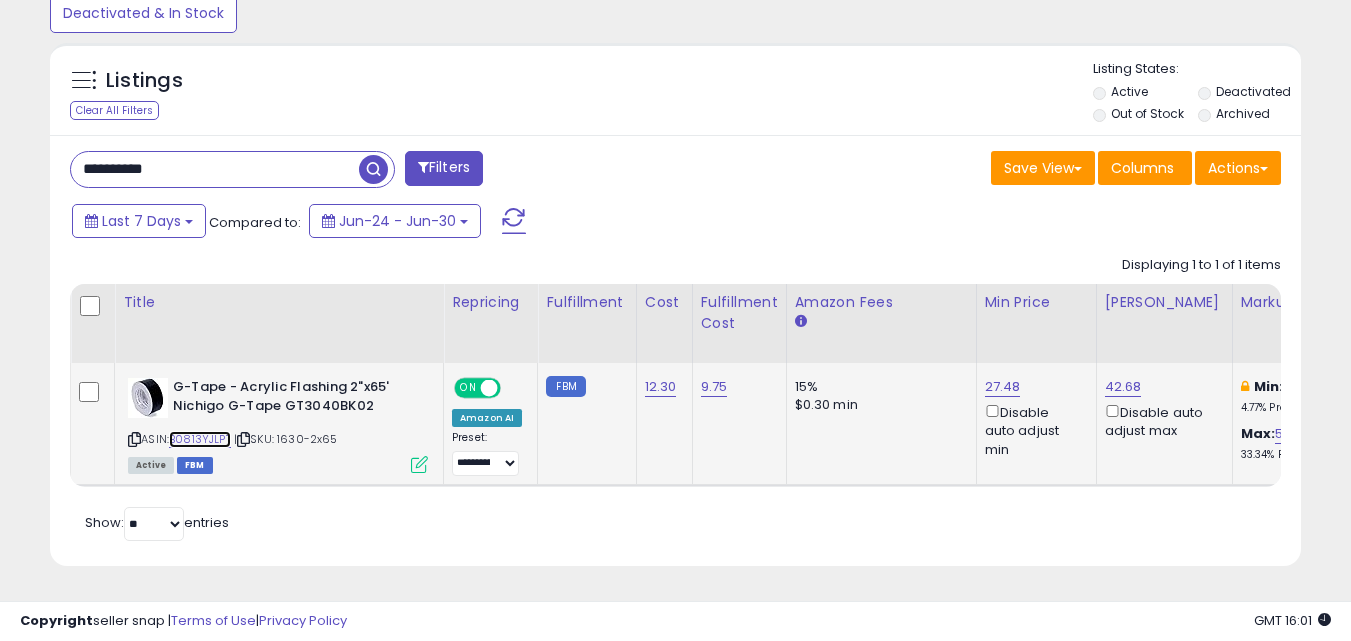 click on "B0813YJLPT" at bounding box center [200, 439] 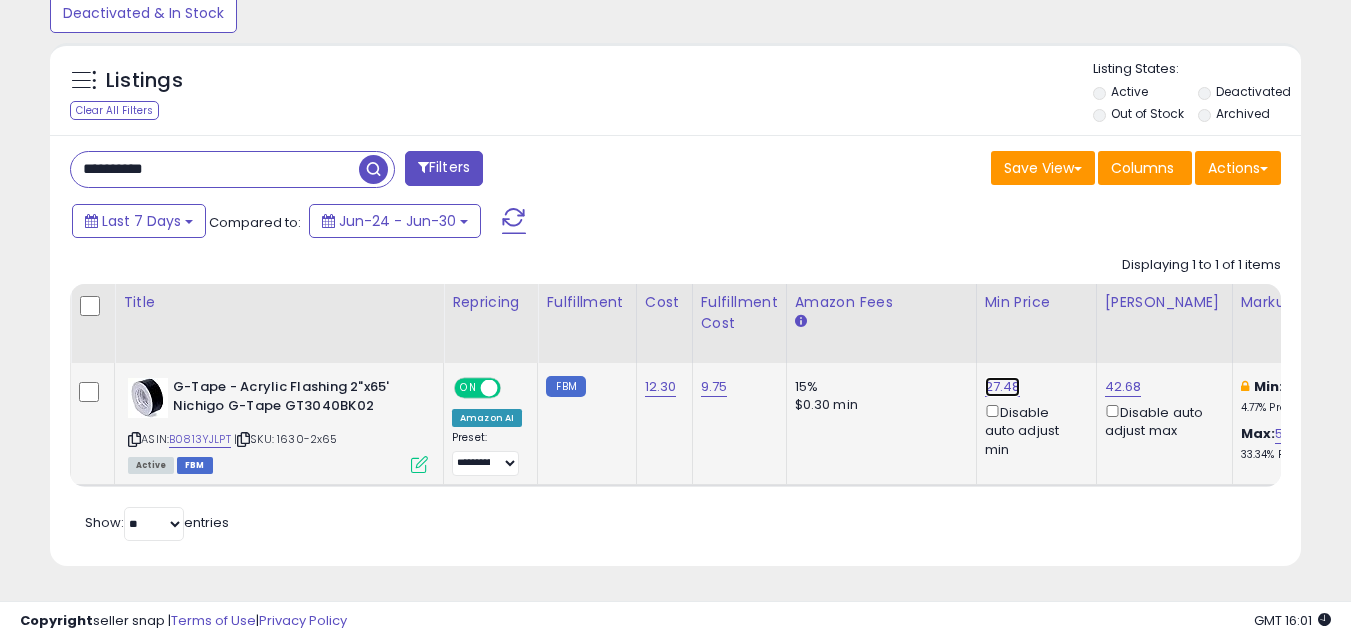 click on "27.48" at bounding box center [1003, 387] 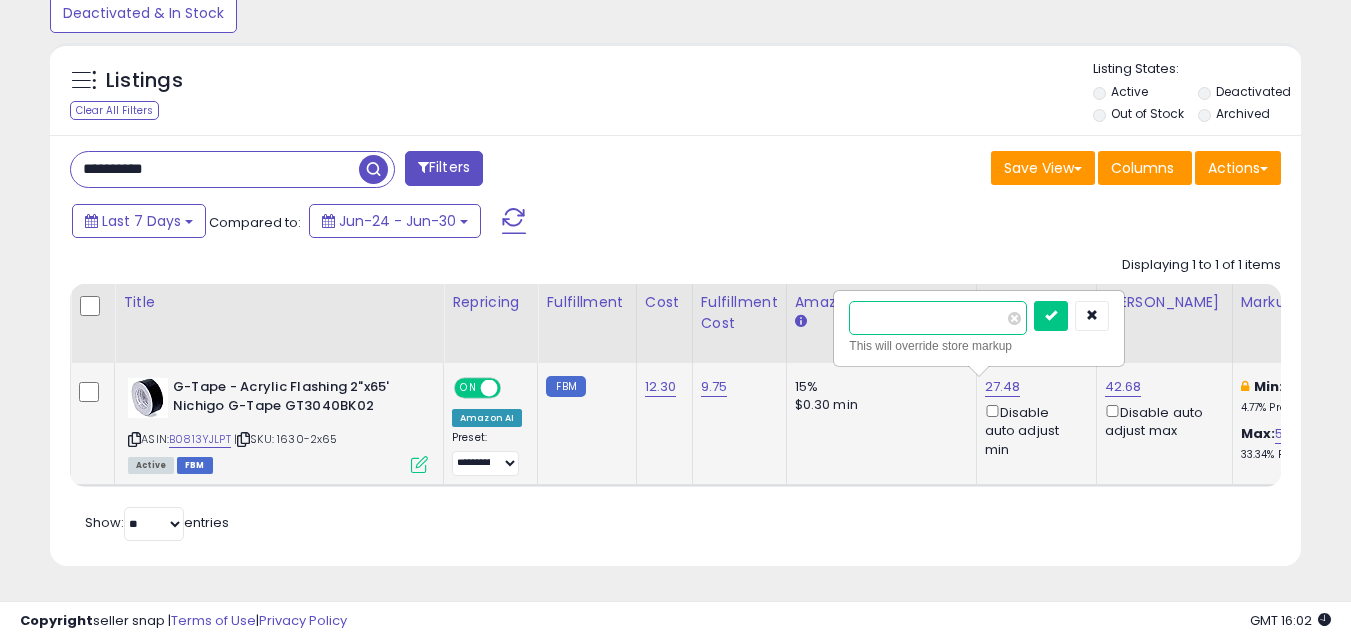 drag, startPoint x: 906, startPoint y: 299, endPoint x: 873, endPoint y: 297, distance: 33.06055 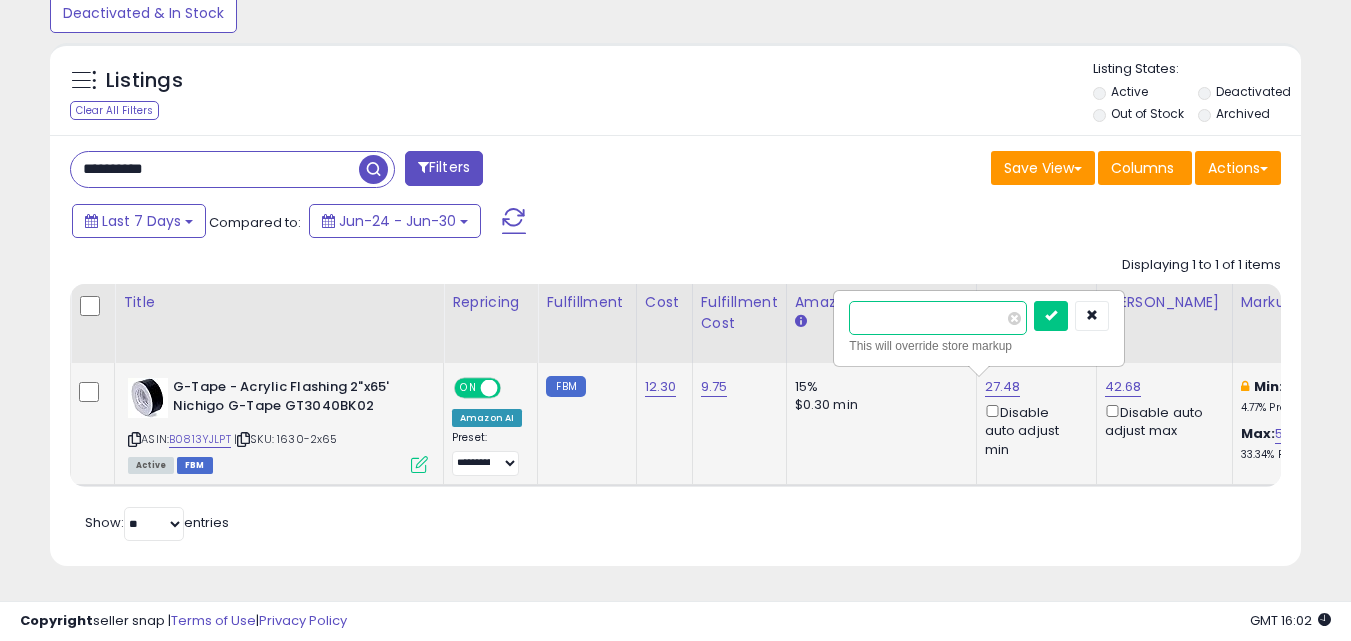 type on "**" 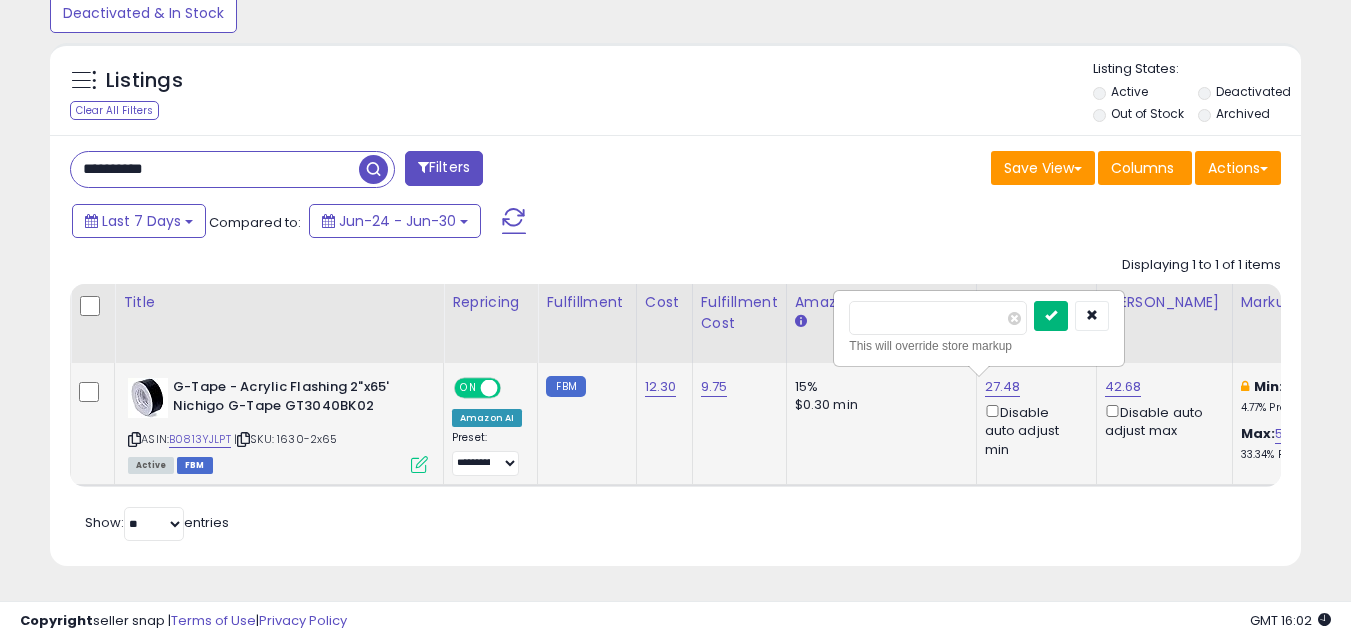 click at bounding box center [1051, 315] 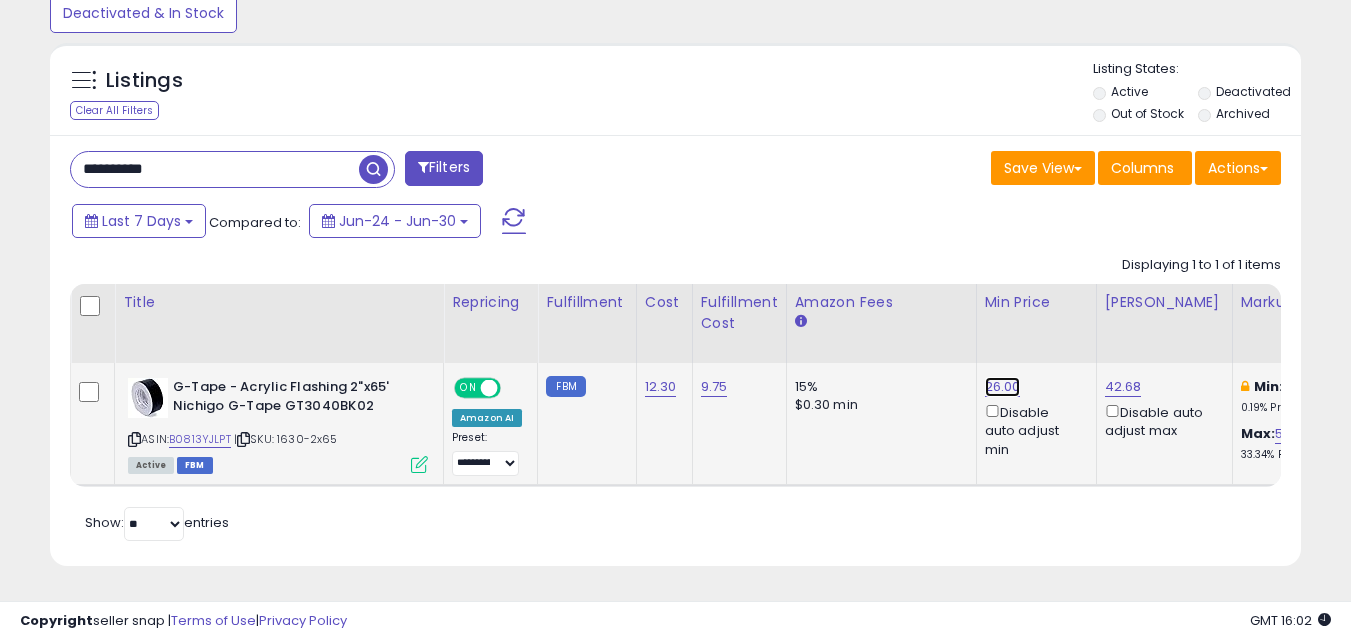 click on "26.00" at bounding box center [1003, 387] 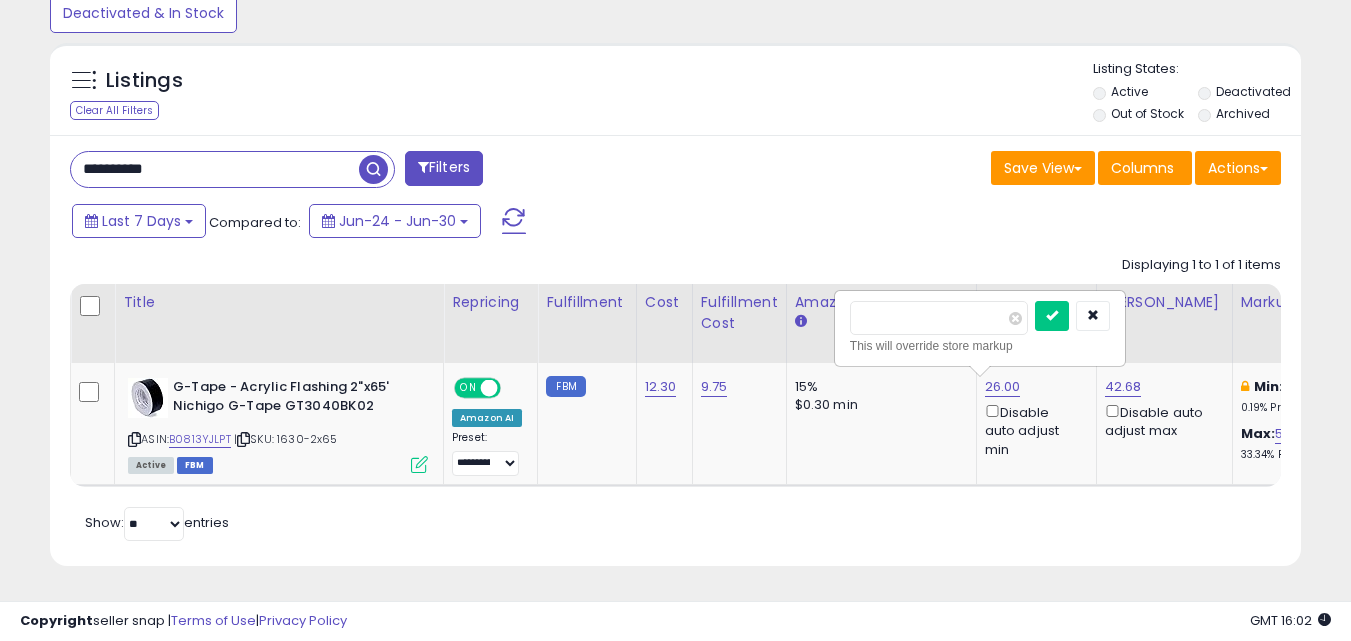 drag, startPoint x: 750, startPoint y: 170, endPoint x: 749, endPoint y: 196, distance: 26.019224 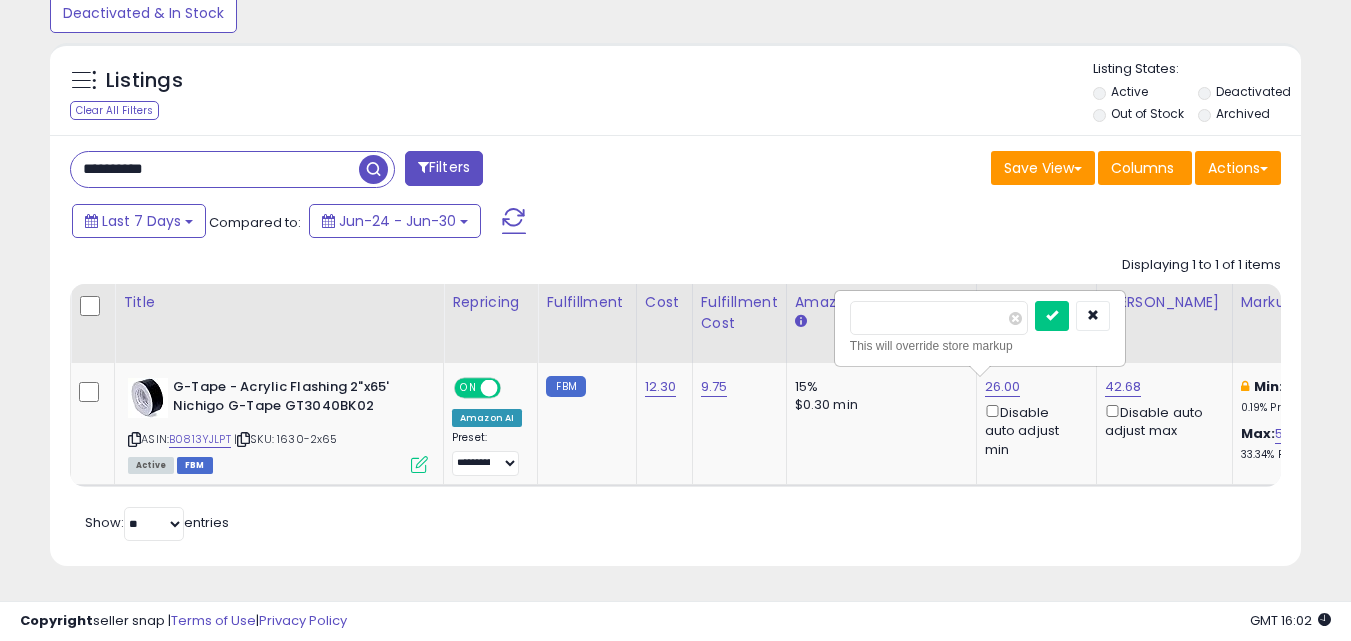 click on "Save View
Save As New View
Update Current View
Columns
Actions
Import  Export Visible Columns" at bounding box center (986, 170) 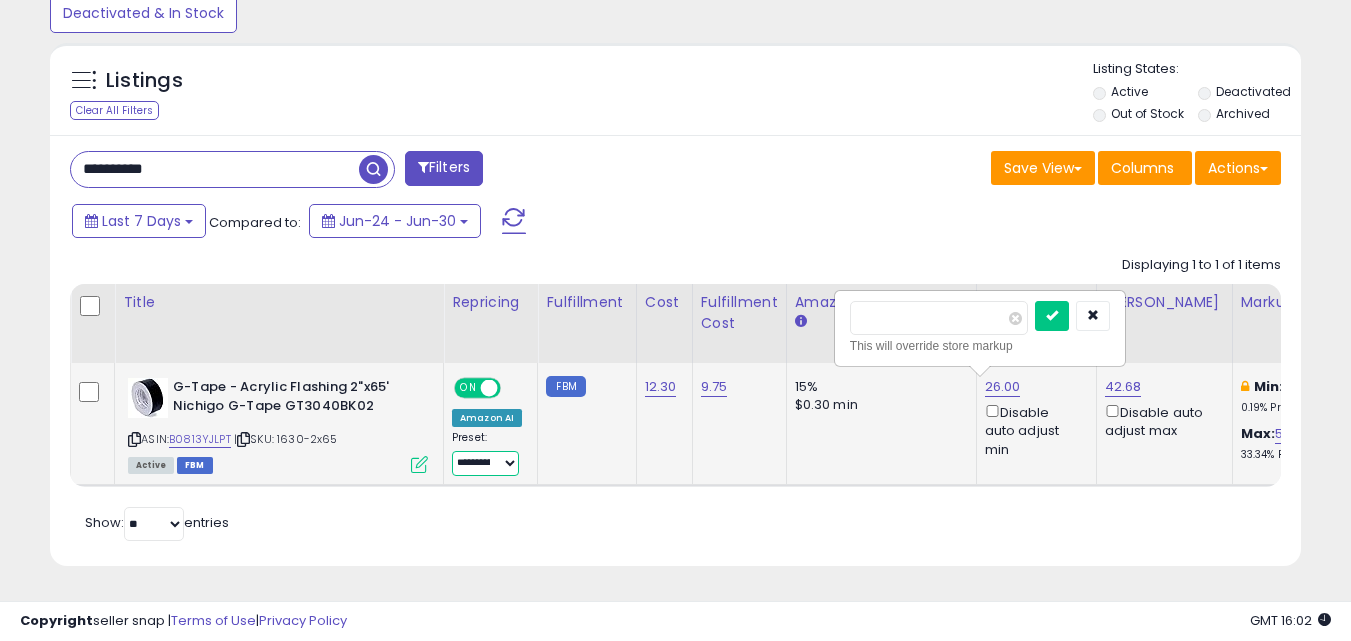 click on "**********" at bounding box center (485, 463) 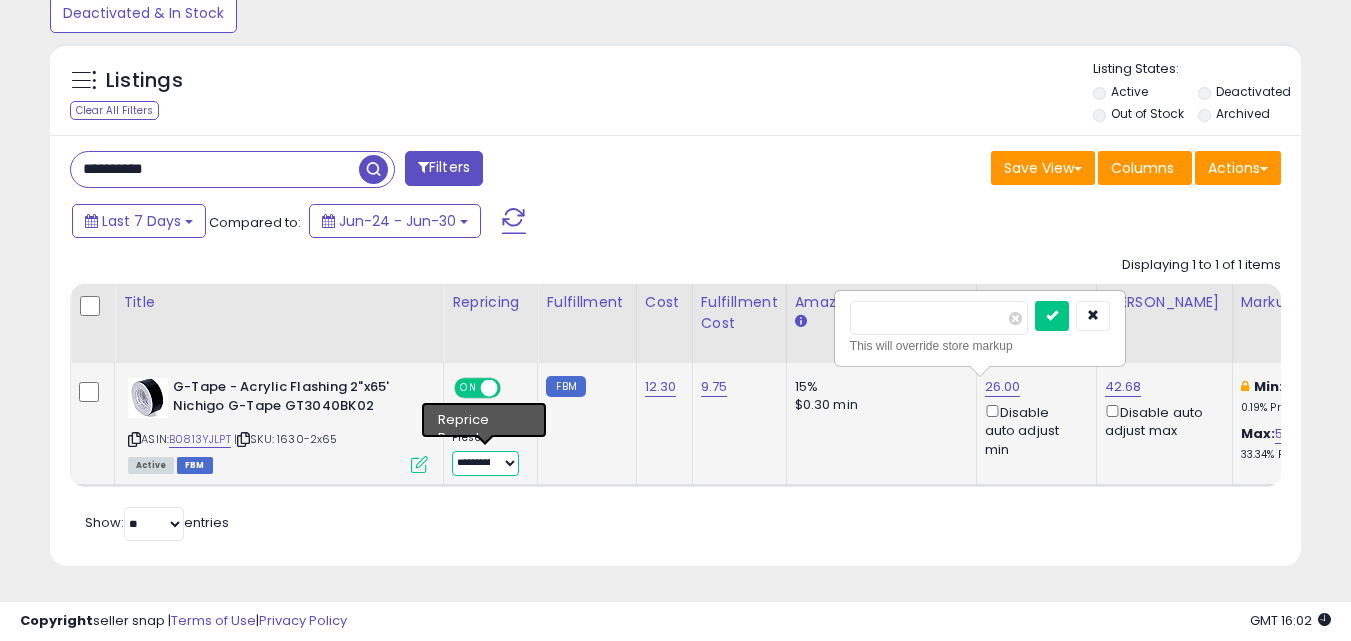 select on "**********" 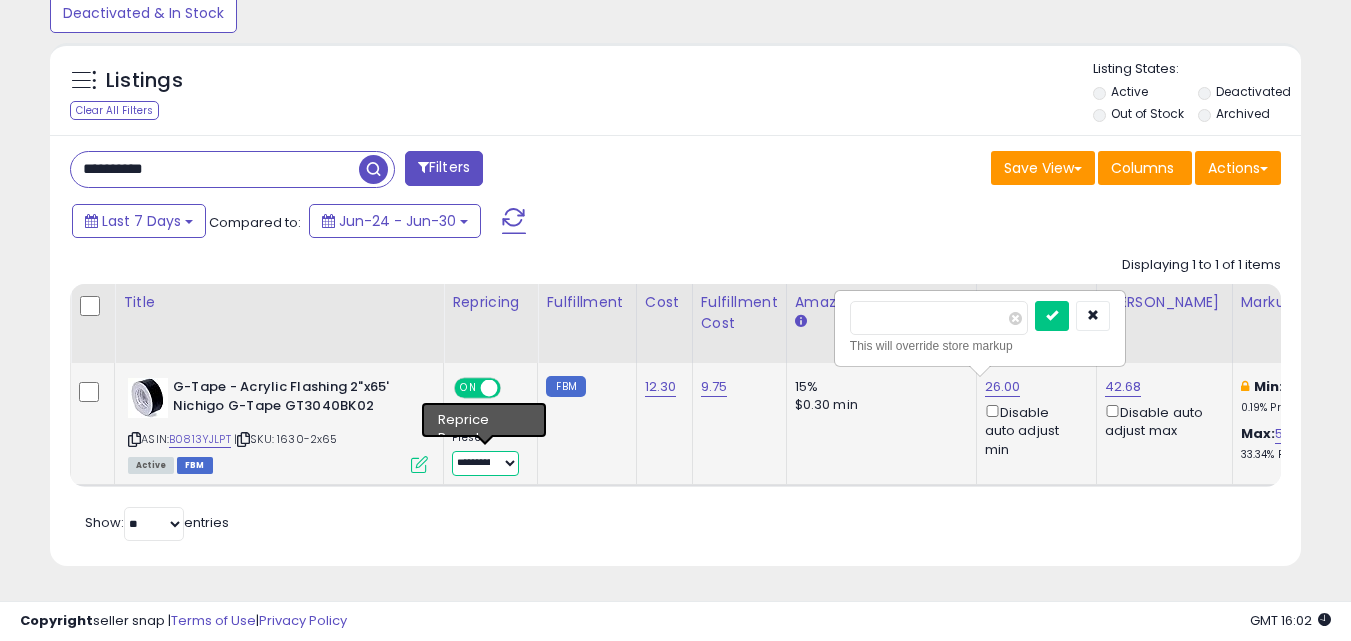 click on "**********" at bounding box center [485, 463] 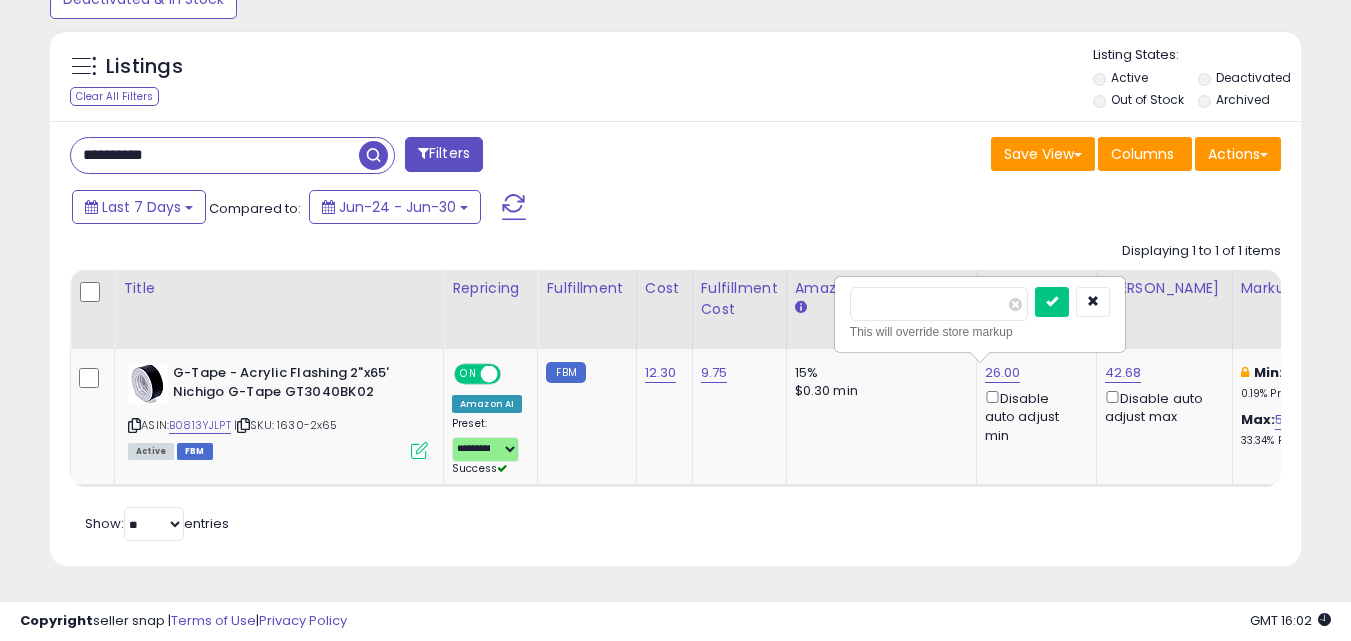 click on "**********" at bounding box center (675, 344) 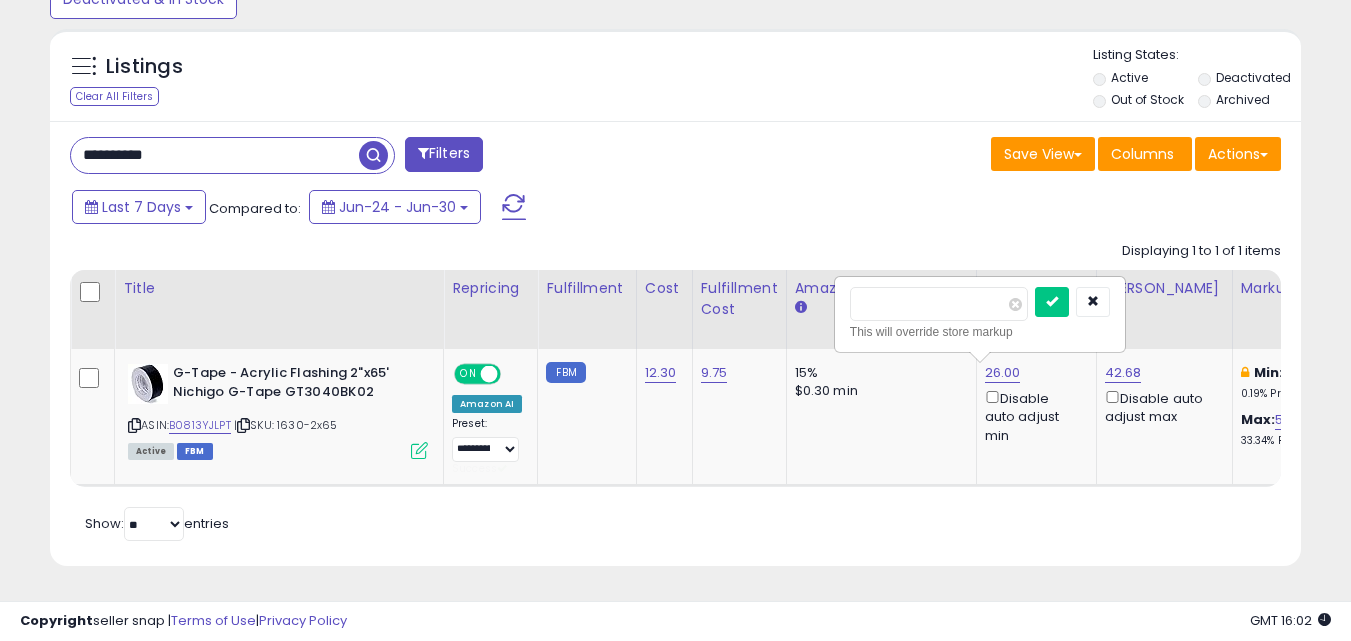 click on "**********" at bounding box center [365, 157] 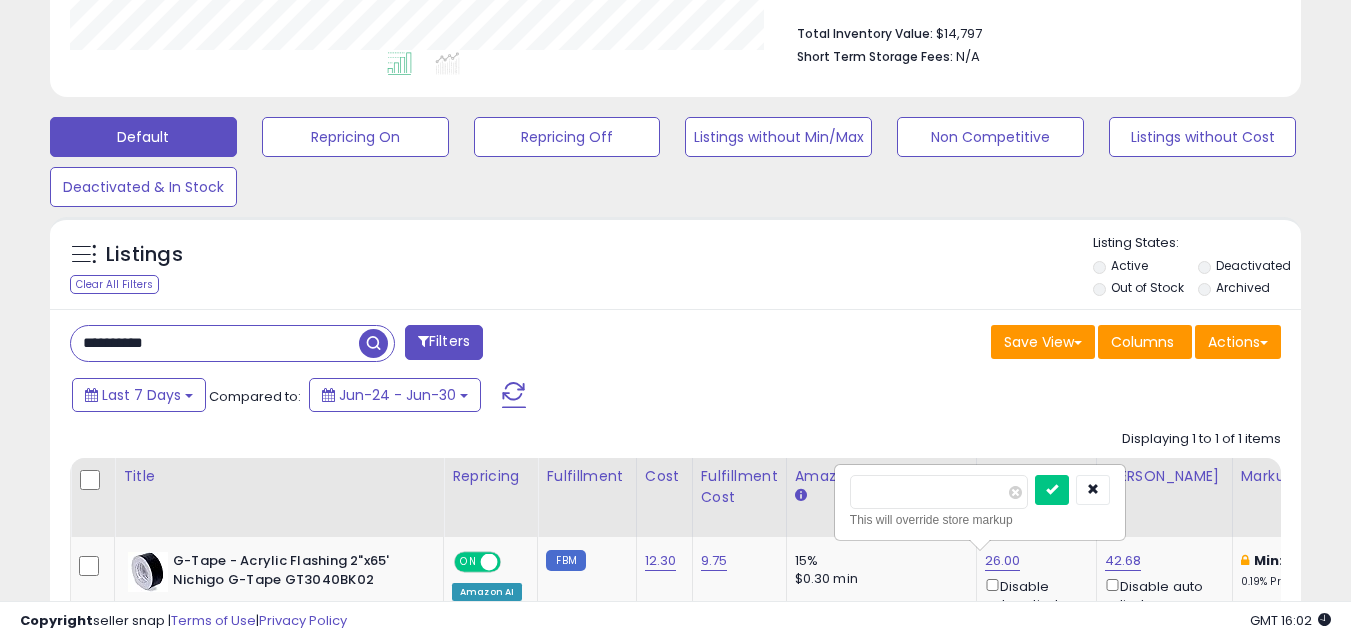 scroll, scrollTop: 702, scrollLeft: 0, axis: vertical 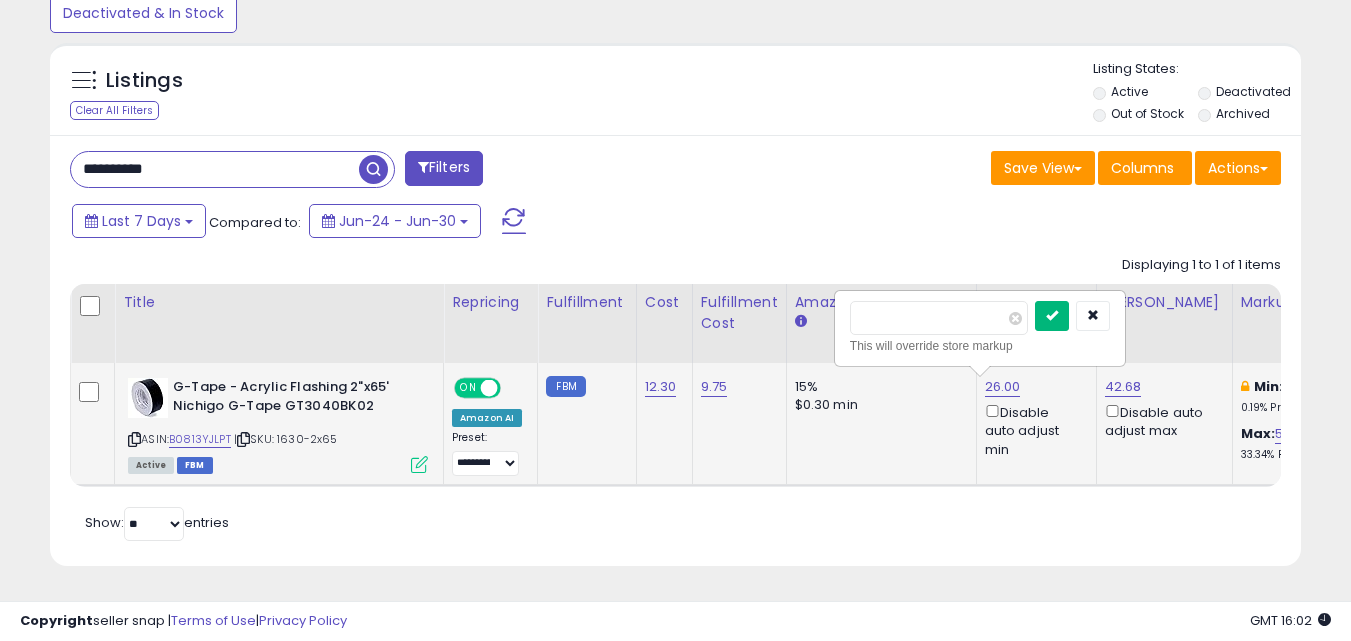 click at bounding box center [1052, 316] 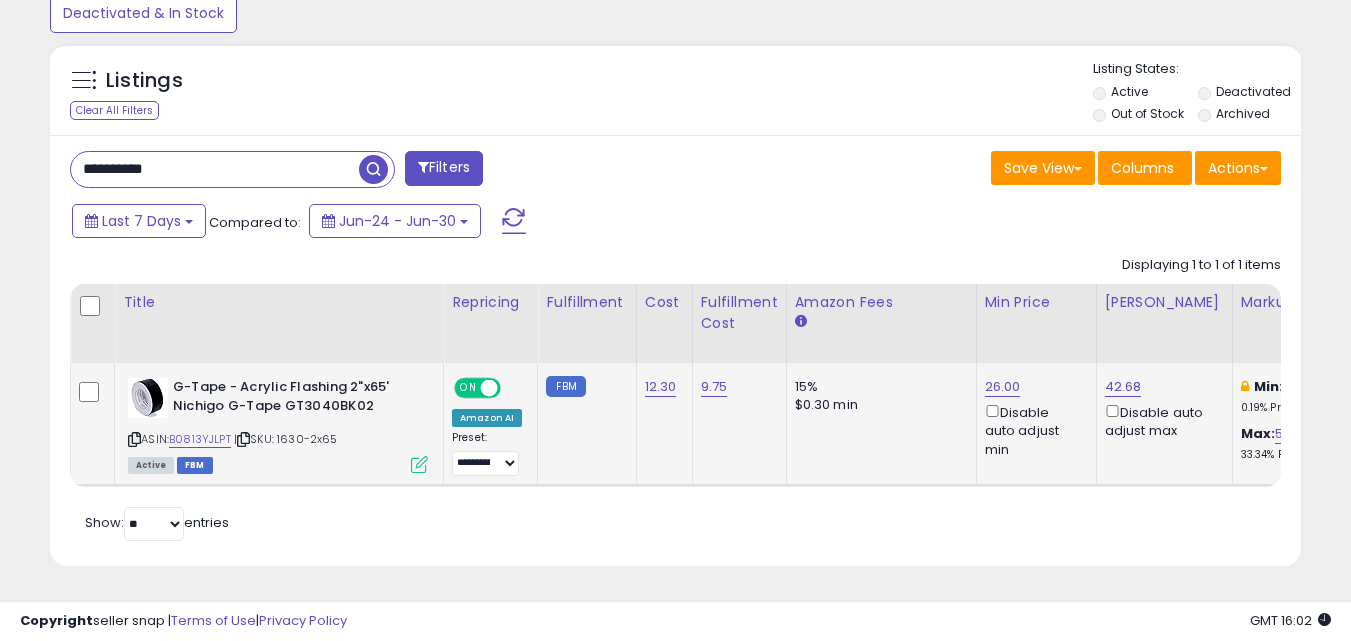 click on "**********" at bounding box center (675, 350) 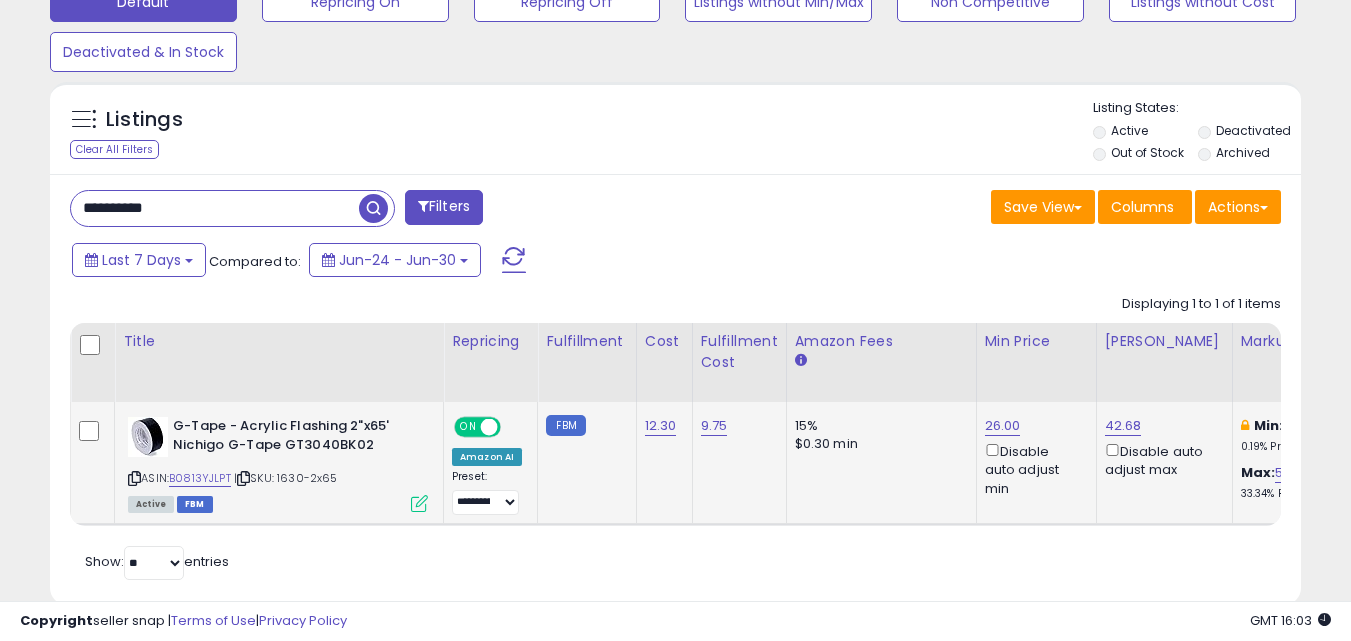 scroll, scrollTop: 702, scrollLeft: 0, axis: vertical 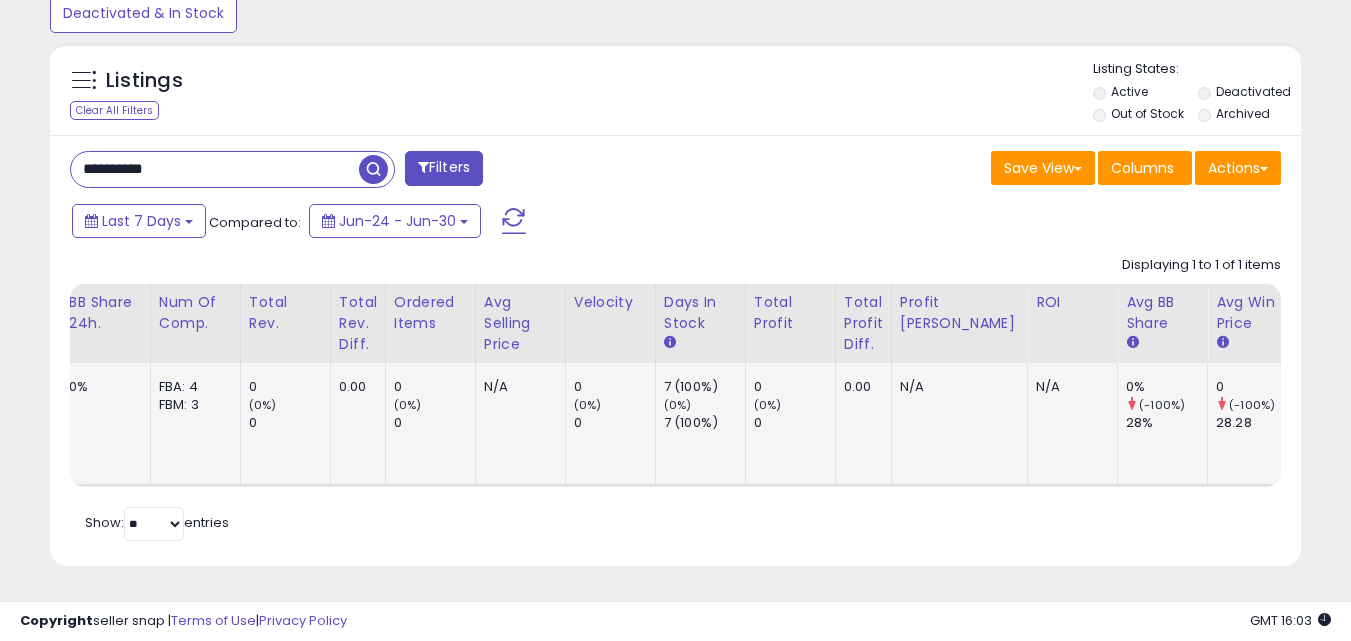 drag, startPoint x: 45, startPoint y: 296, endPoint x: 1279, endPoint y: 495, distance: 1249.9427 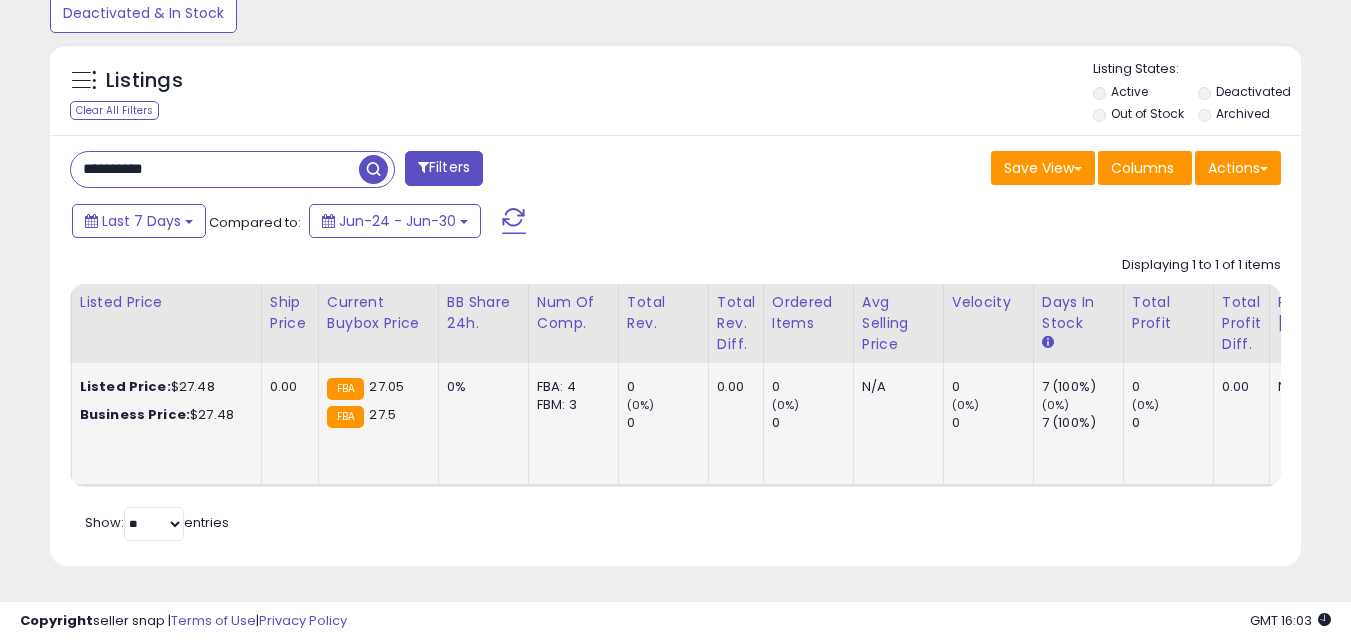 scroll, scrollTop: 0, scrollLeft: 0, axis: both 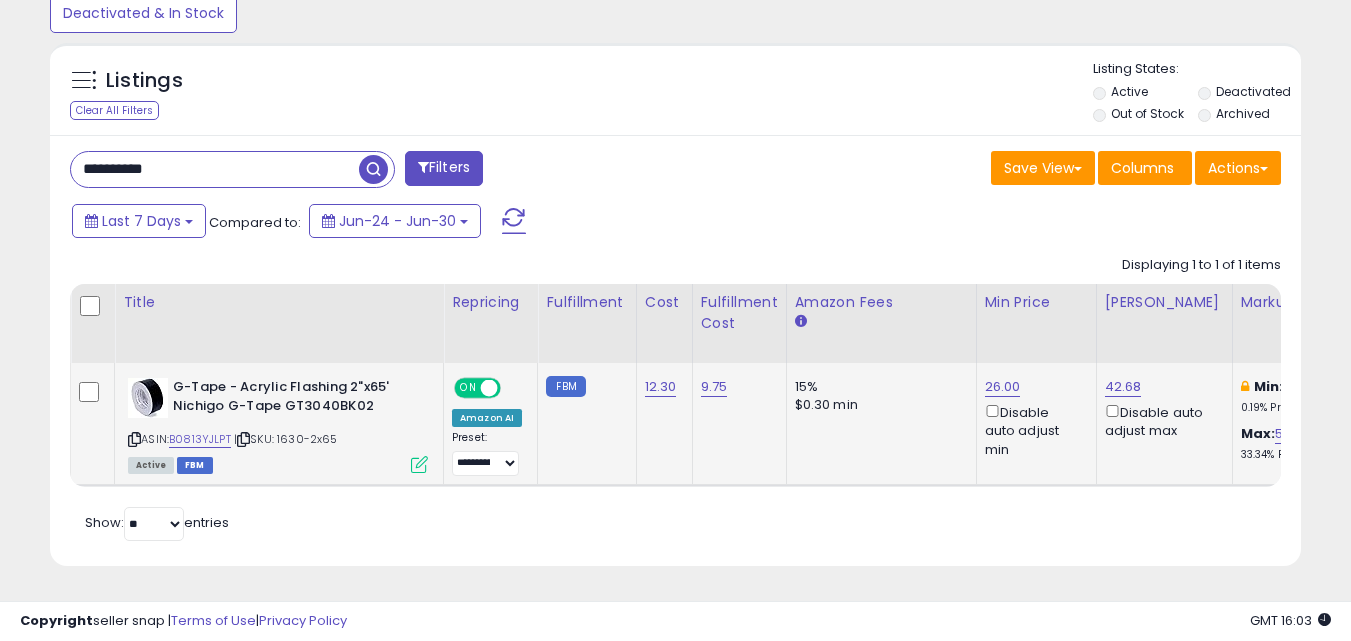 click on "Retrieving listings data..
Displaying 1 to 1 of 1 items
Title
Repricing" at bounding box center (675, 396) 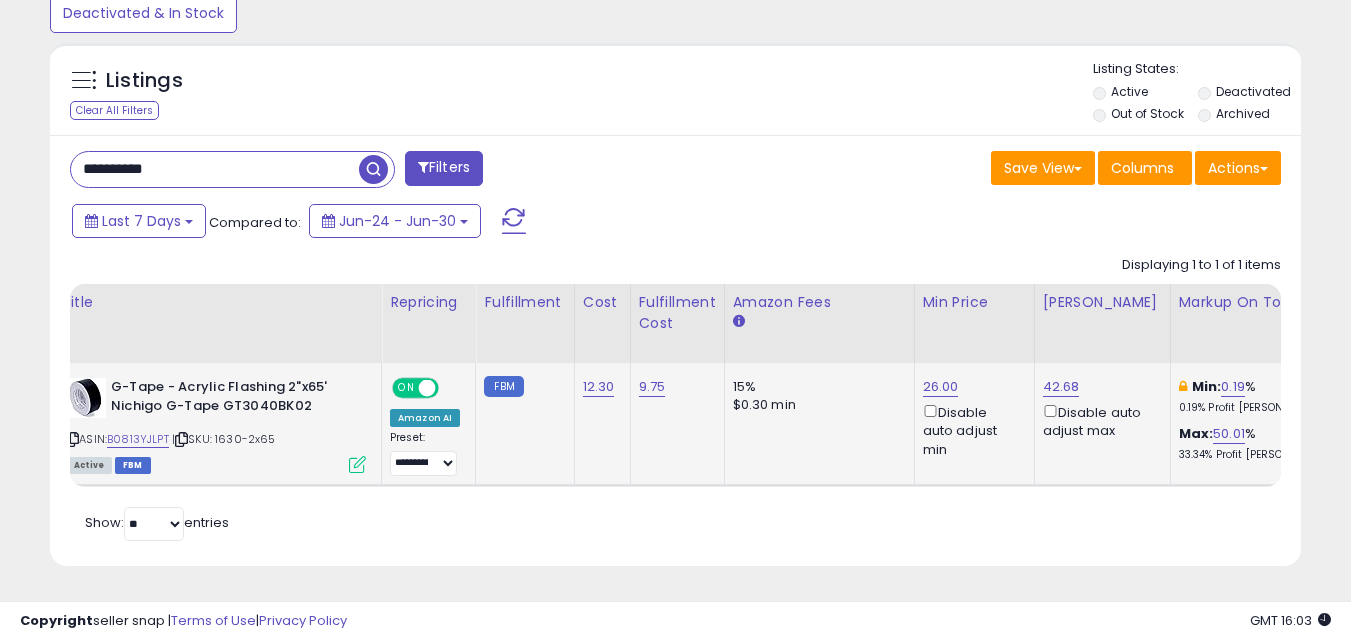 scroll, scrollTop: 0, scrollLeft: 1419, axis: horizontal 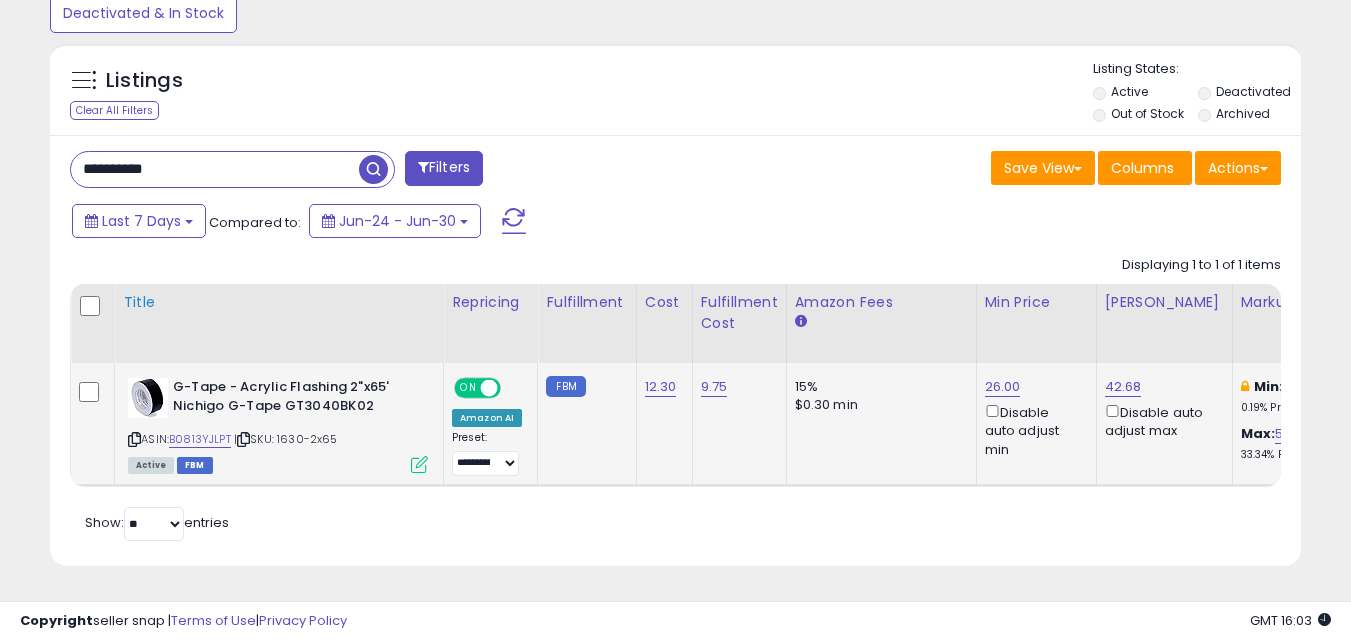 drag, startPoint x: 1286, startPoint y: 416, endPoint x: 123, endPoint y: 288, distance: 1170.0227 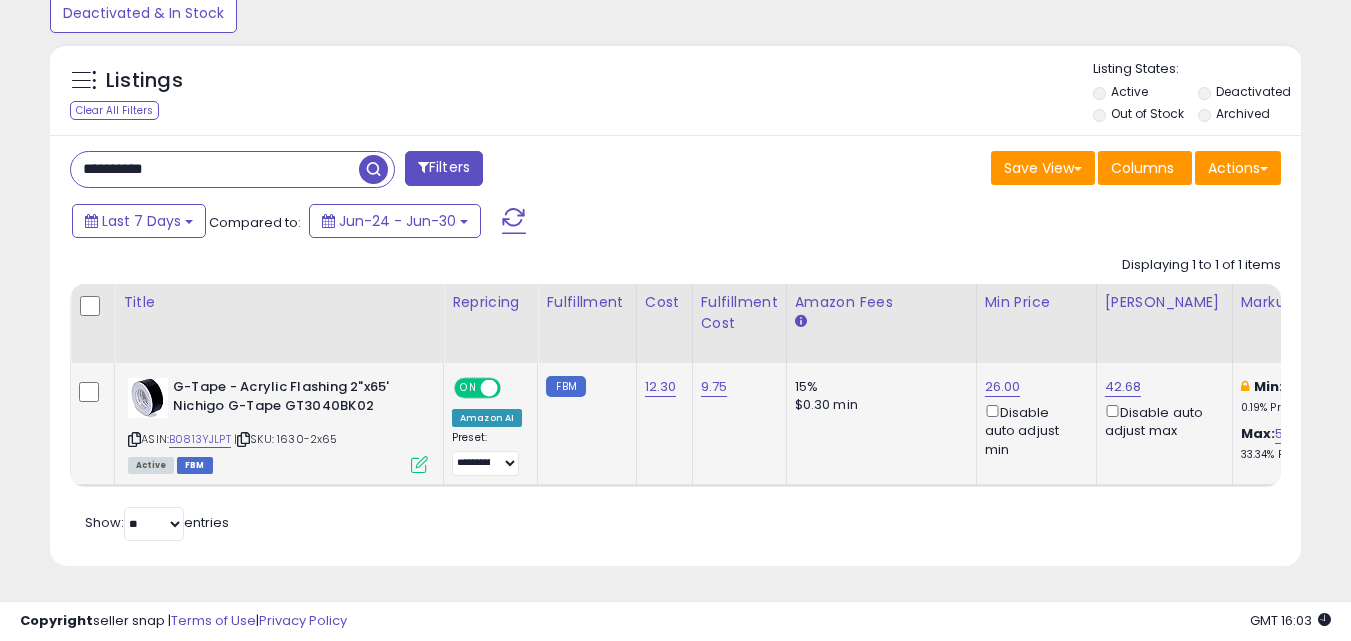 click on "Displaying 1 to 1 of 1 items
Title
Repricing" 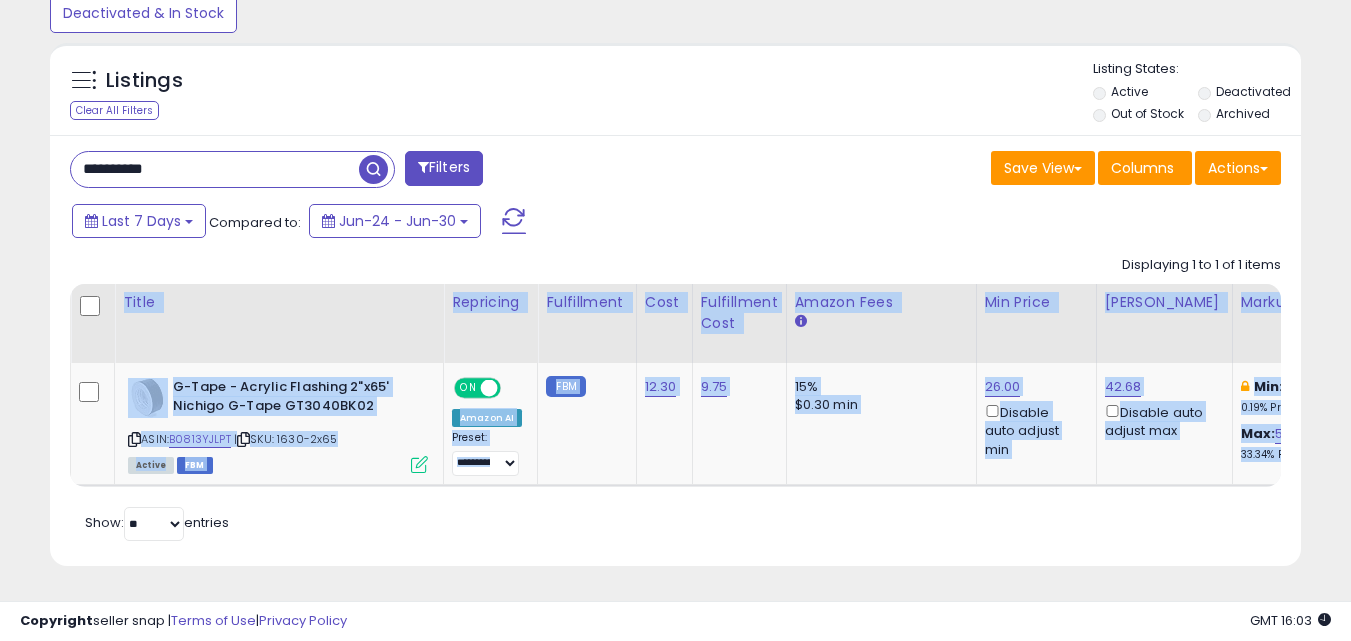 click on "Title
Repricing" at bounding box center (1619, 385) 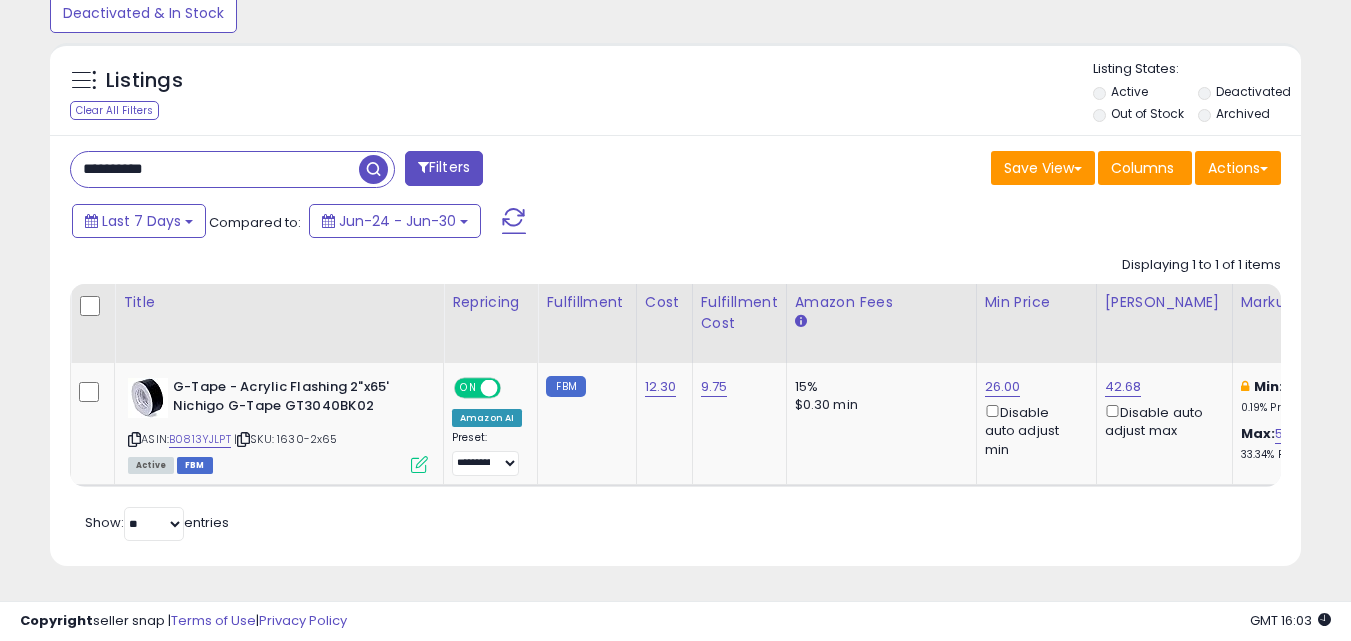 click on "Last 7 Days
Compared to:
Jun-24 - Jun-30" at bounding box center (521, 223) 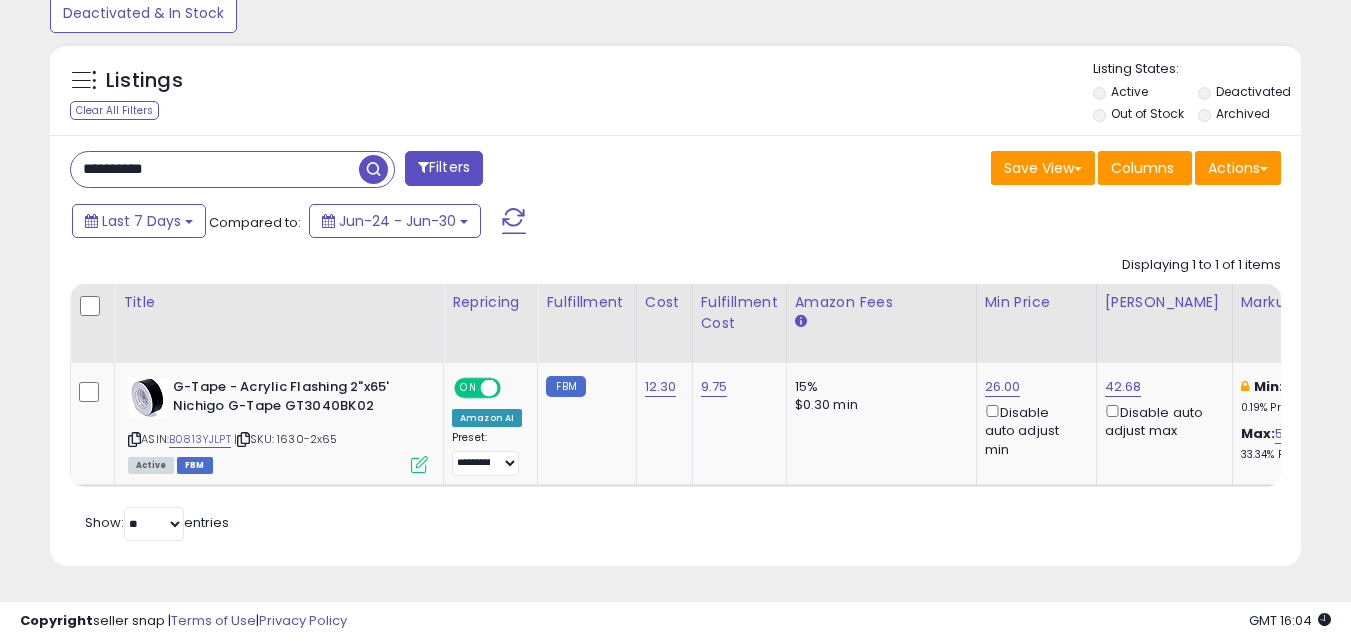 click on "**********" at bounding box center [365, 171] 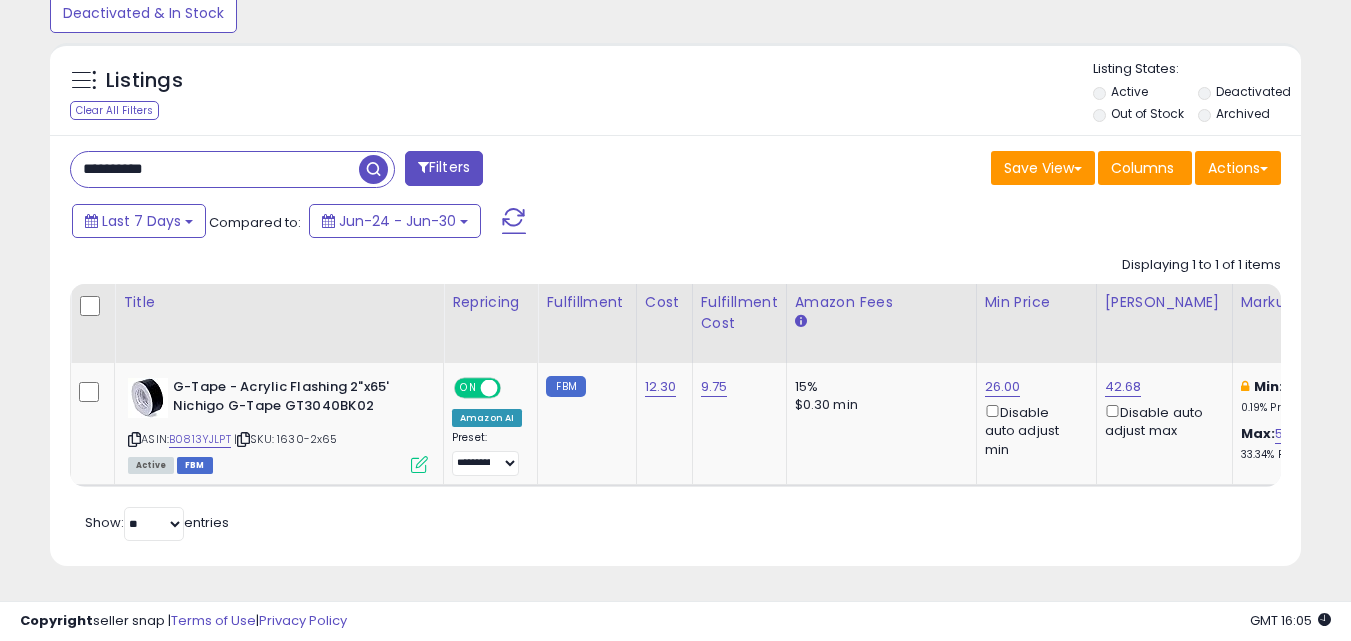 click on "**********" at bounding box center [215, 169] 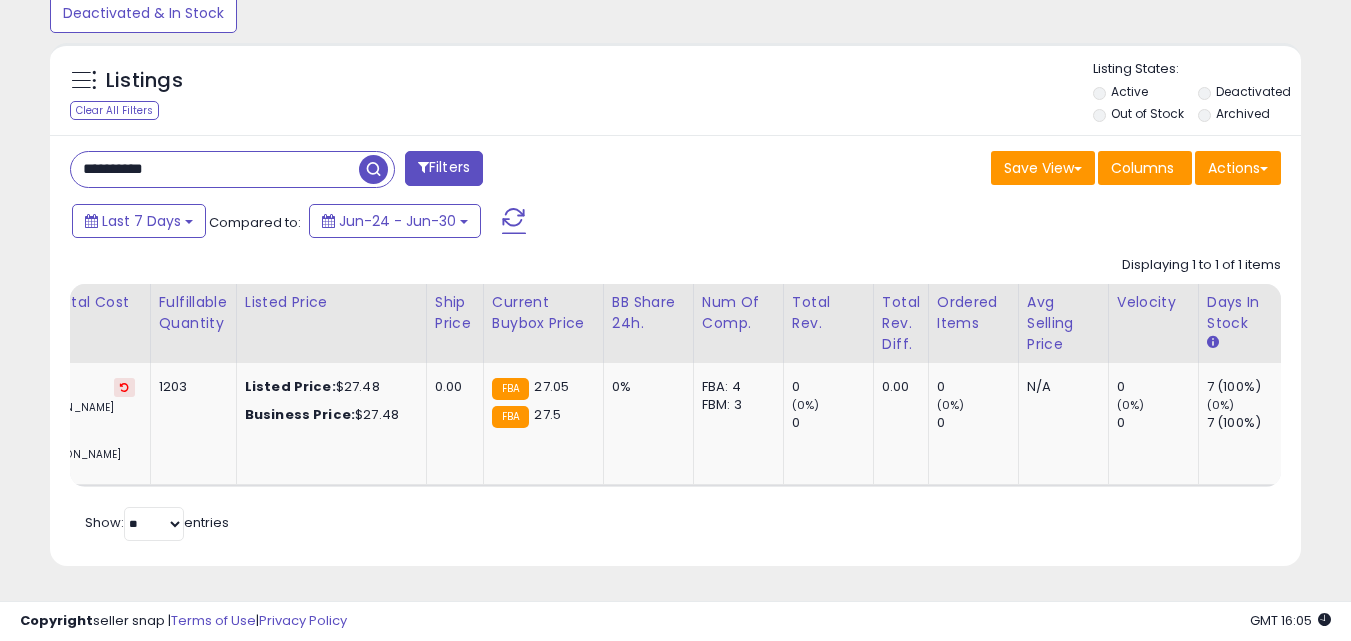 scroll, scrollTop: 0, scrollLeft: 1797, axis: horizontal 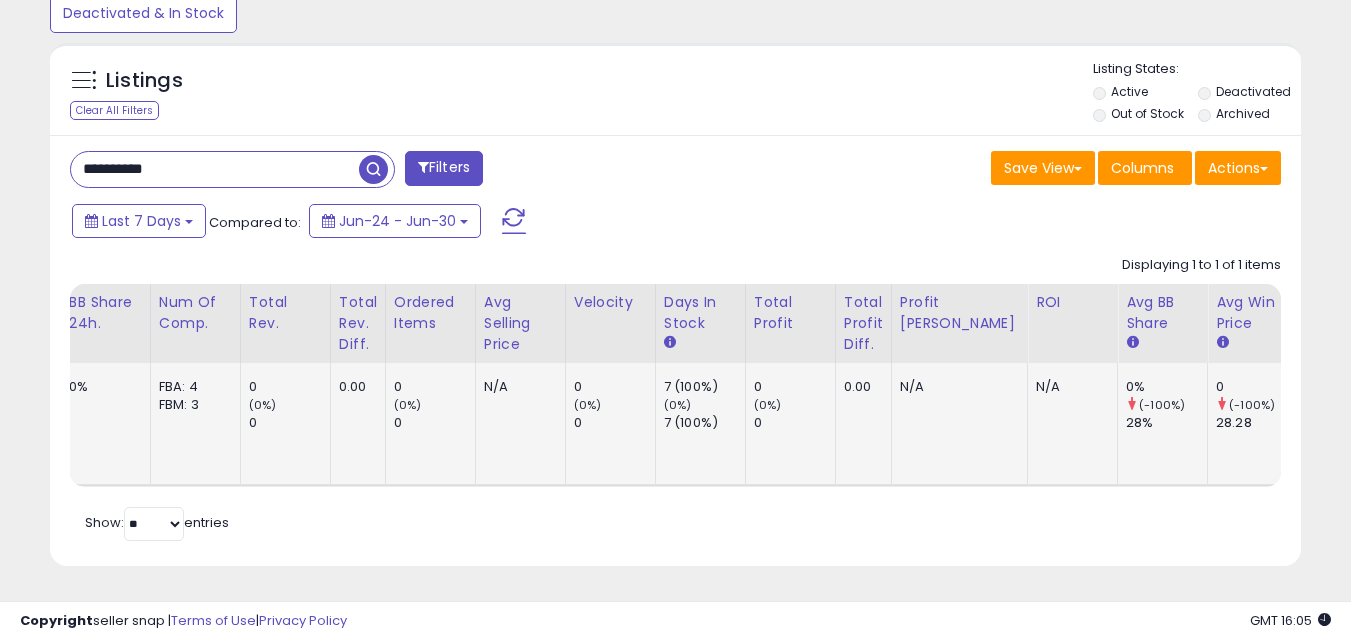 click on "18.20" at bounding box center (1322, 387) 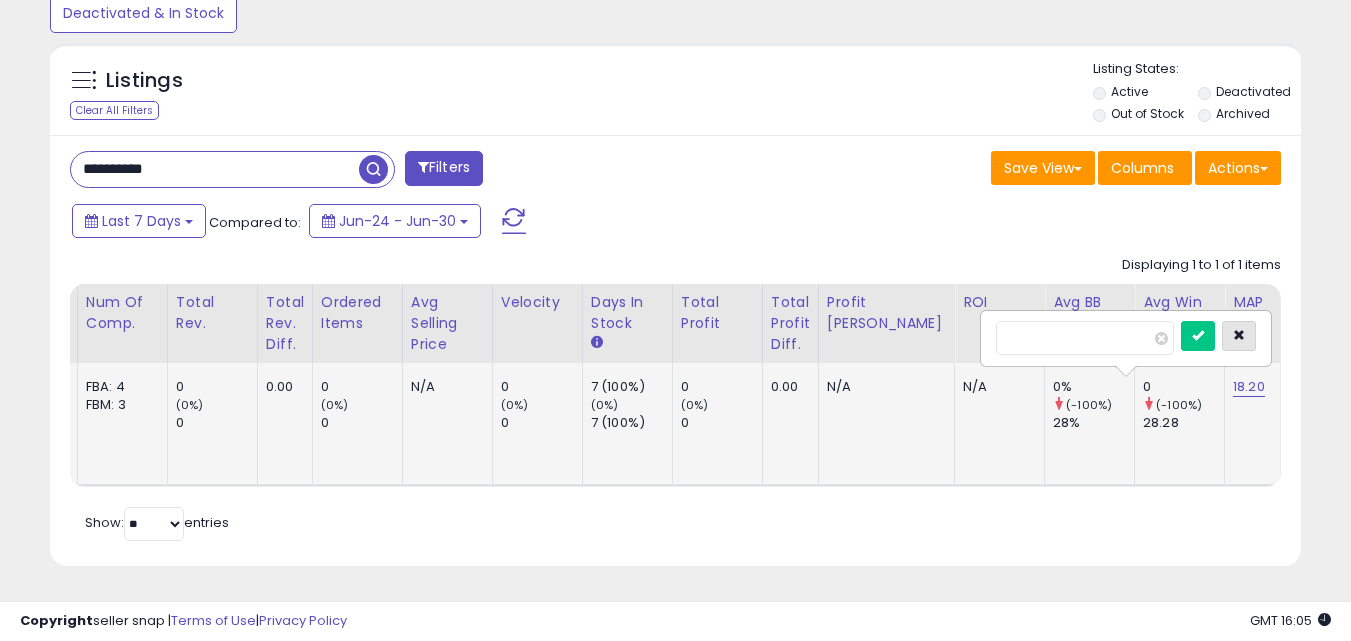 click at bounding box center (1239, 335) 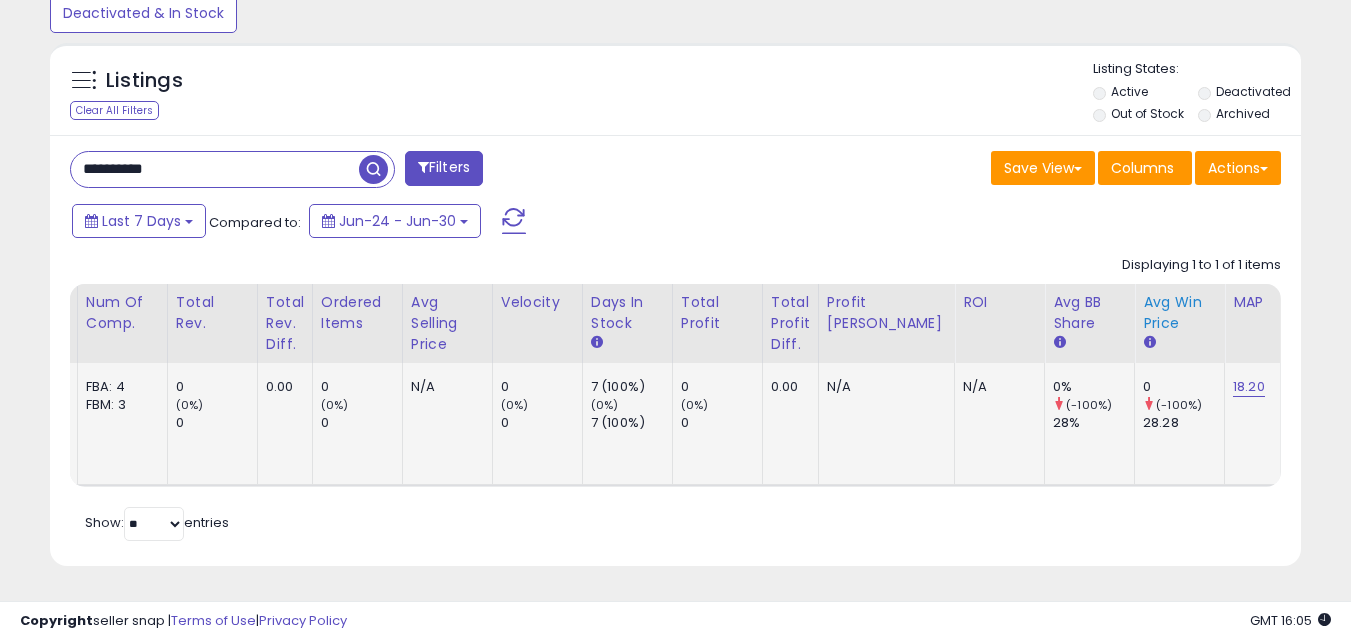 scroll, scrollTop: 0, scrollLeft: 1815, axis: horizontal 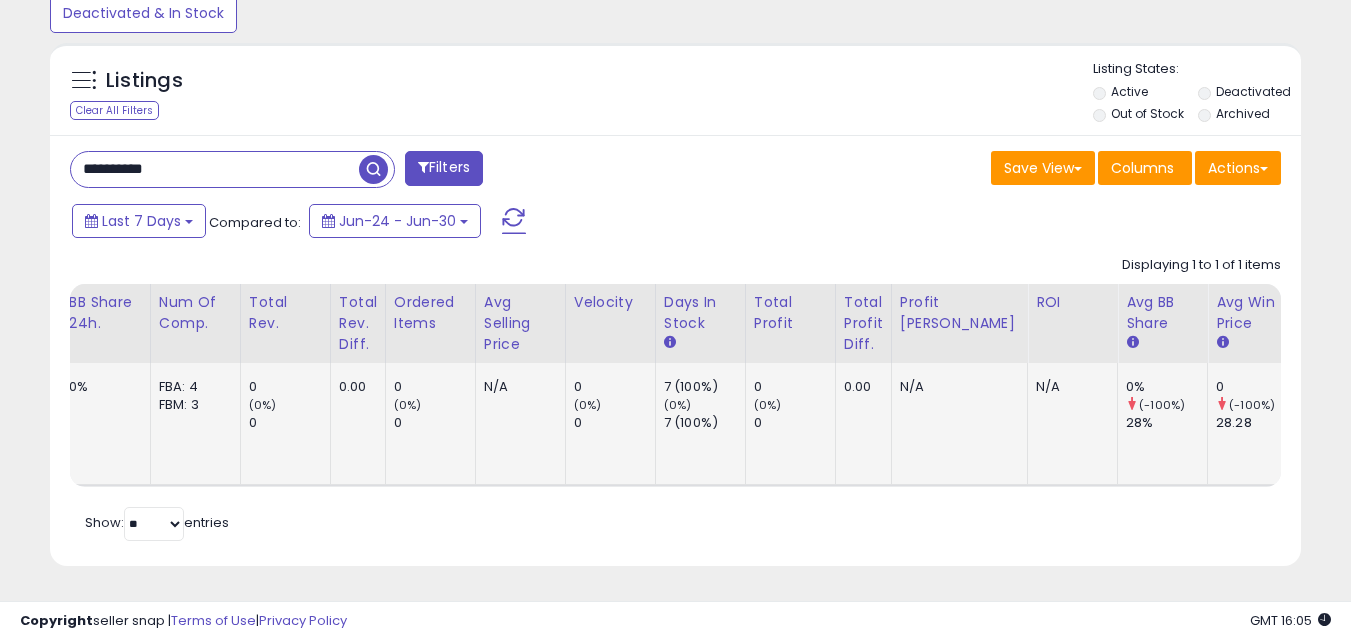 click on "18.20" at bounding box center [1322, 387] 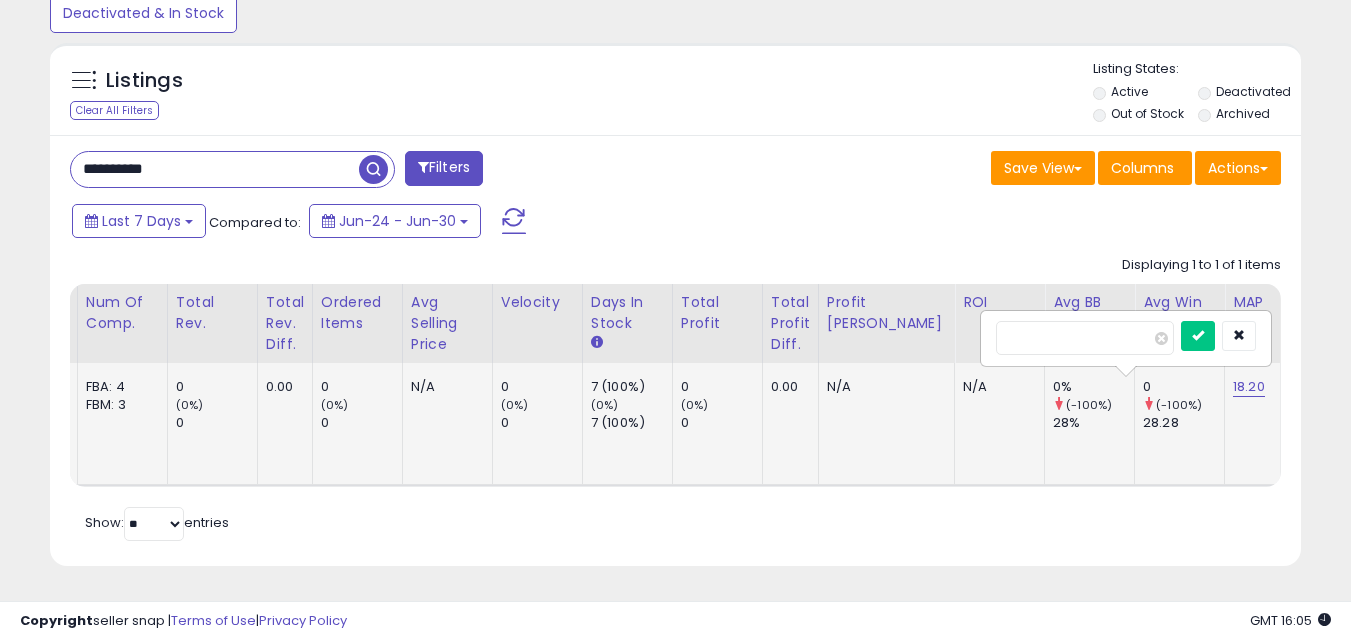 scroll, scrollTop: 0, scrollLeft: 1909, axis: horizontal 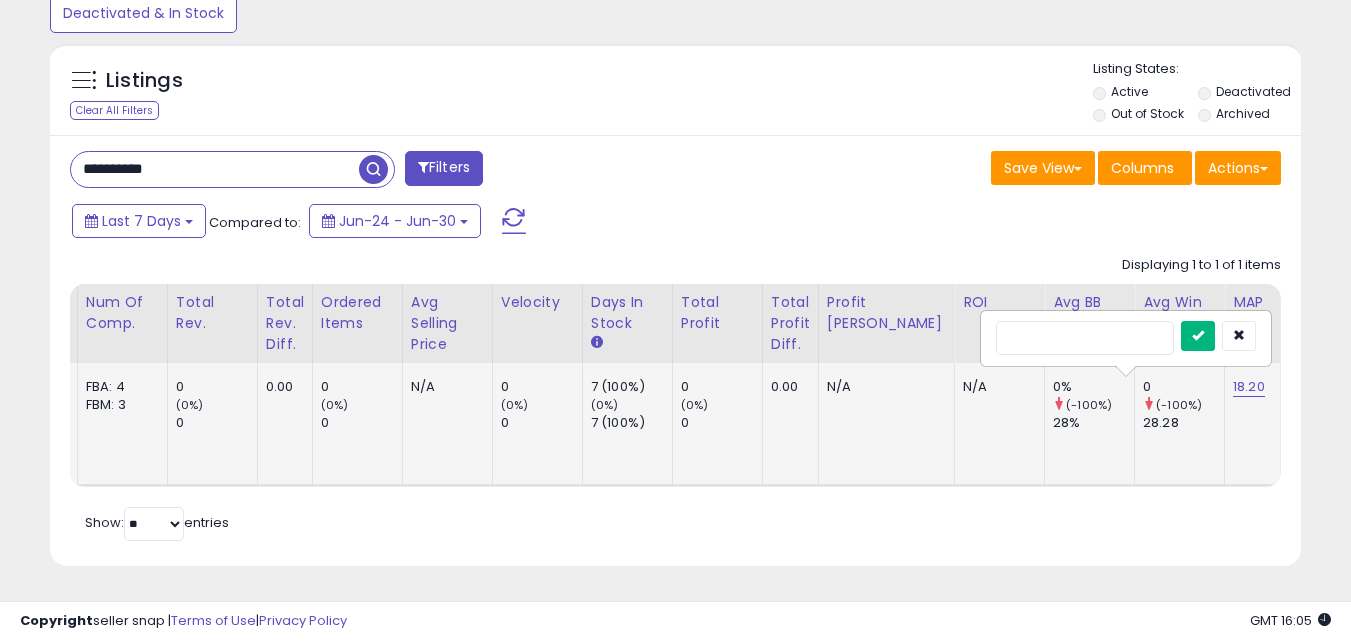 type 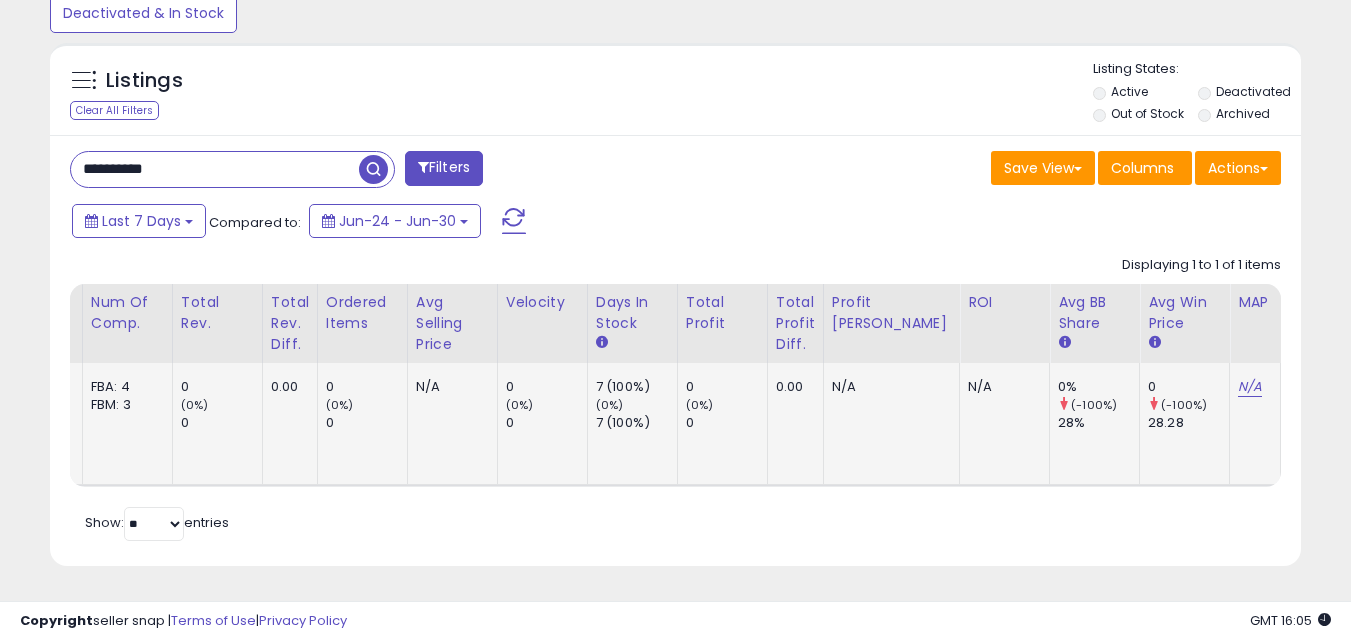 scroll, scrollTop: 0, scrollLeft: 1811, axis: horizontal 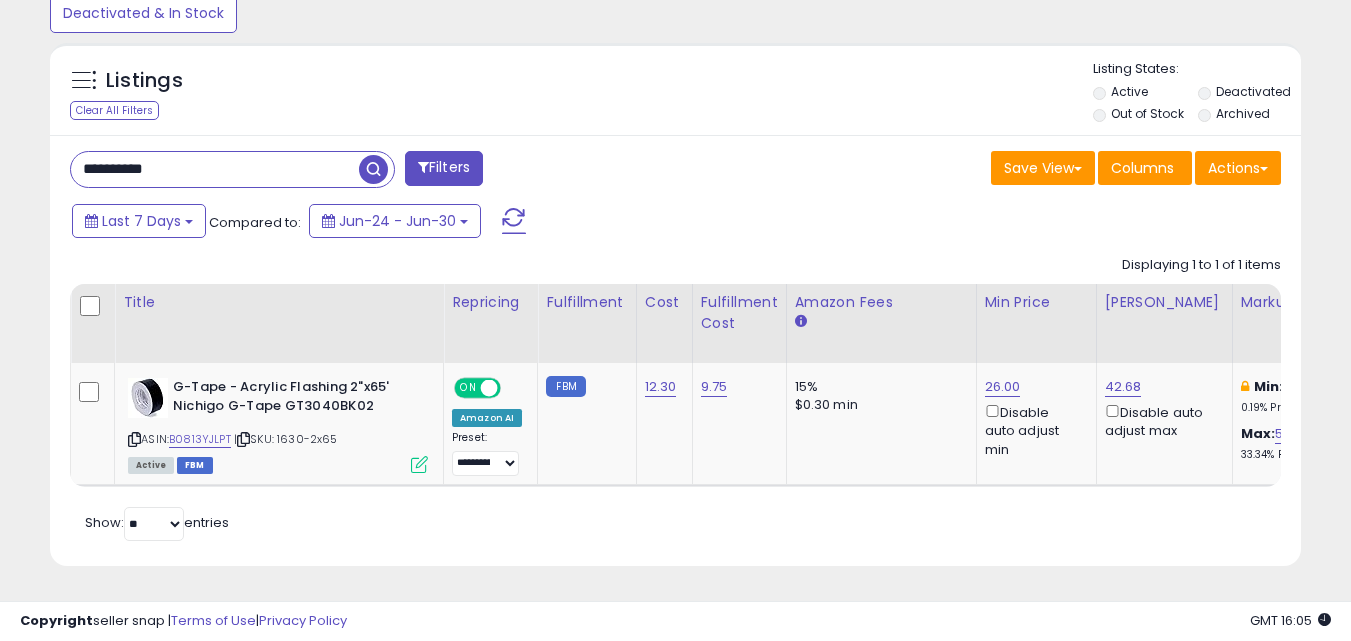click on "**********" at bounding box center [215, 169] 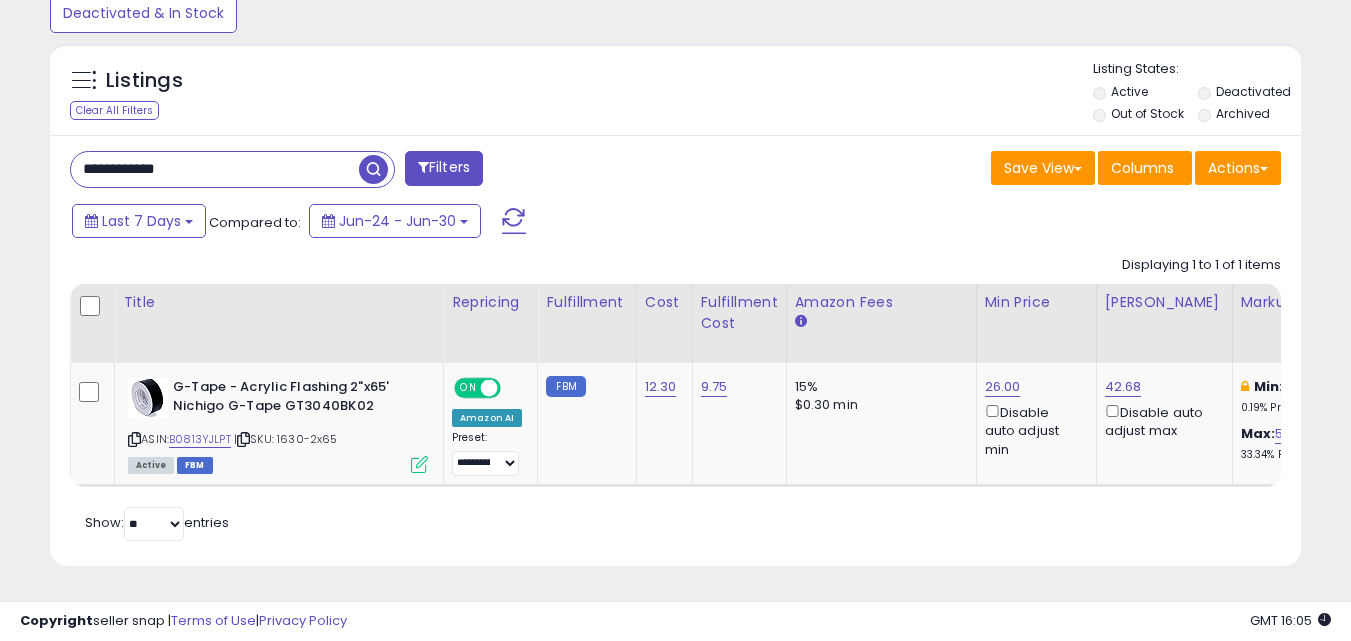 click at bounding box center (373, 169) 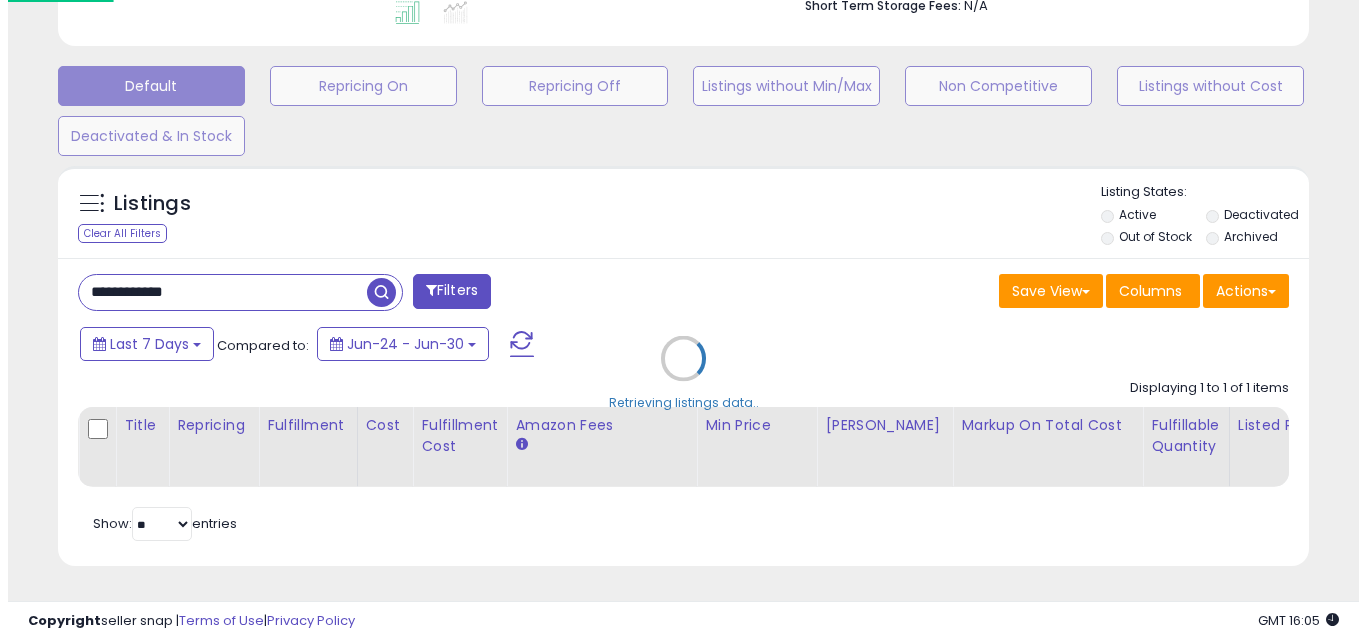 scroll, scrollTop: 579, scrollLeft: 0, axis: vertical 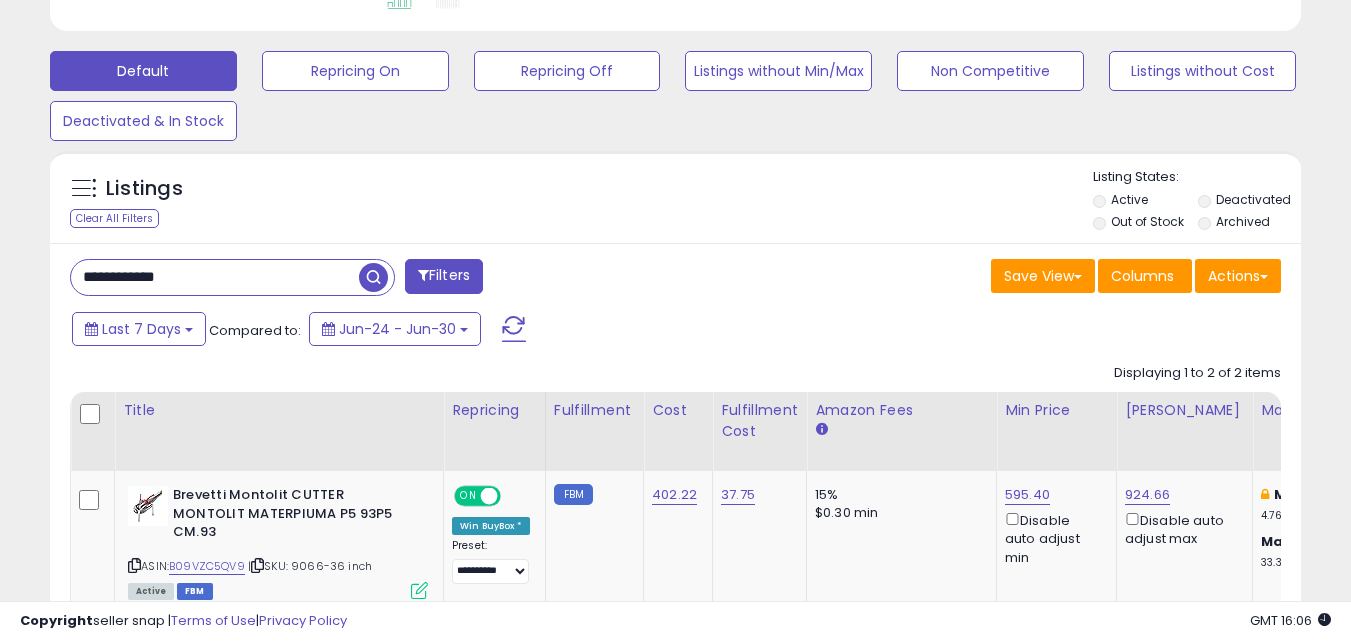 click on "**********" at bounding box center (215, 277) 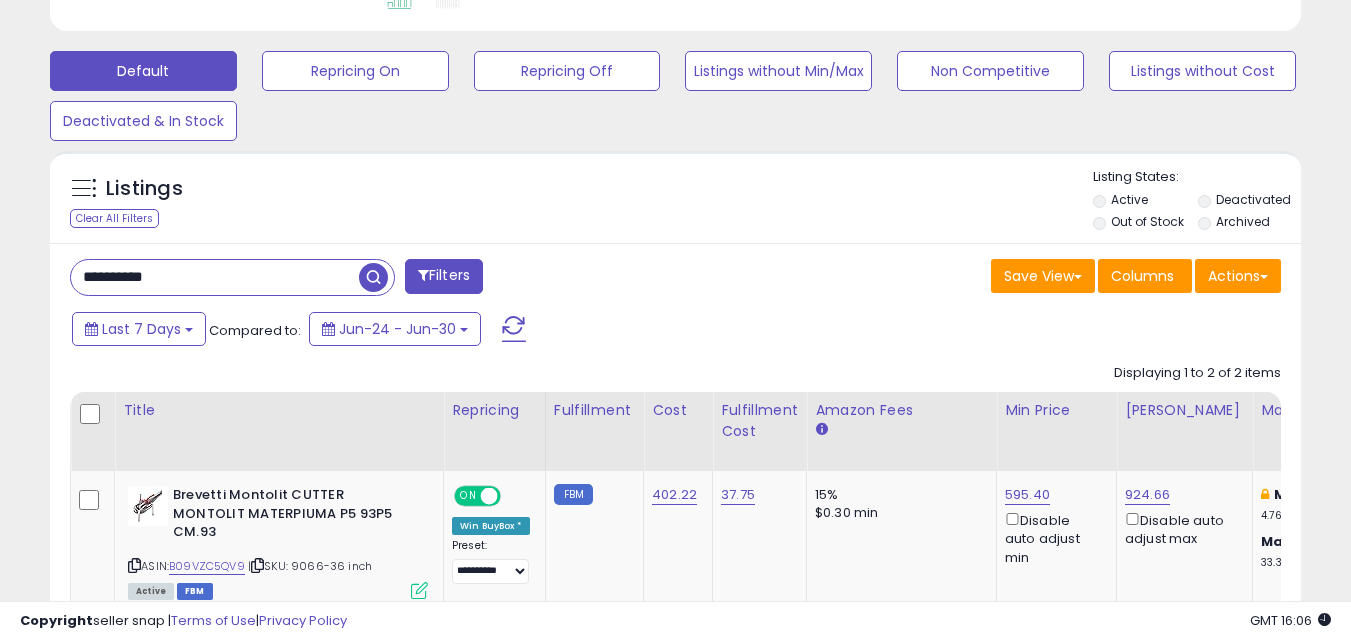 click at bounding box center [373, 277] 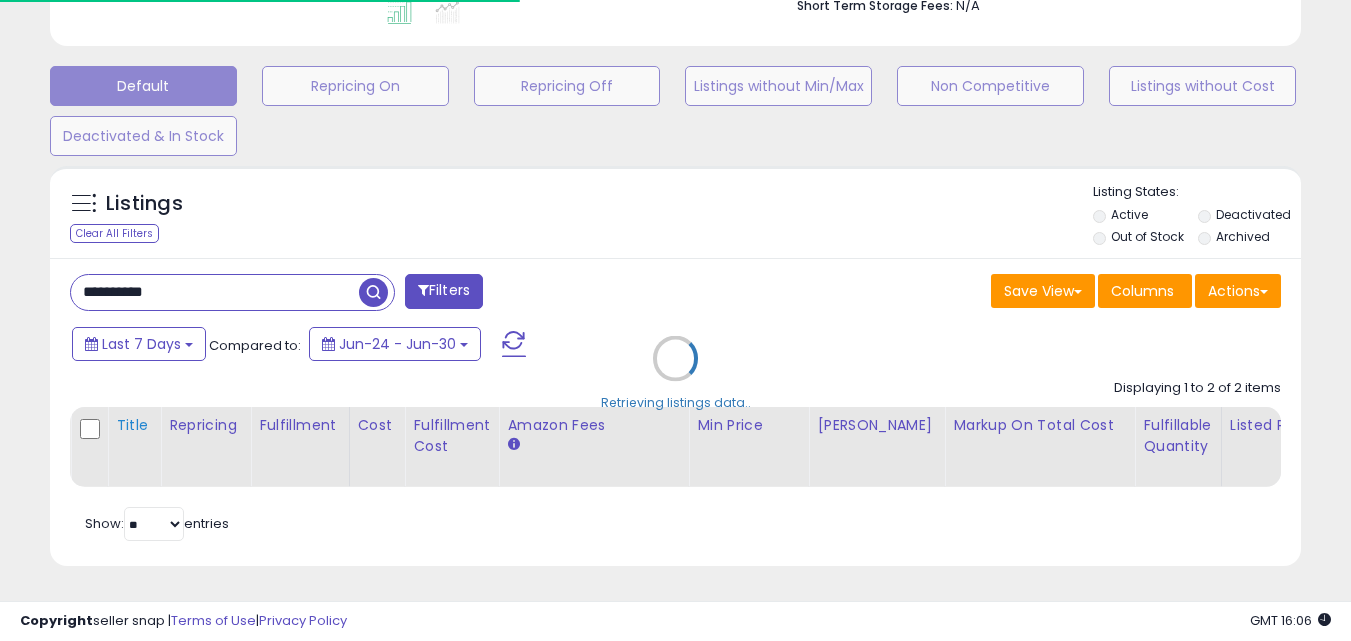 scroll, scrollTop: 410, scrollLeft: 724, axis: both 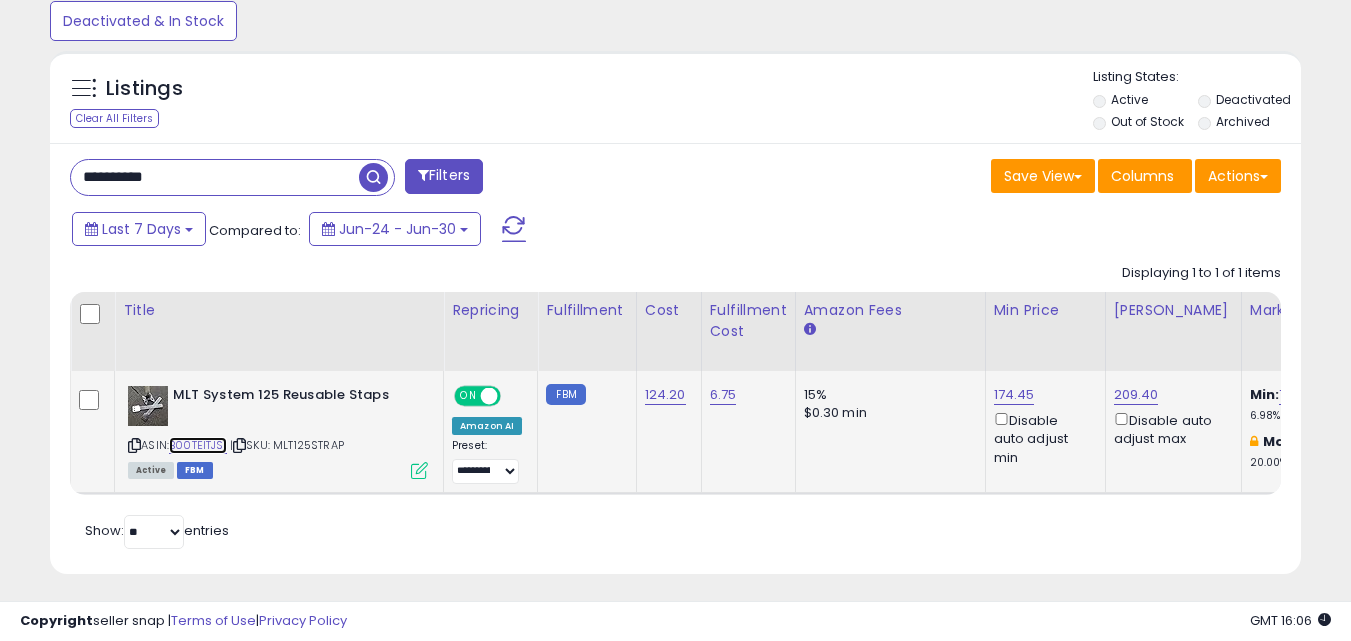click on "B00TEITJSI" at bounding box center [198, 445] 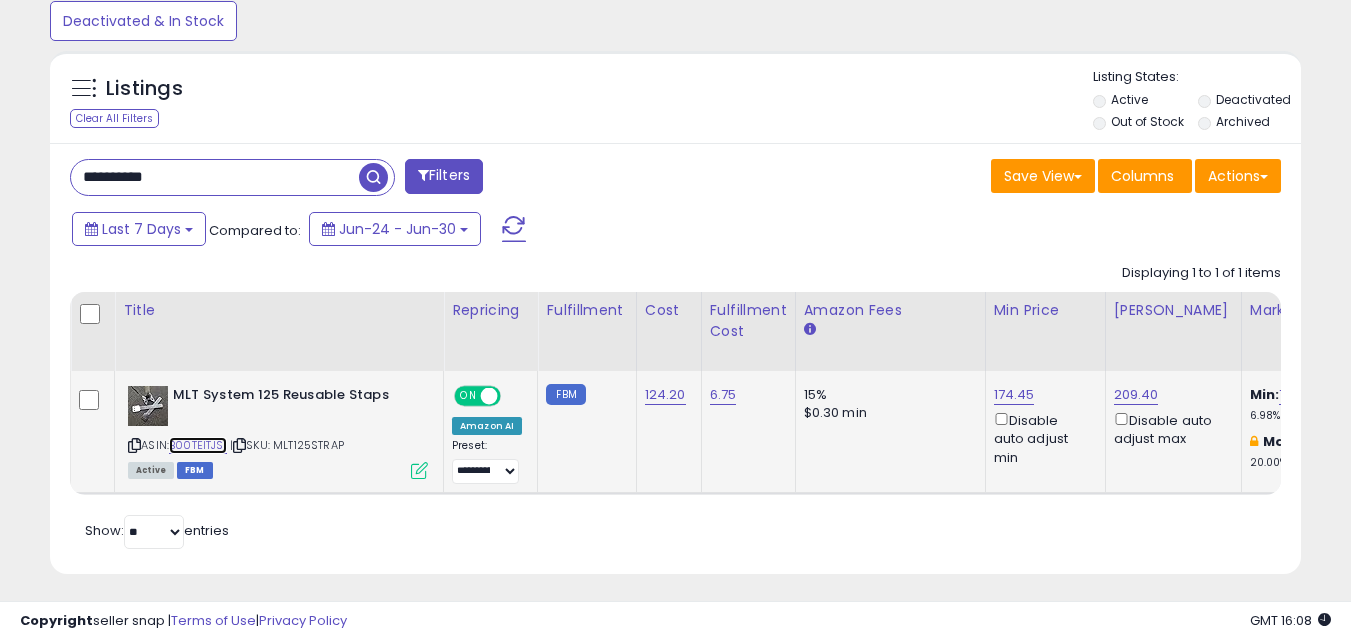 scroll, scrollTop: 999590, scrollLeft: 999276, axis: both 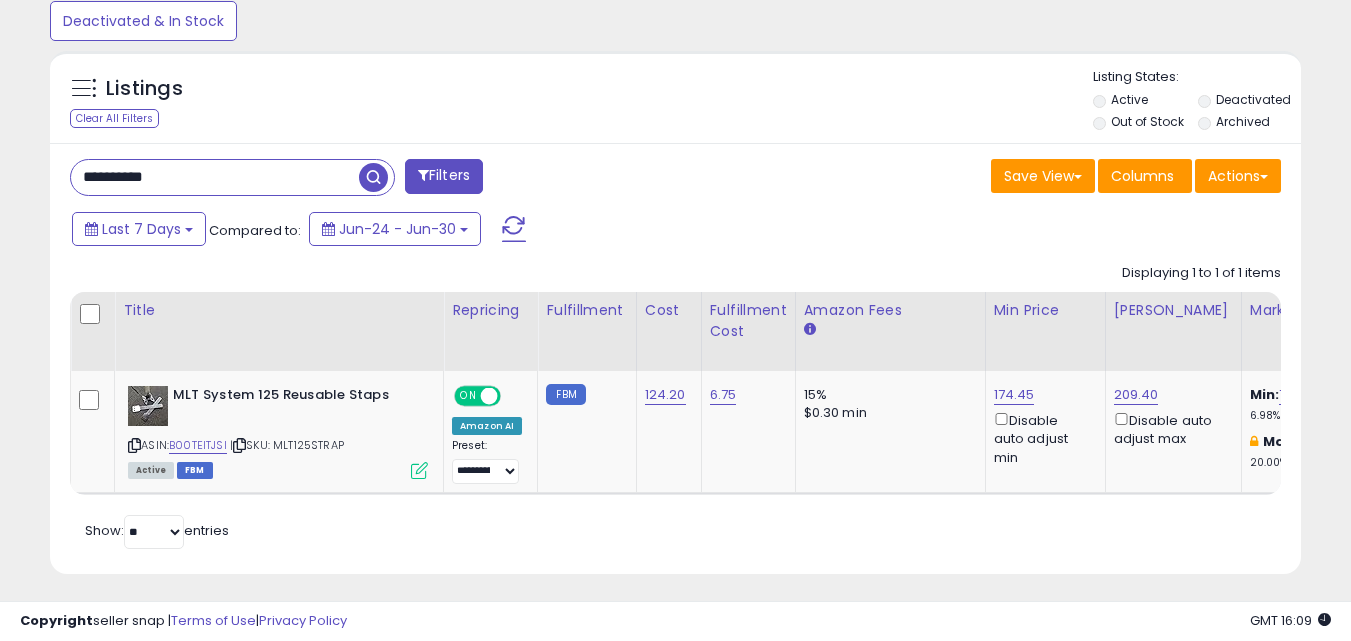 click on "**********" at bounding box center (215, 177) 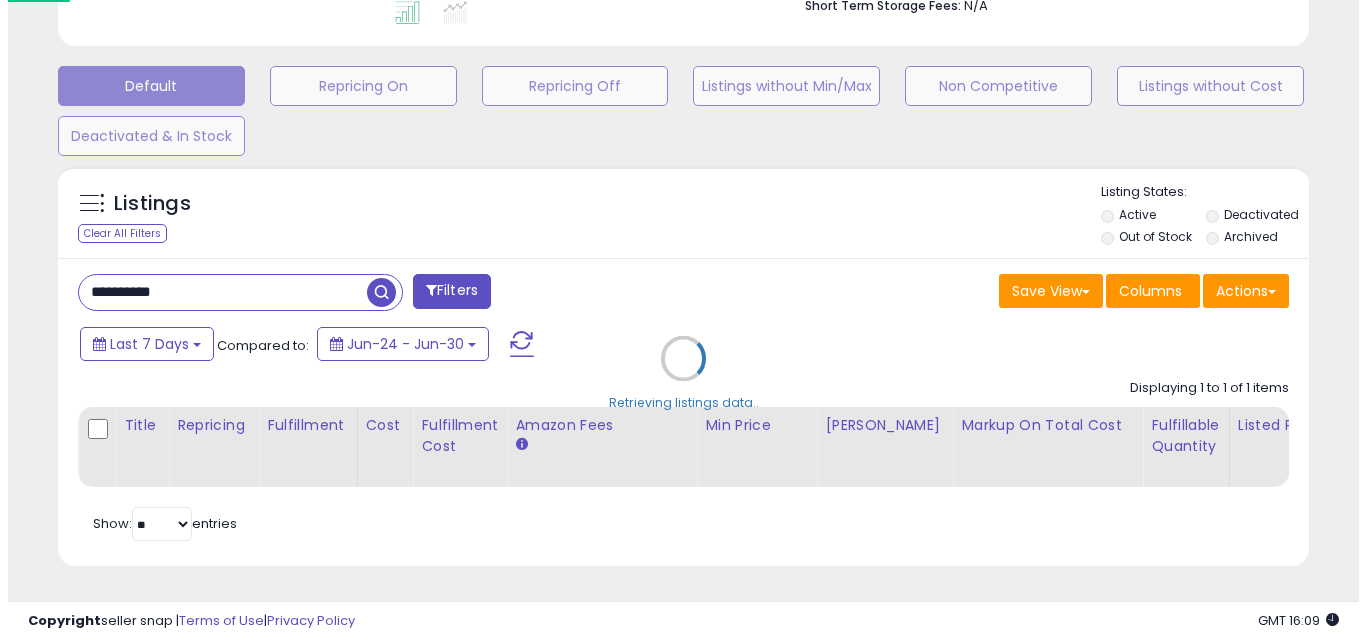 scroll, scrollTop: 579, scrollLeft: 0, axis: vertical 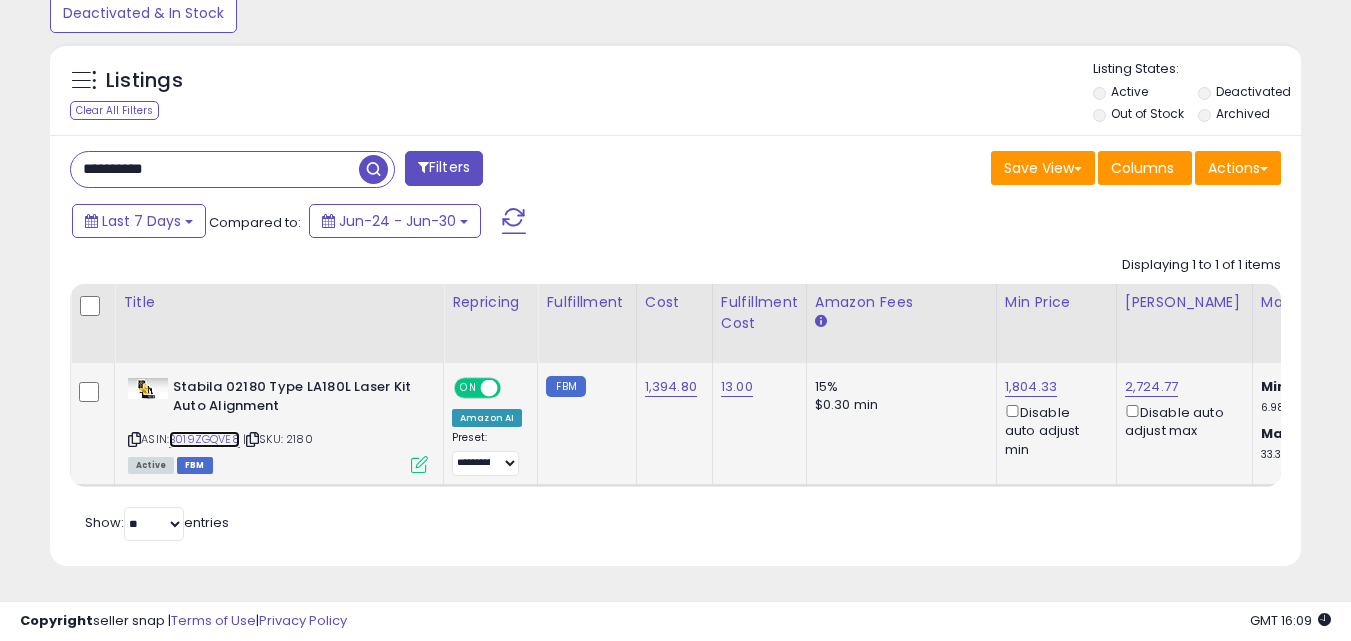 click on "B019ZGQVE8" at bounding box center [204, 439] 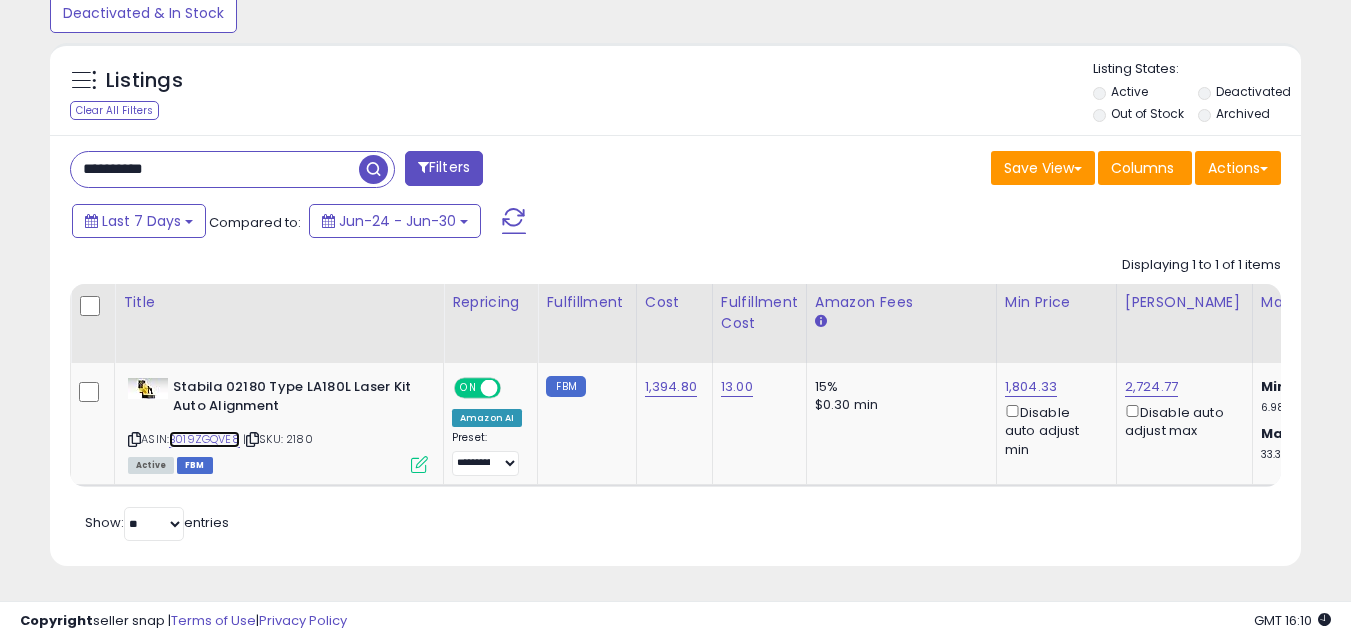 scroll, scrollTop: 0, scrollLeft: 623, axis: horizontal 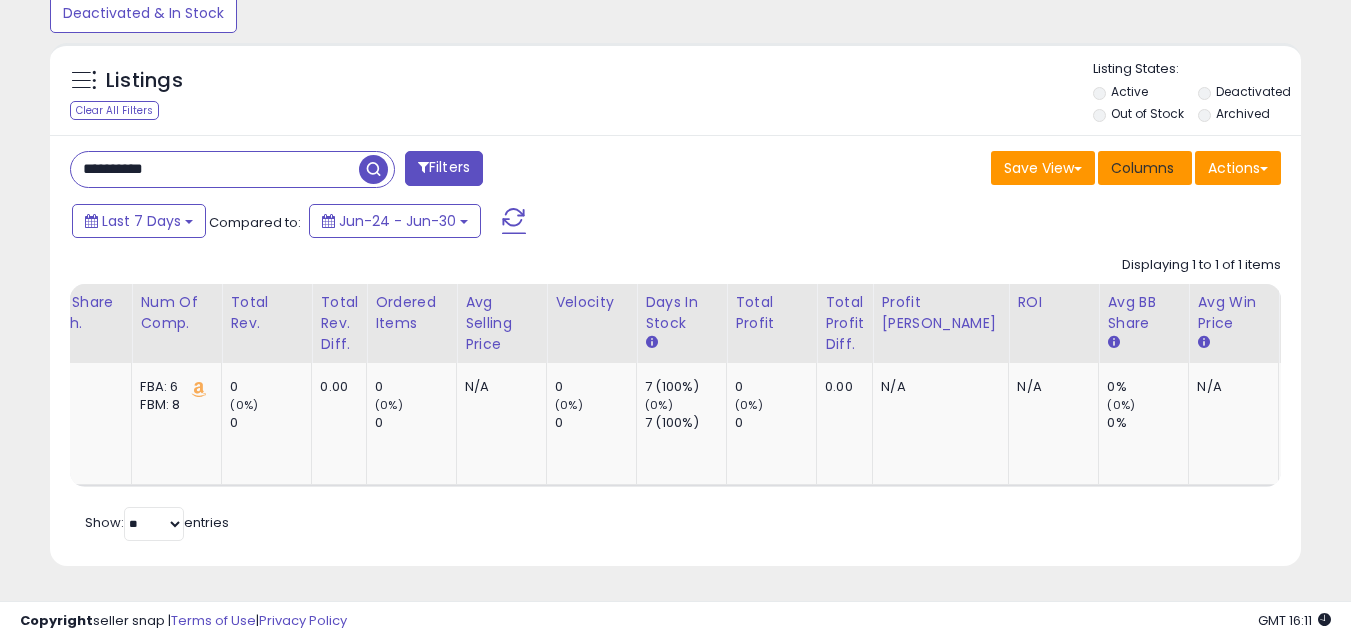click on "Columns" at bounding box center [1142, 168] 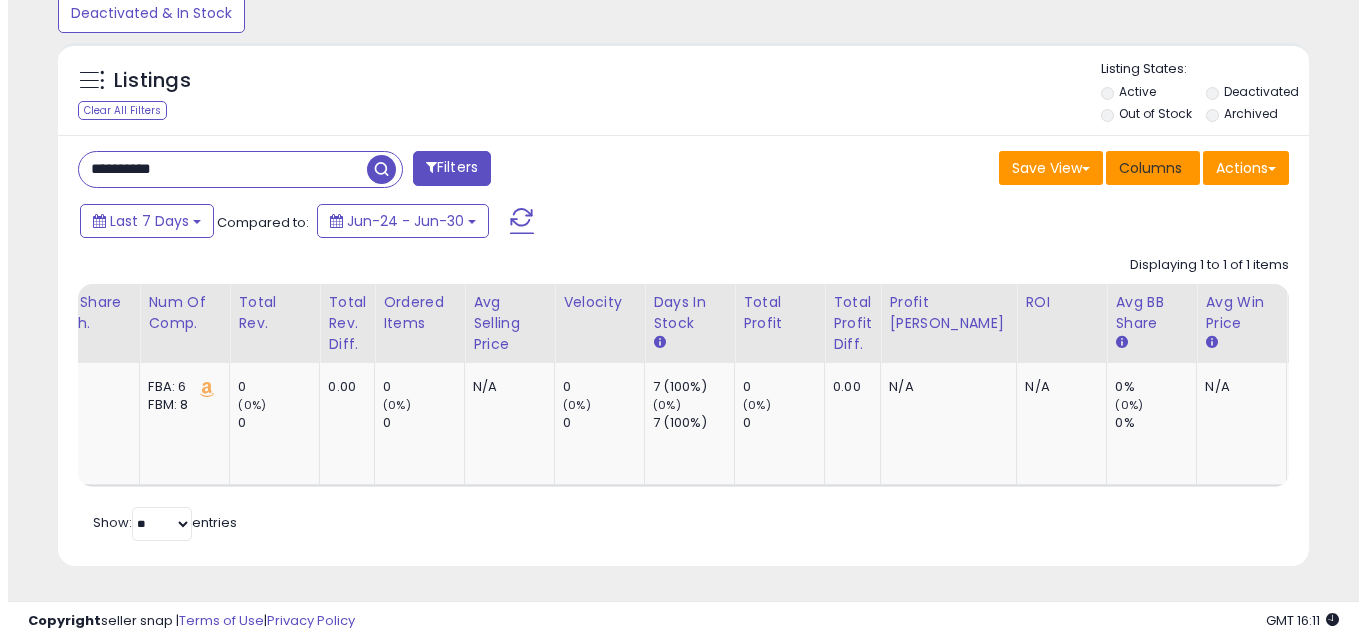 scroll, scrollTop: 999590, scrollLeft: 999267, axis: both 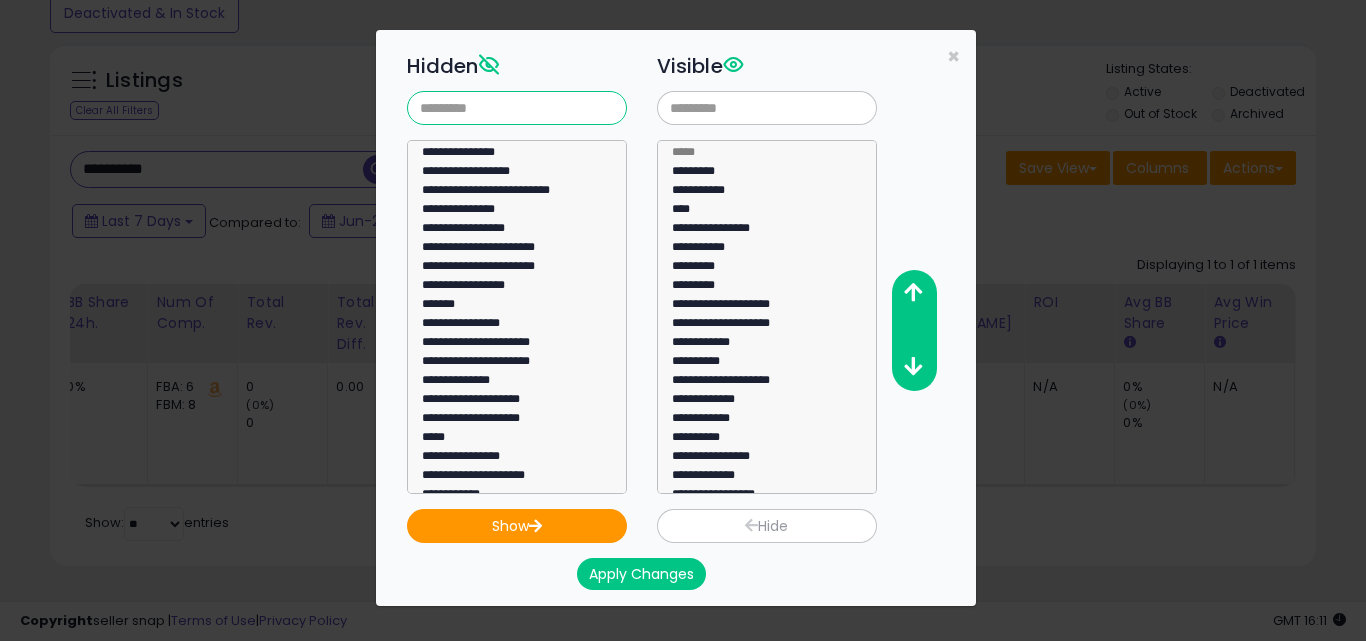 click at bounding box center (517, 108) 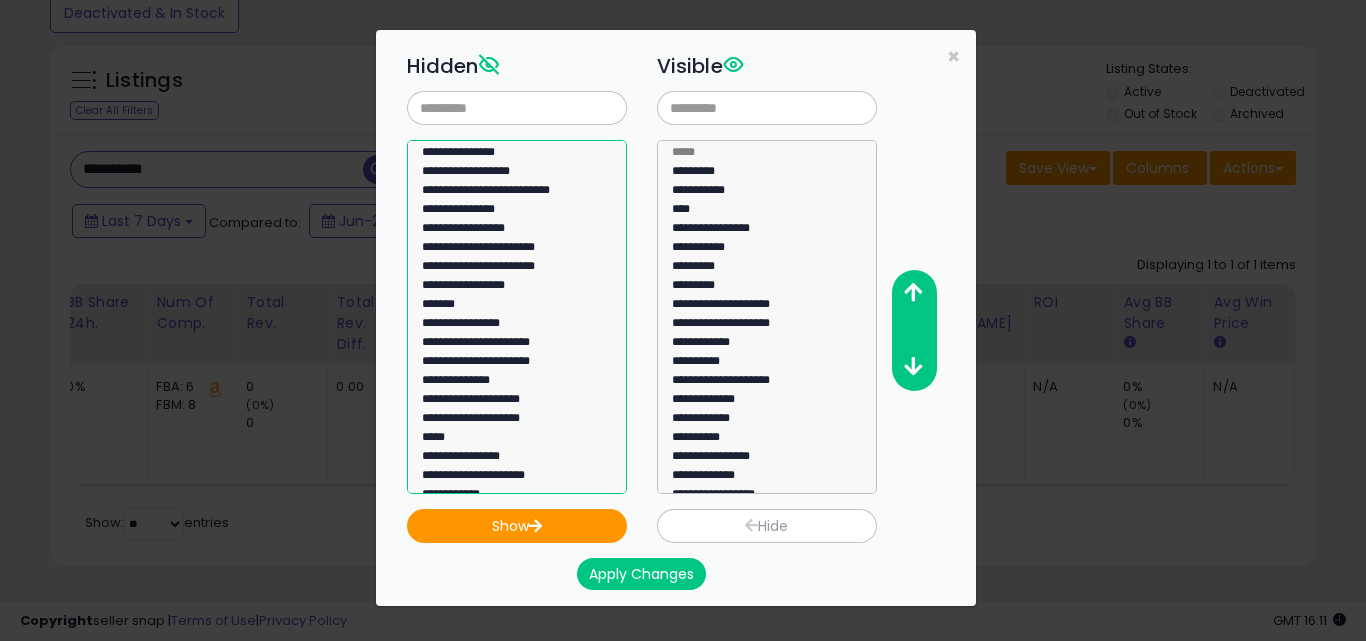 select on "**********" 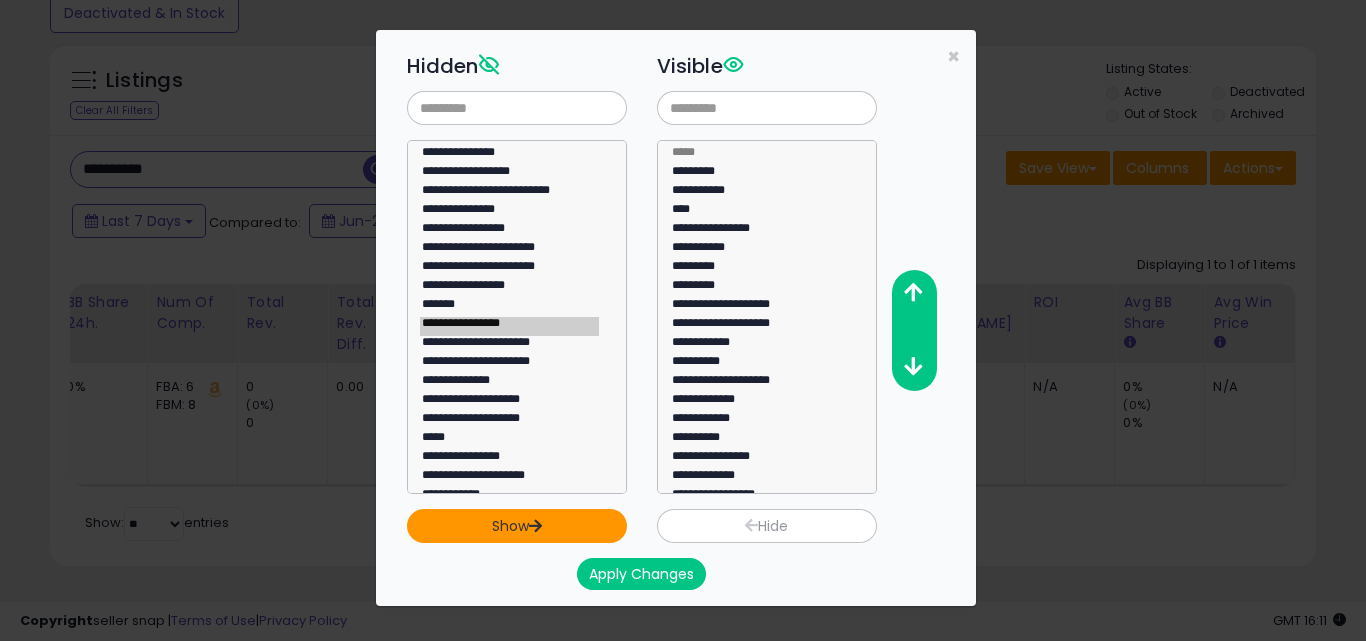 click on "Show" at bounding box center (517, 526) 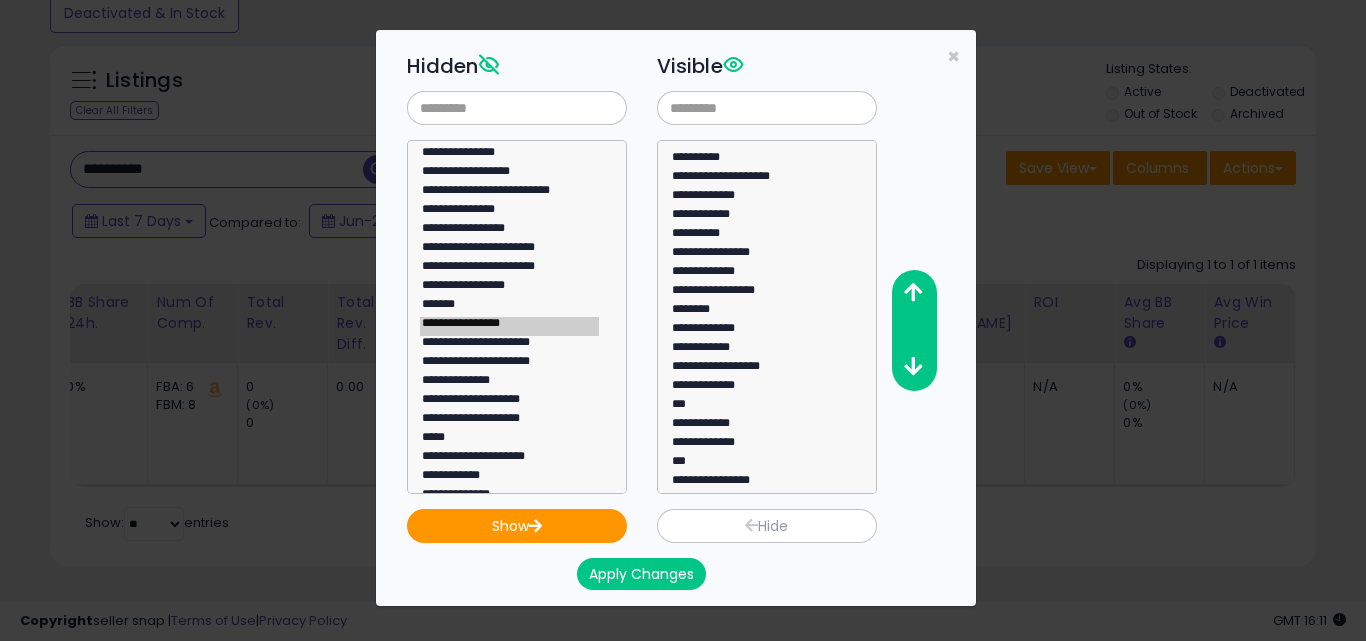 scroll, scrollTop: 209, scrollLeft: 0, axis: vertical 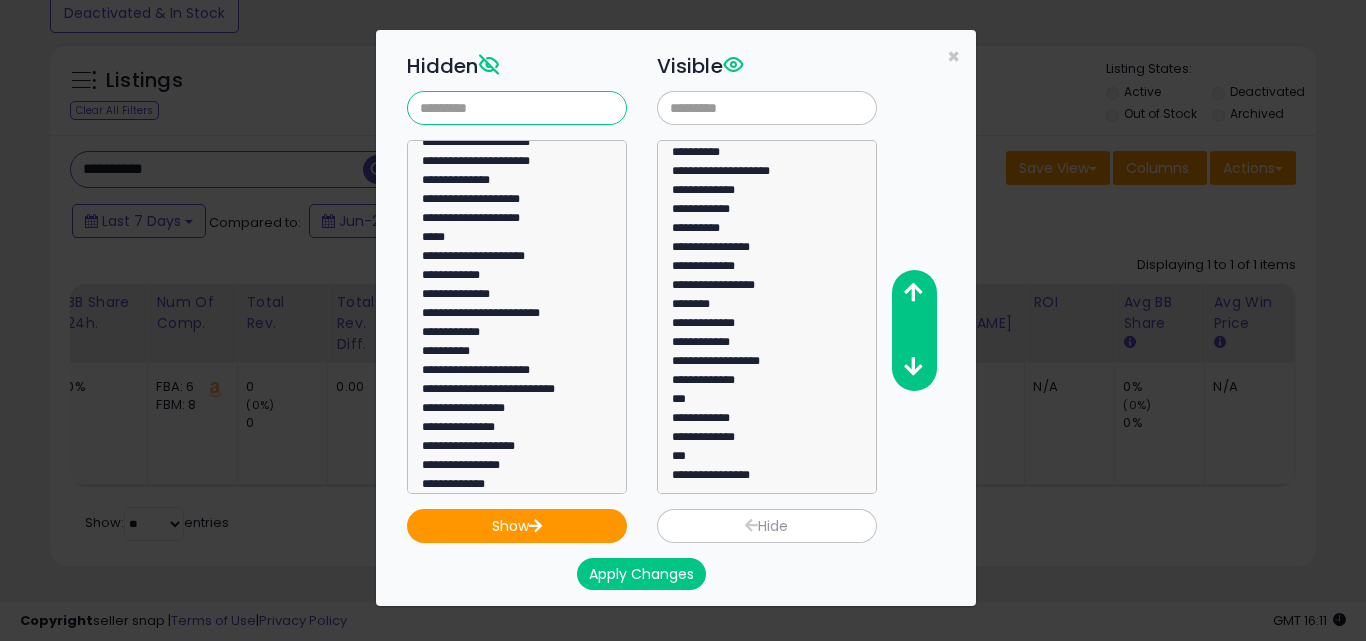 click at bounding box center (517, 108) 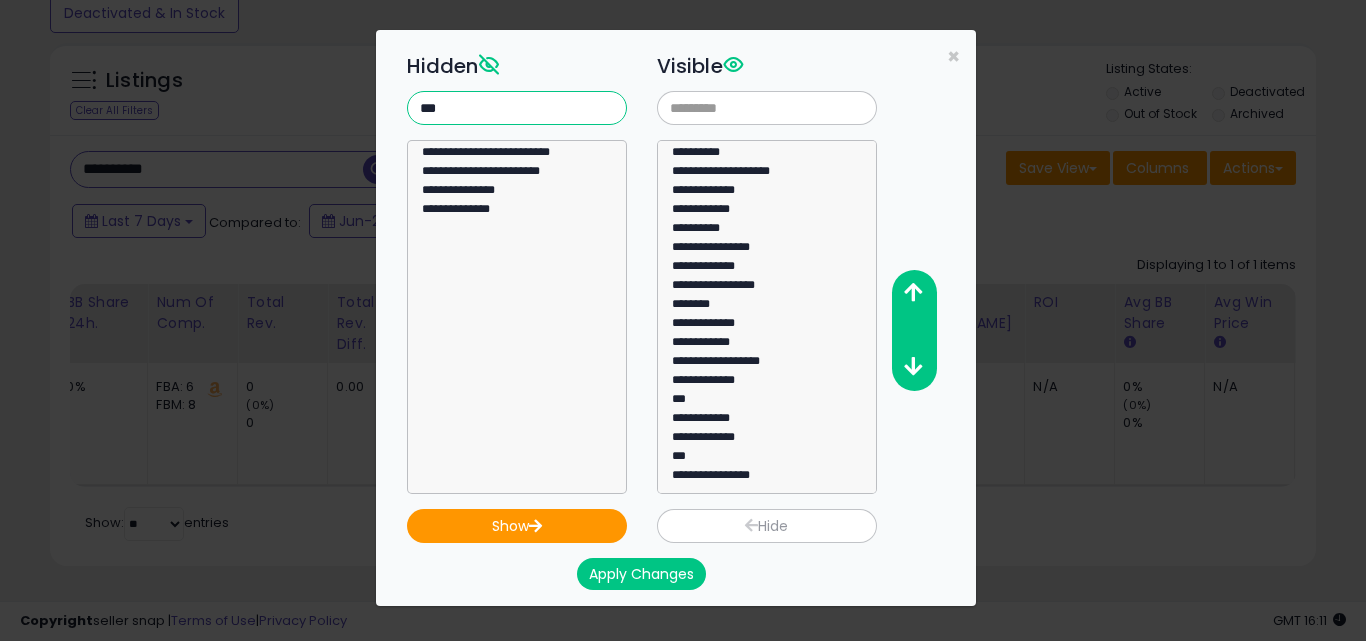 scroll, scrollTop: 0, scrollLeft: 0, axis: both 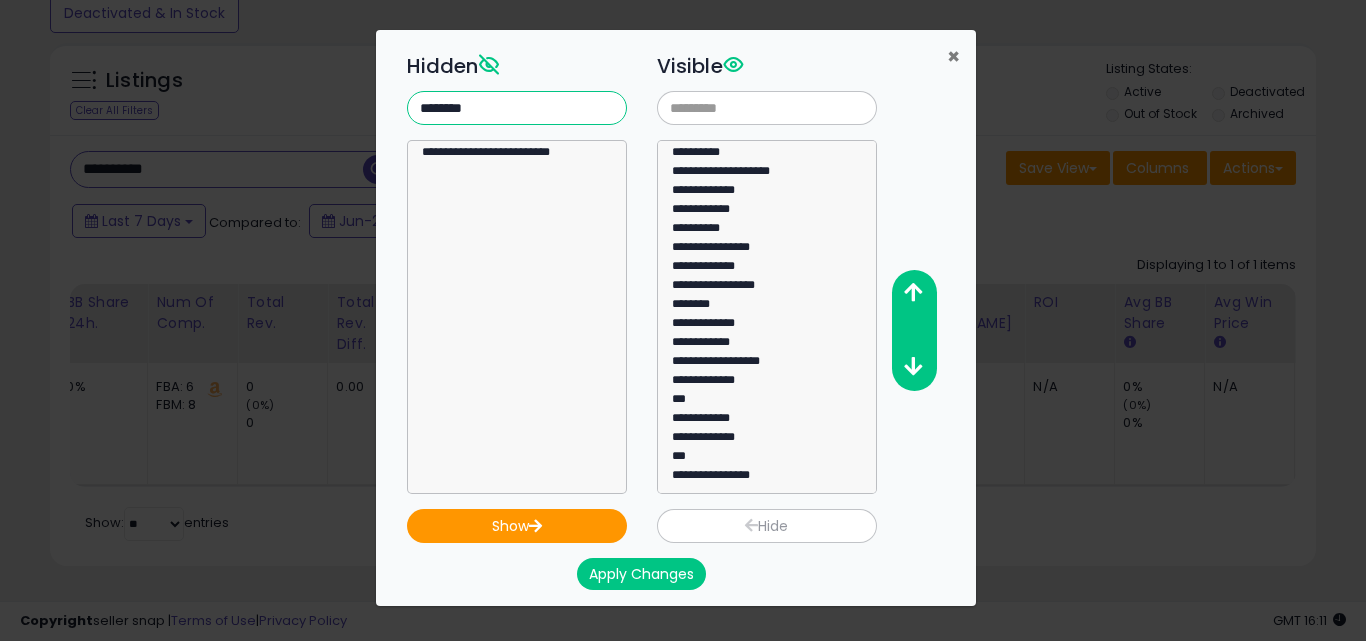 type on "********" 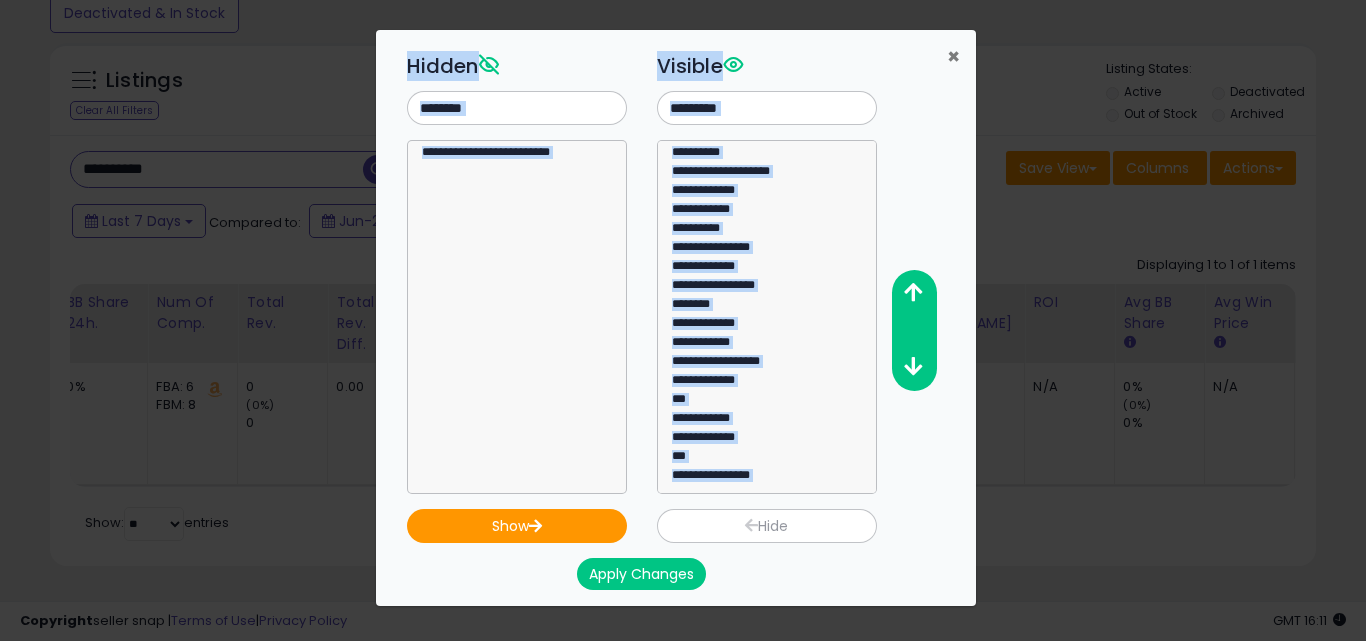 click on "**********" at bounding box center [676, 318] 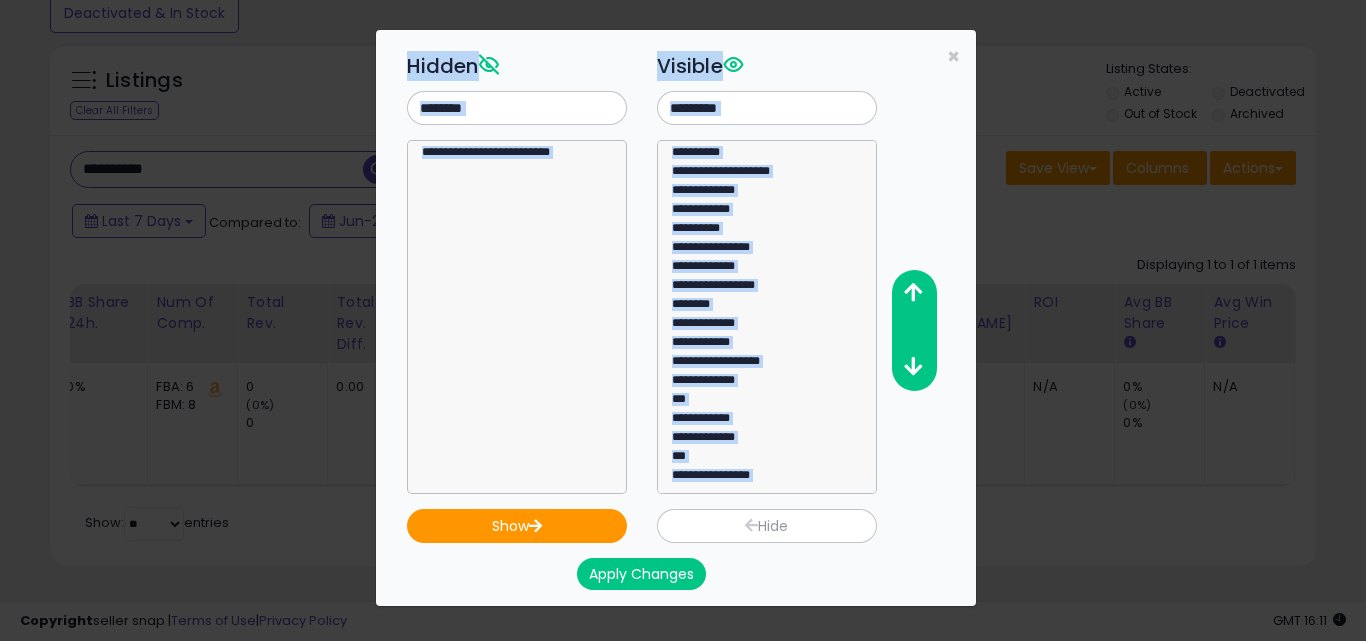 click on "Apply Changes" at bounding box center (641, 574) 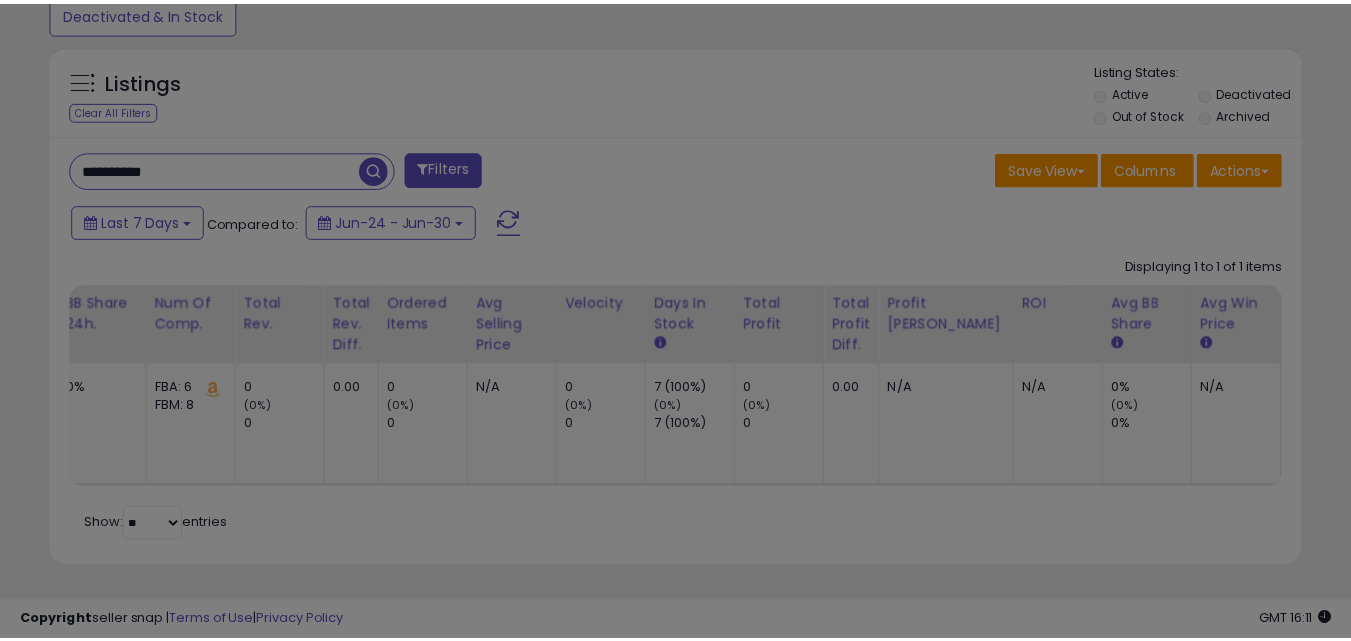 scroll, scrollTop: 0, scrollLeft: 0, axis: both 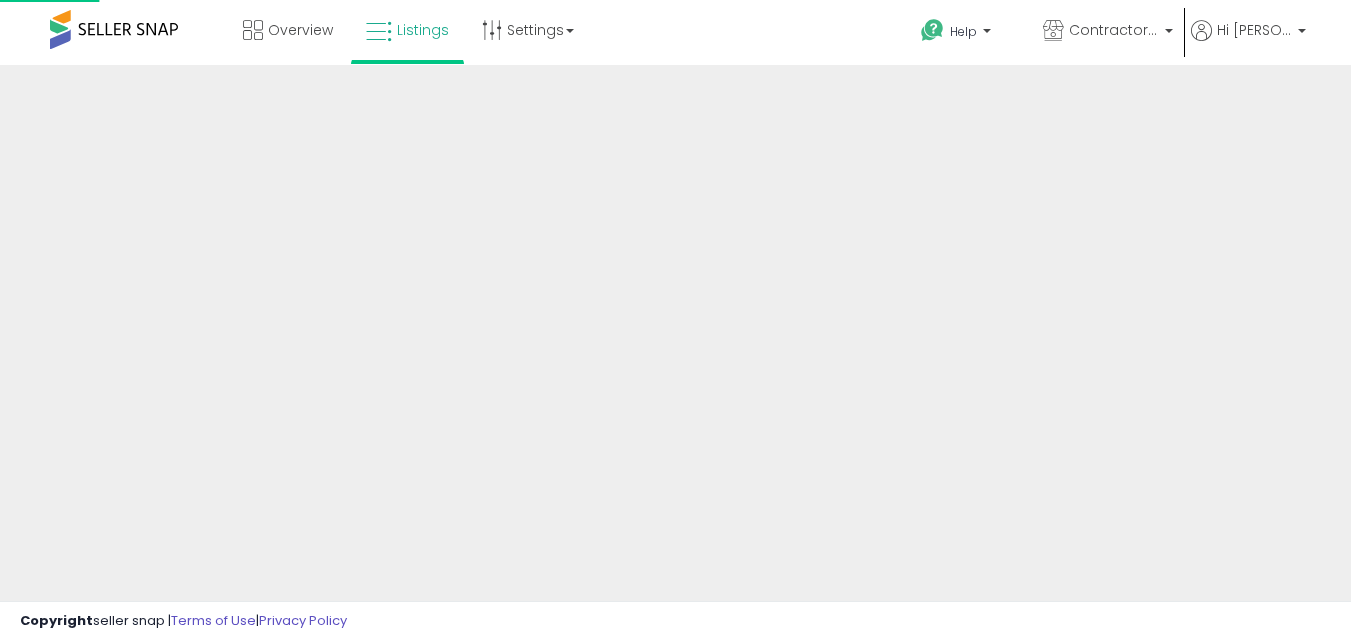 click at bounding box center [675, 480] 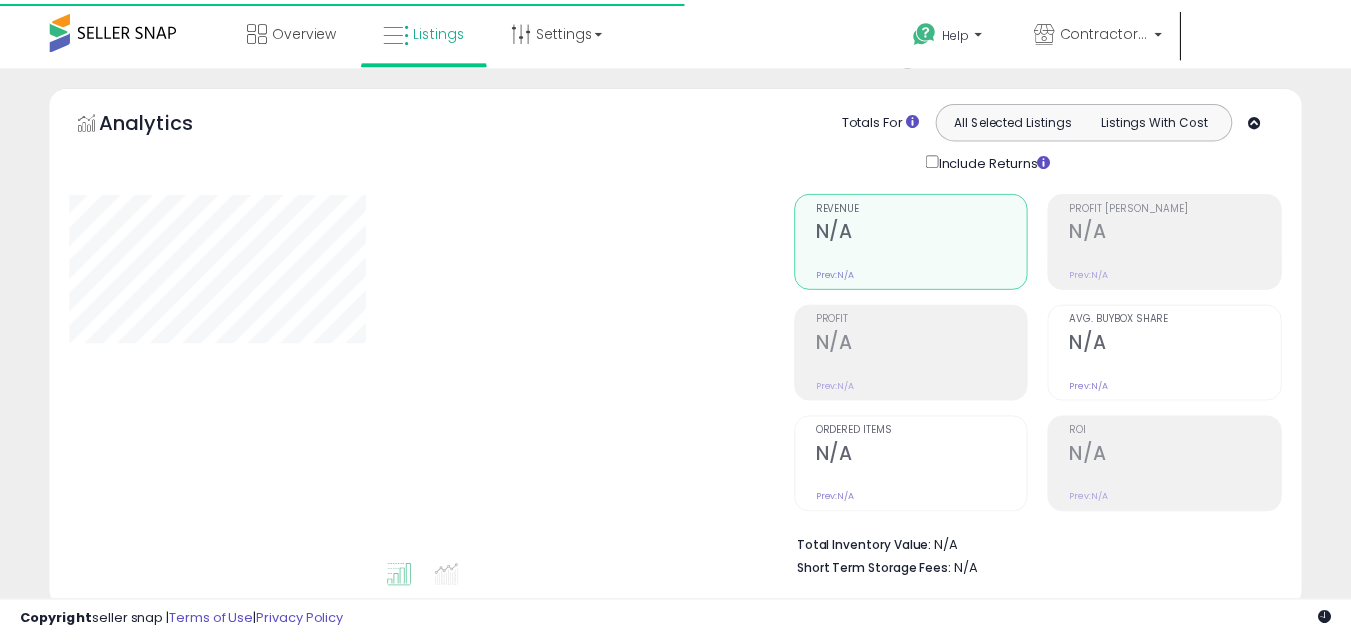 scroll, scrollTop: 600, scrollLeft: 0, axis: vertical 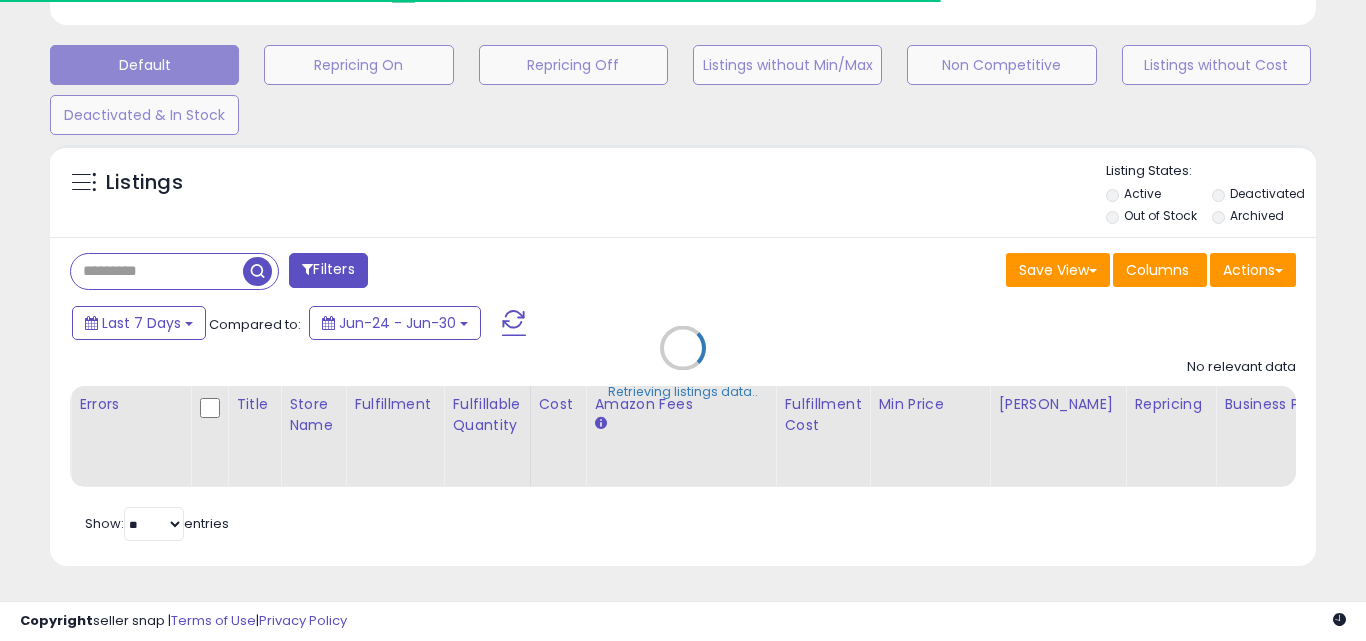 type on "**********" 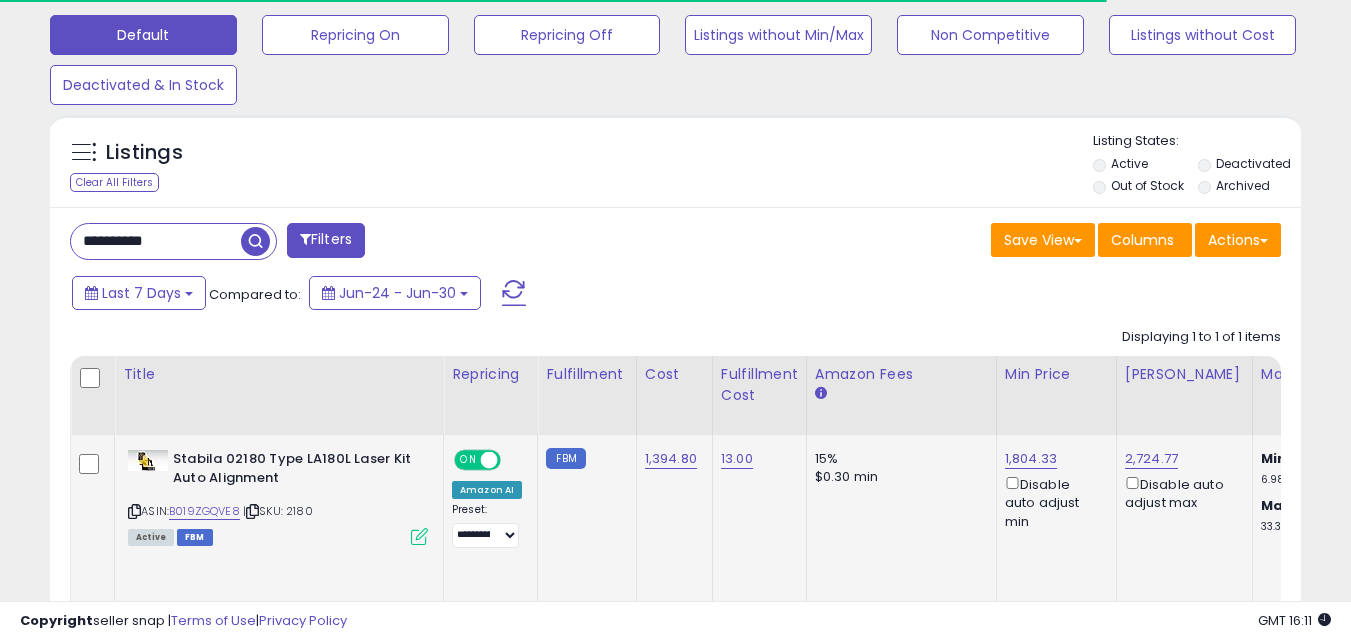 scroll, scrollTop: 774, scrollLeft: 0, axis: vertical 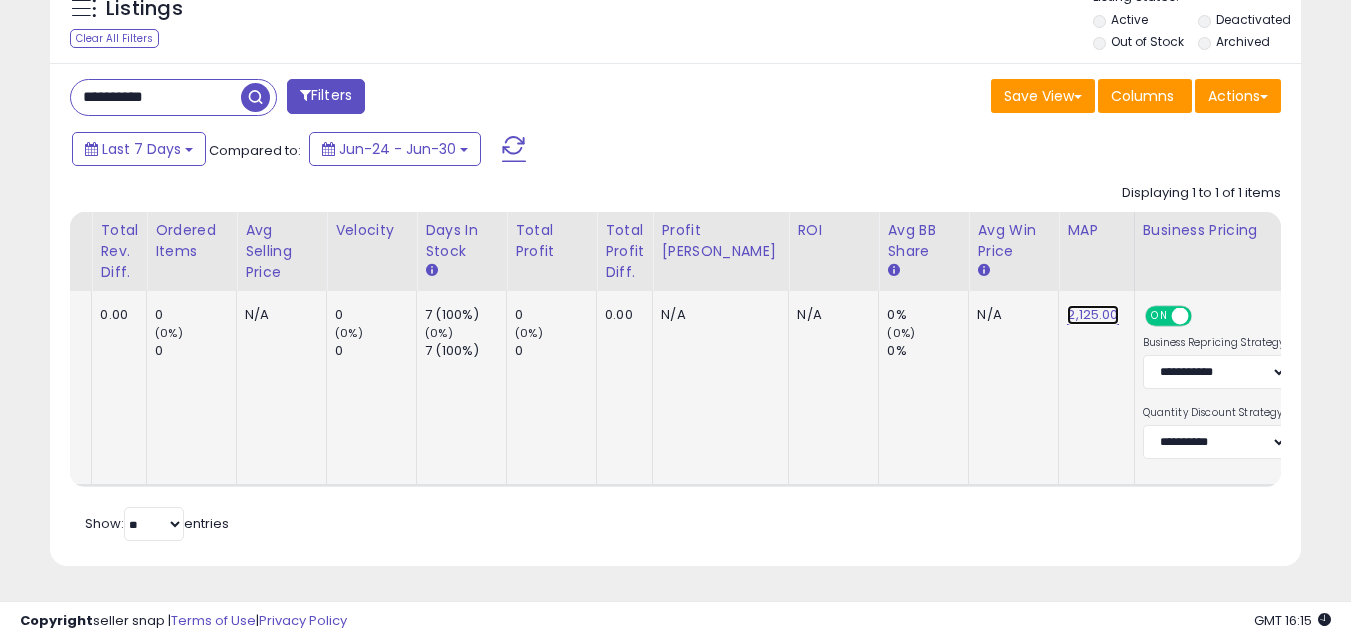 click on "2,125.00" at bounding box center [1092, 315] 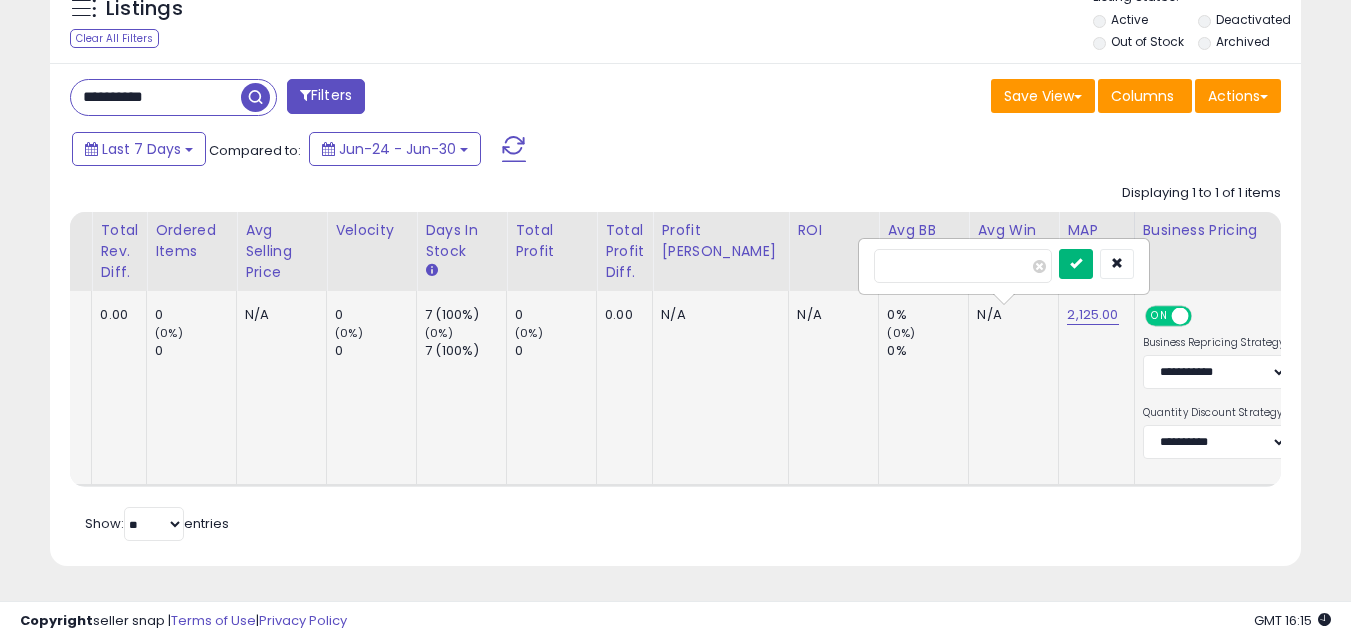click at bounding box center (1076, 263) 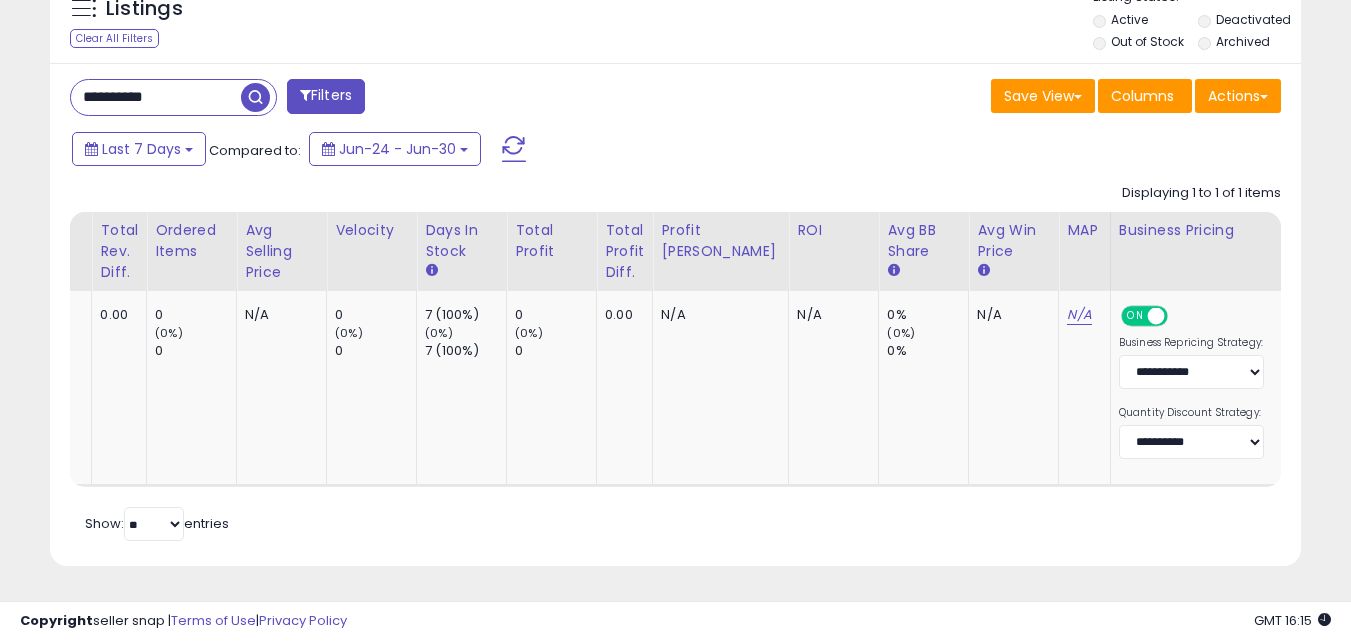 scroll, scrollTop: 0, scrollLeft: 2051, axis: horizontal 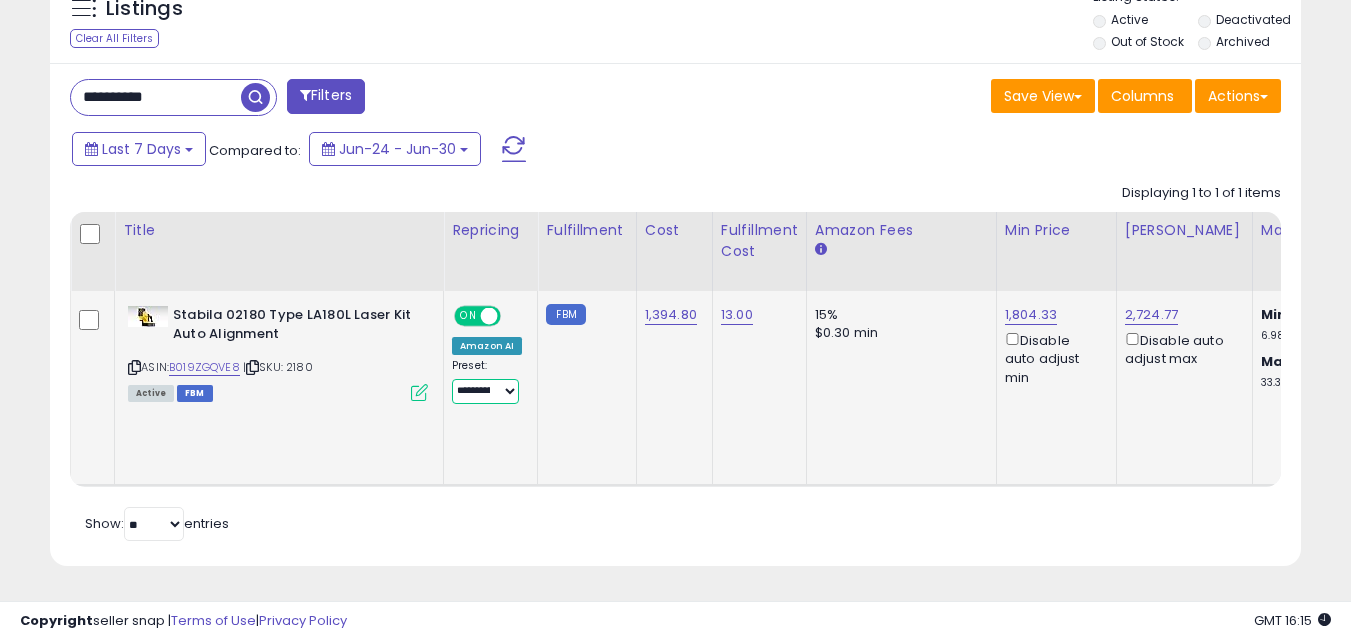 click on "**********" at bounding box center (485, 391) 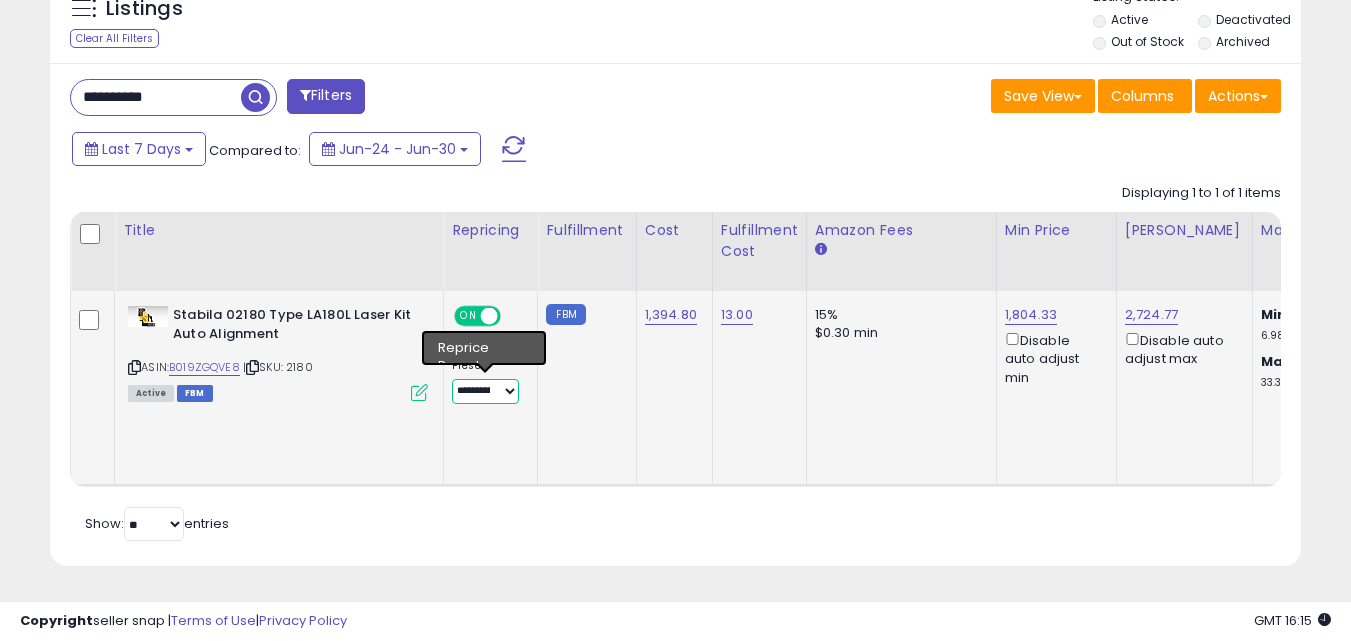 select on "**********" 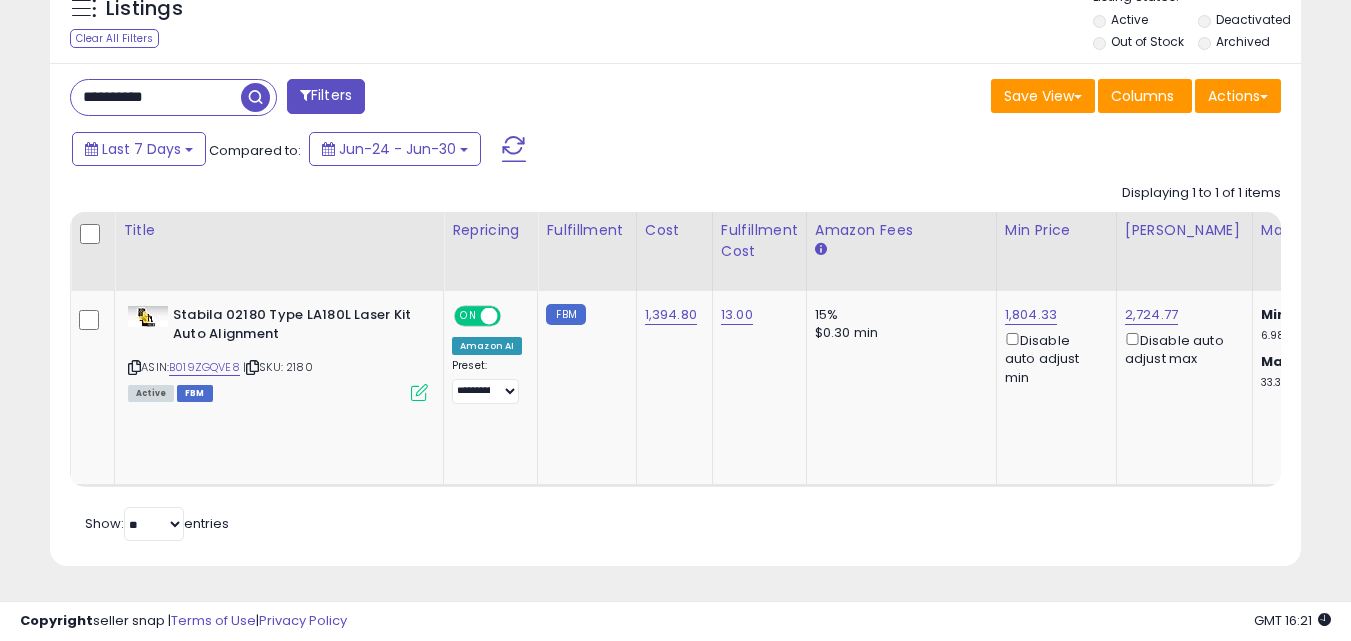click on "**********" at bounding box center [156, 97] 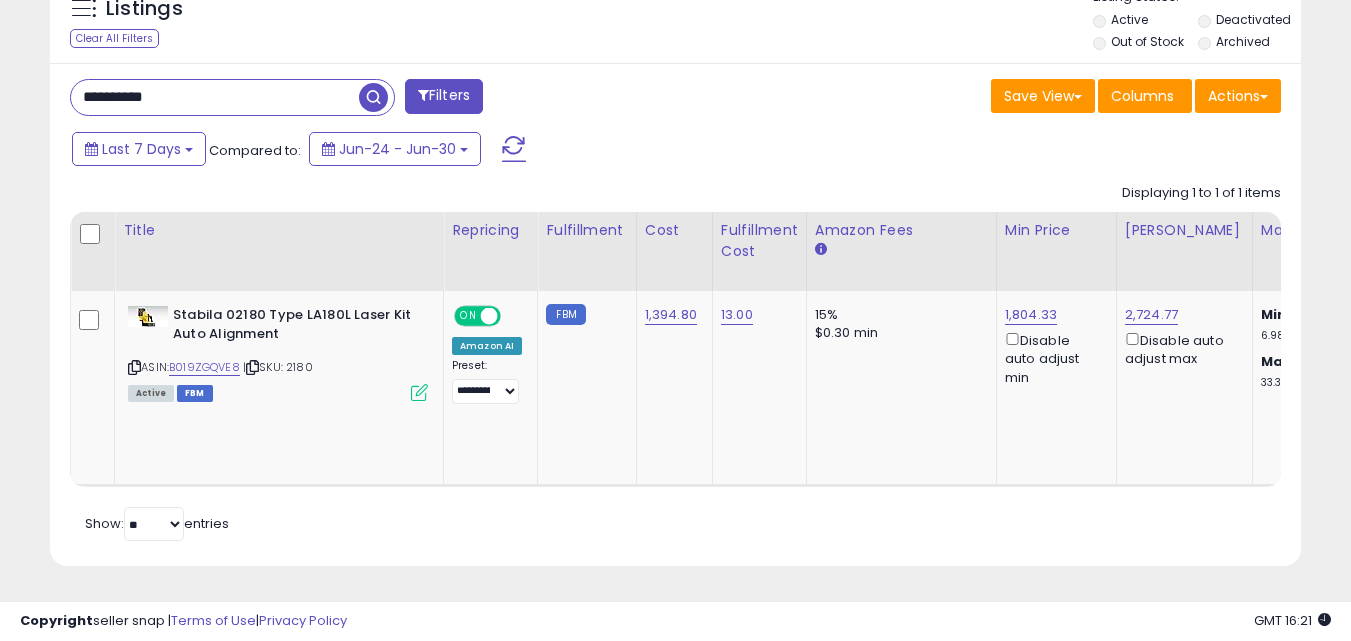 click on "**********" at bounding box center (215, 97) 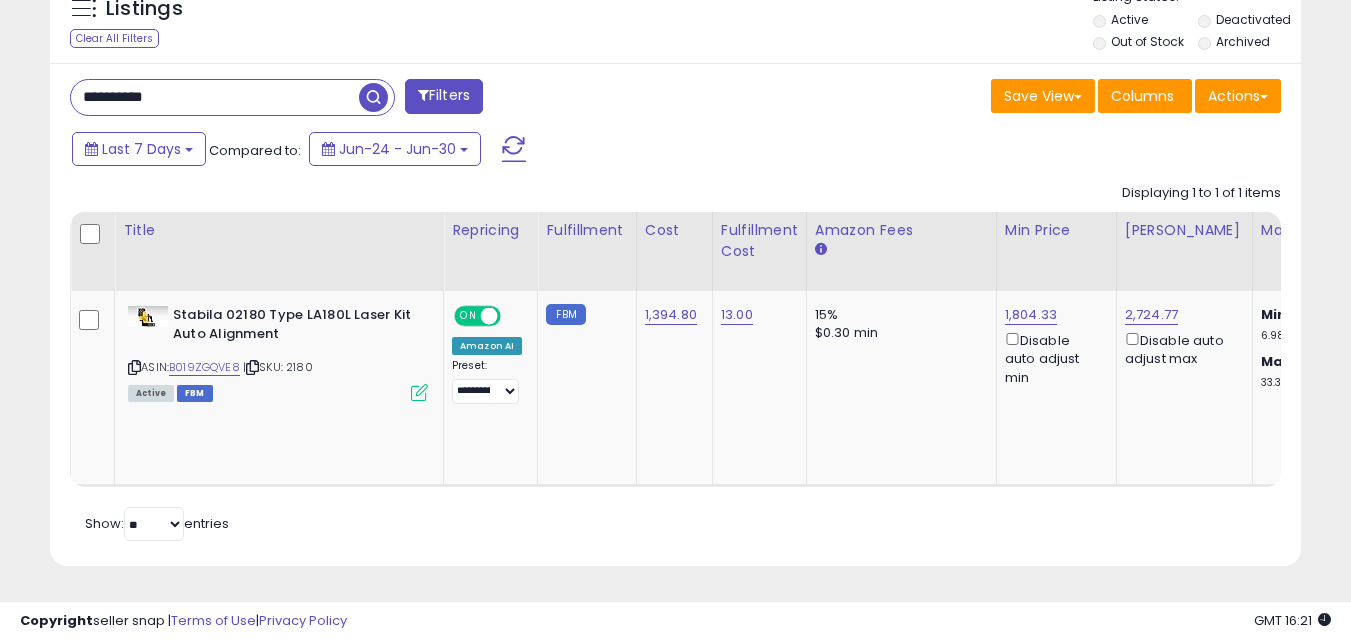 paste 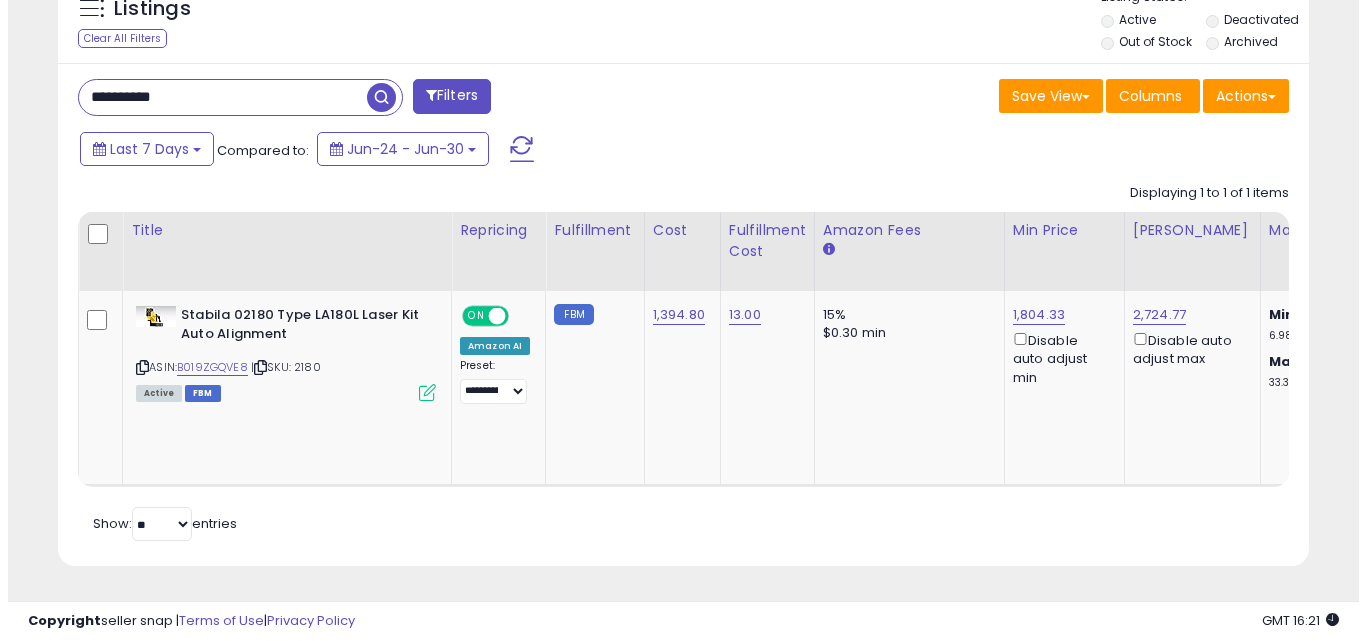 scroll, scrollTop: 579, scrollLeft: 0, axis: vertical 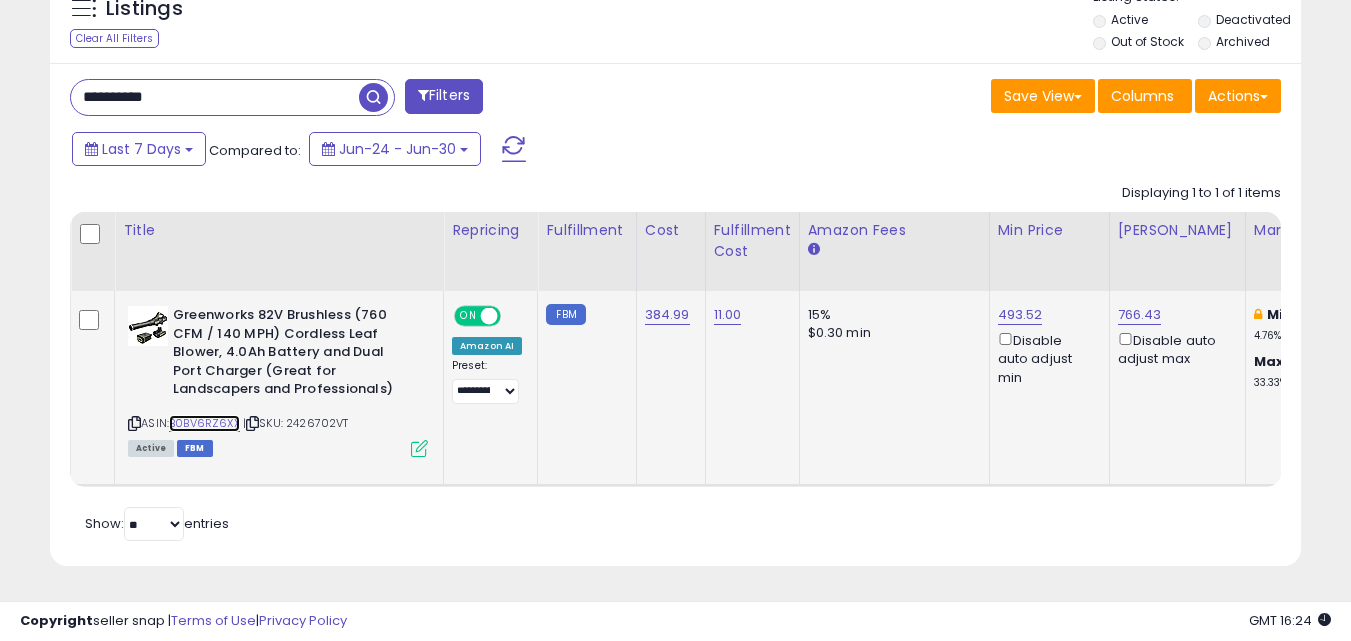 click on "B0BV6RZ6XX" at bounding box center (204, 423) 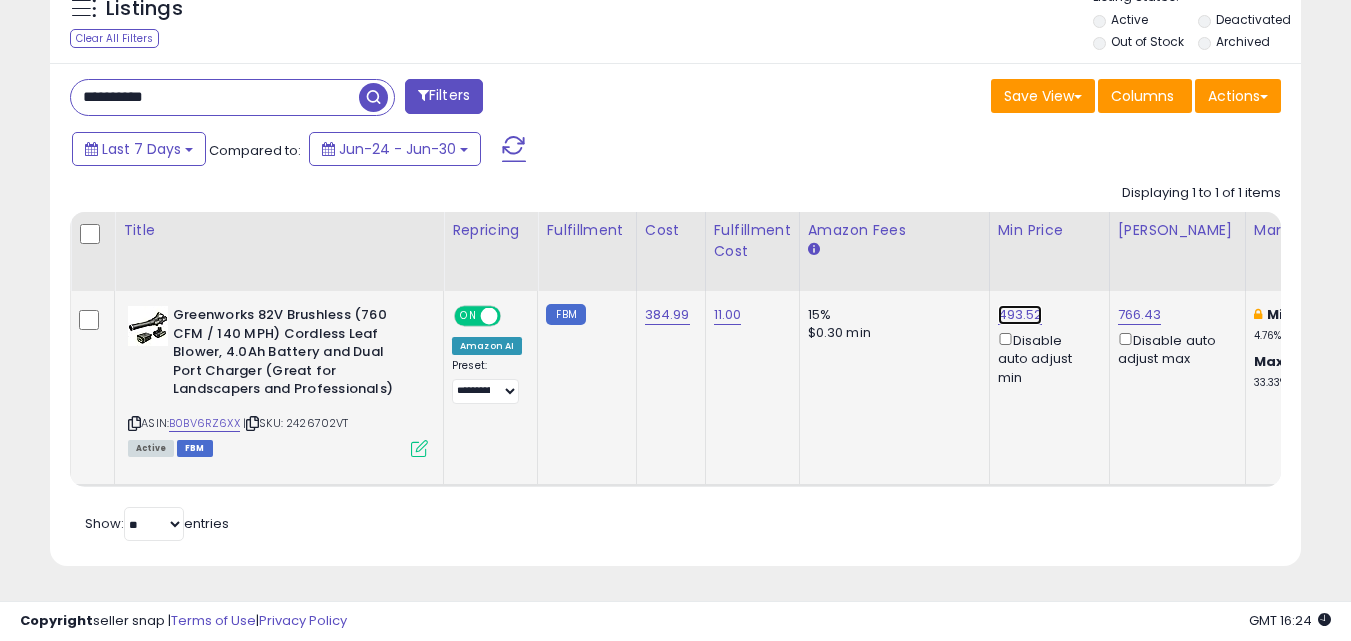 click on "493.52" at bounding box center (1020, 315) 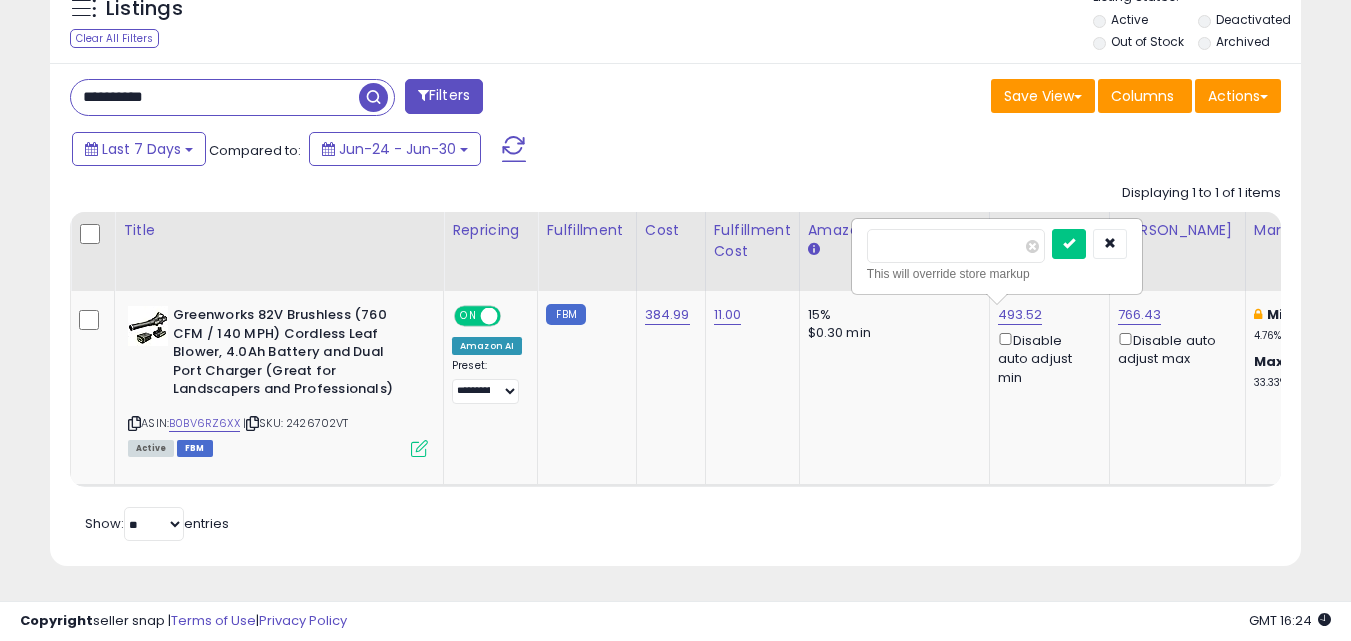drag, startPoint x: 967, startPoint y: 238, endPoint x: 824, endPoint y: 234, distance: 143.05594 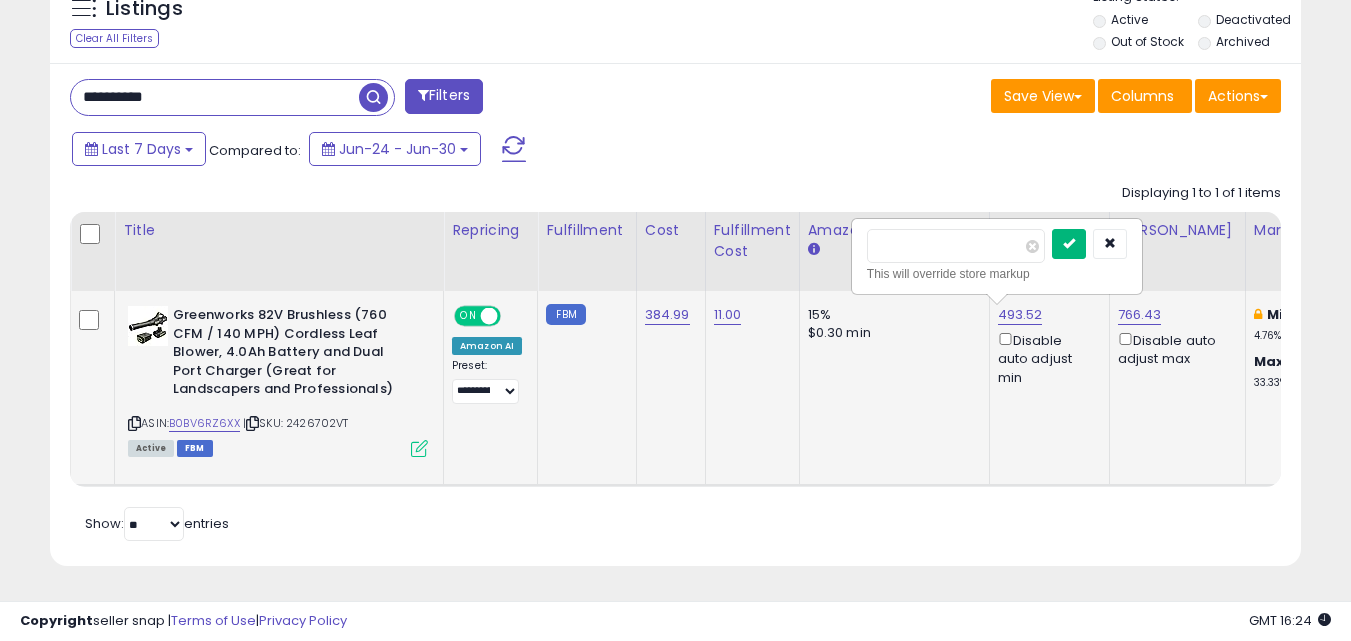 type on "***" 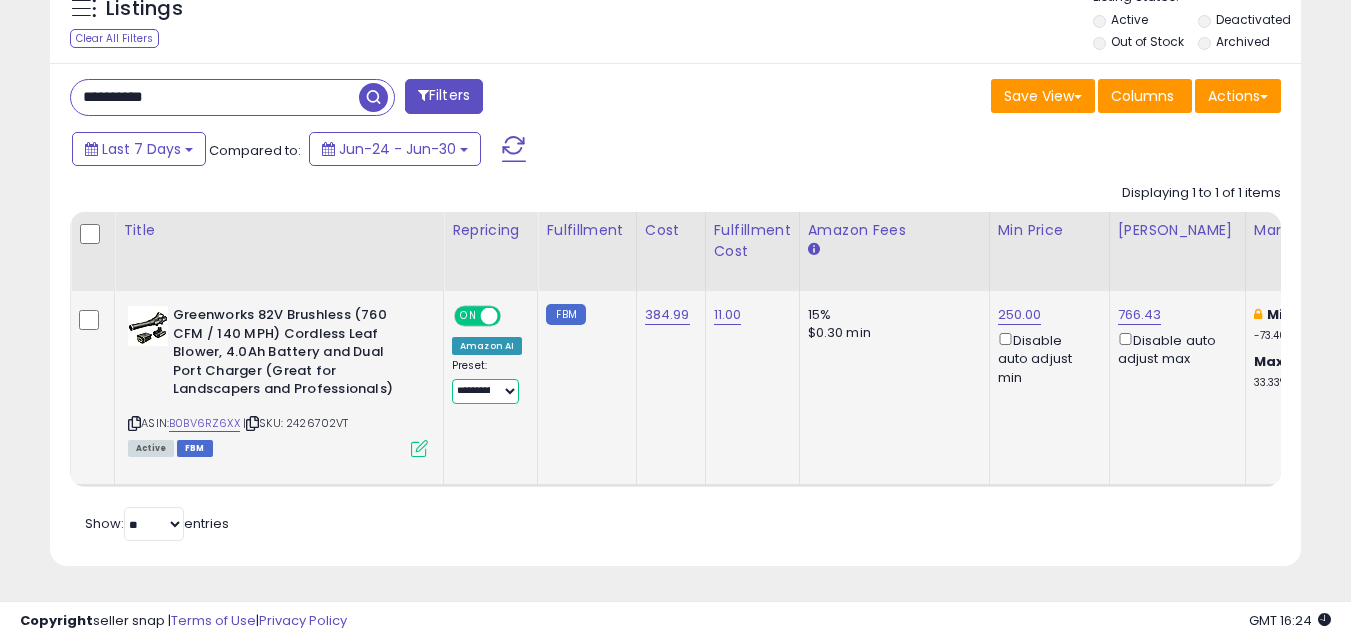 click on "**********" at bounding box center [485, 391] 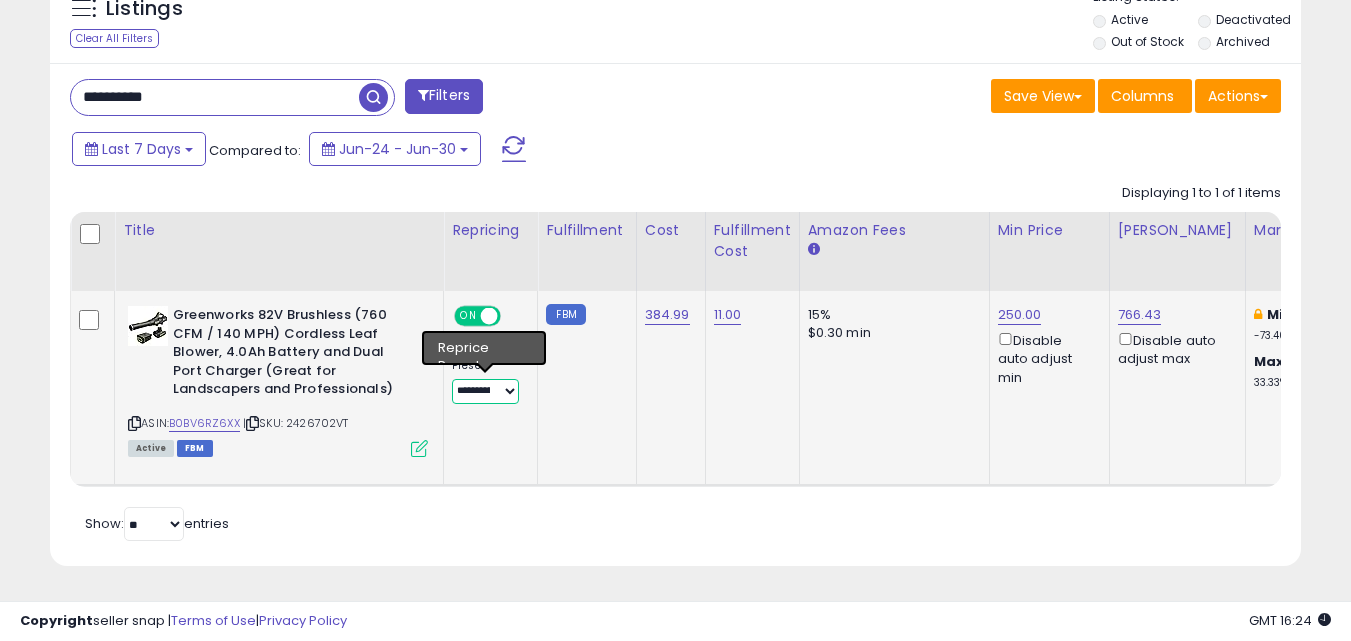 select on "**********" 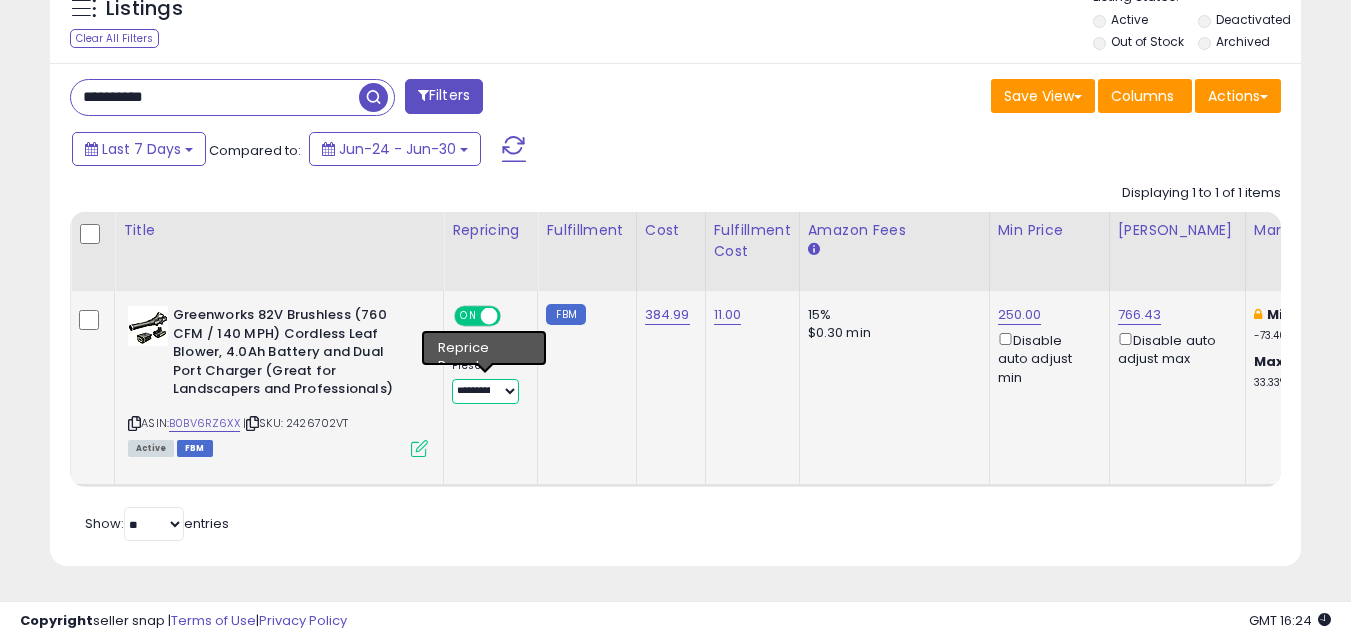 click on "**********" at bounding box center [485, 391] 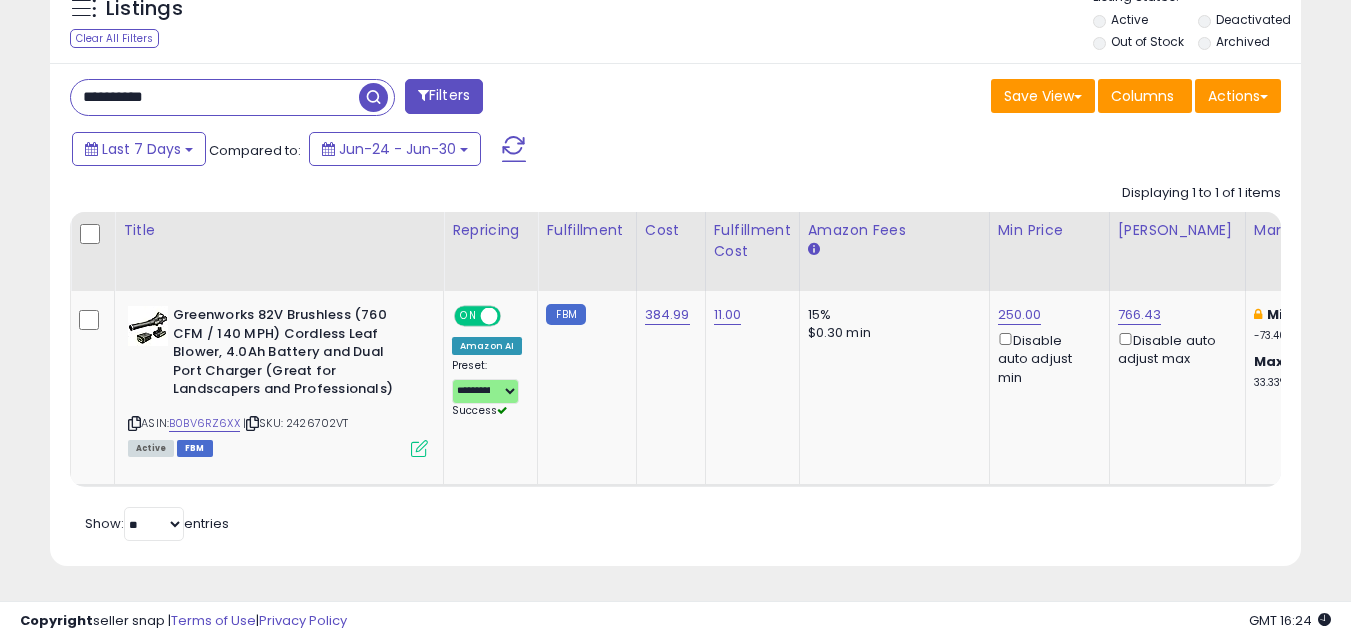 click on "Last 7 Days
Compared to:
Jun-24 - Jun-30" at bounding box center (521, 151) 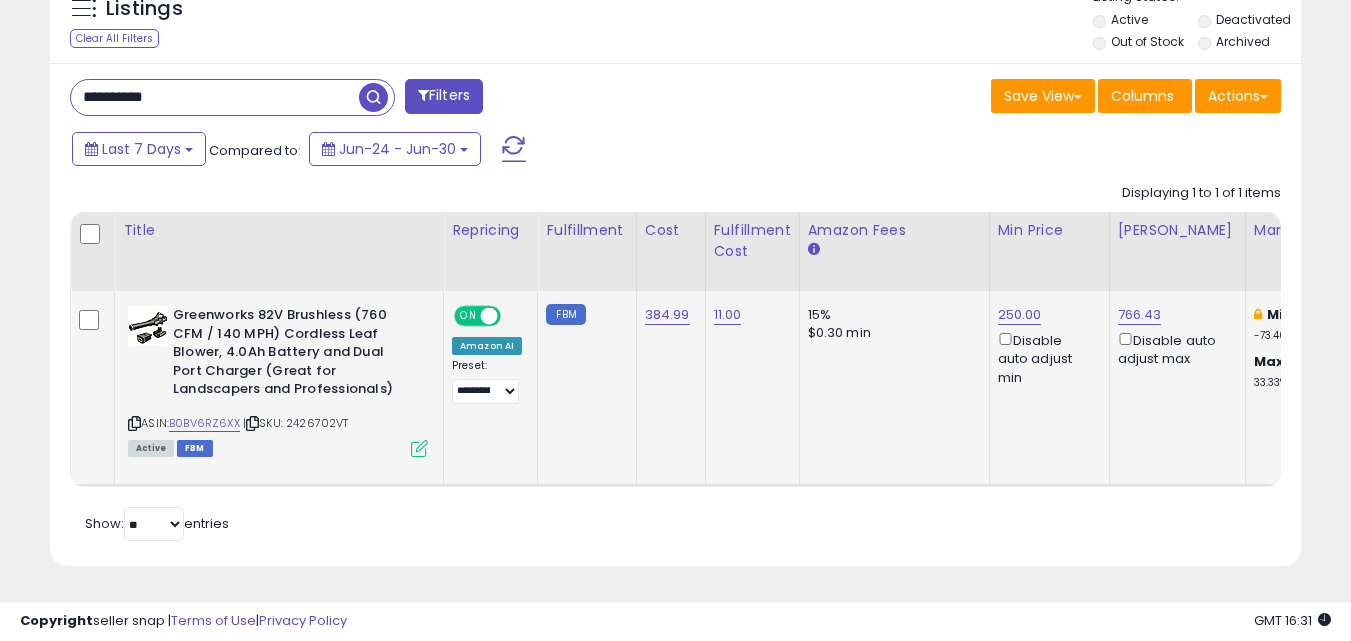 scroll, scrollTop: 774, scrollLeft: 0, axis: vertical 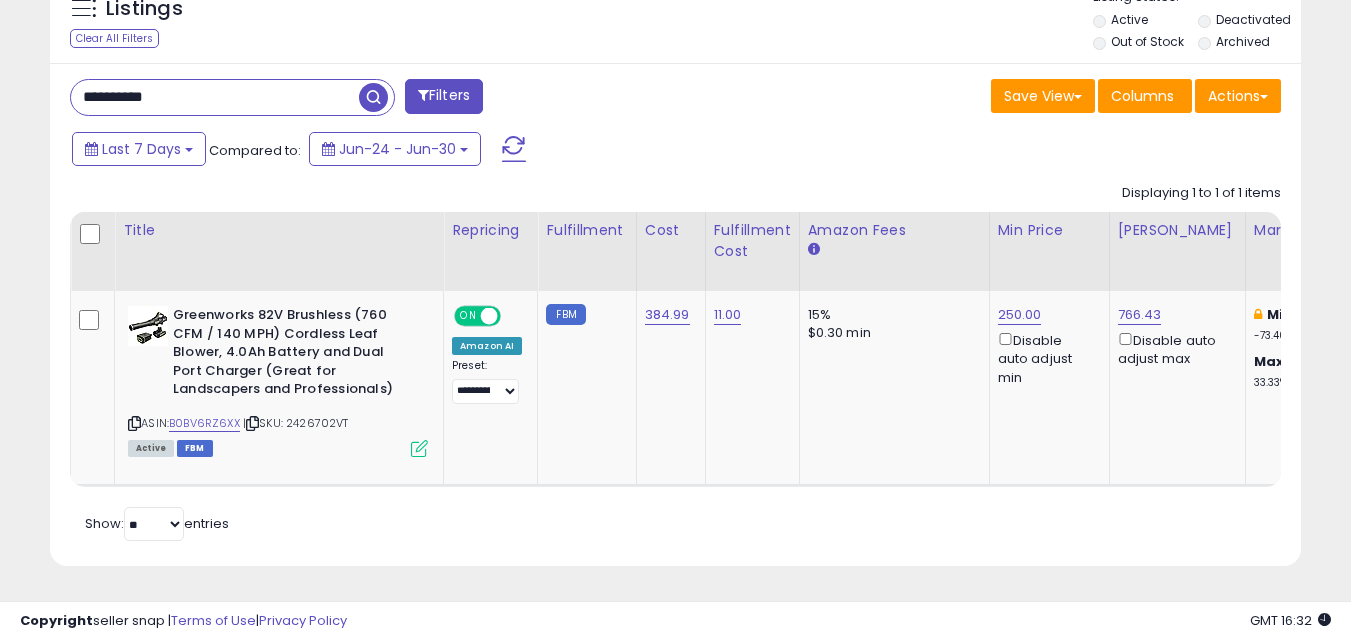 click on "**********" at bounding box center [215, 97] 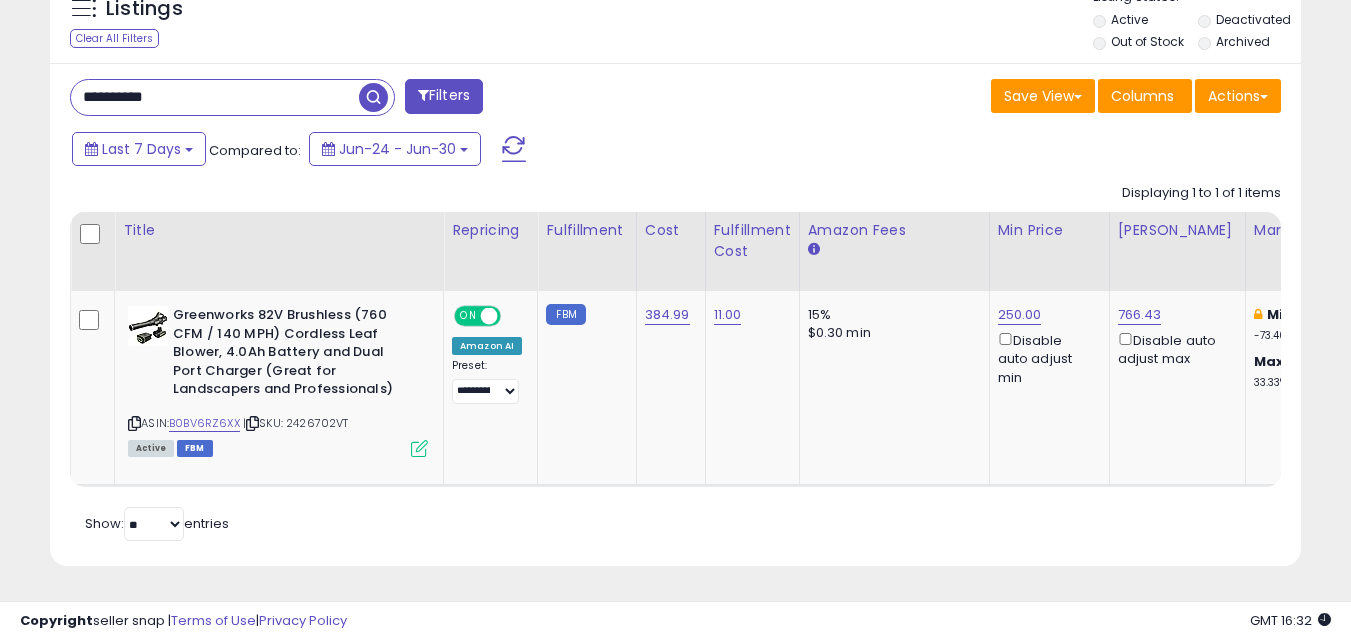 click on "**********" at bounding box center (215, 97) 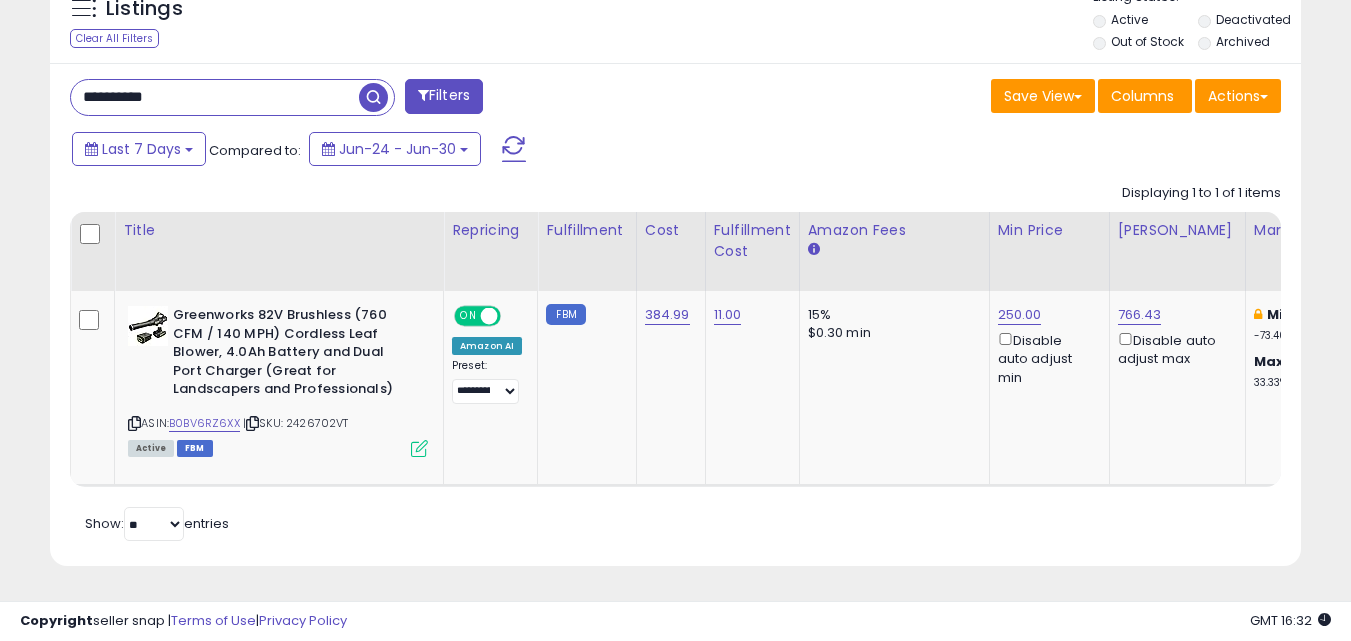 click on "**********" at bounding box center (215, 97) 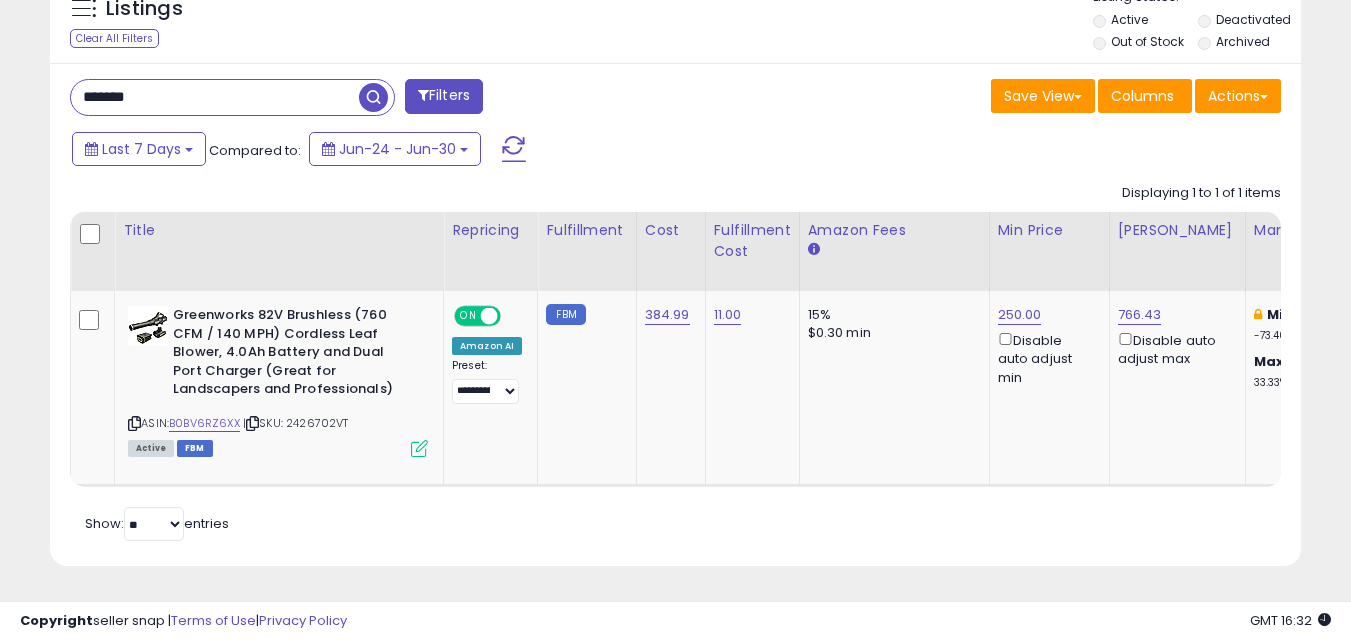type on "*******" 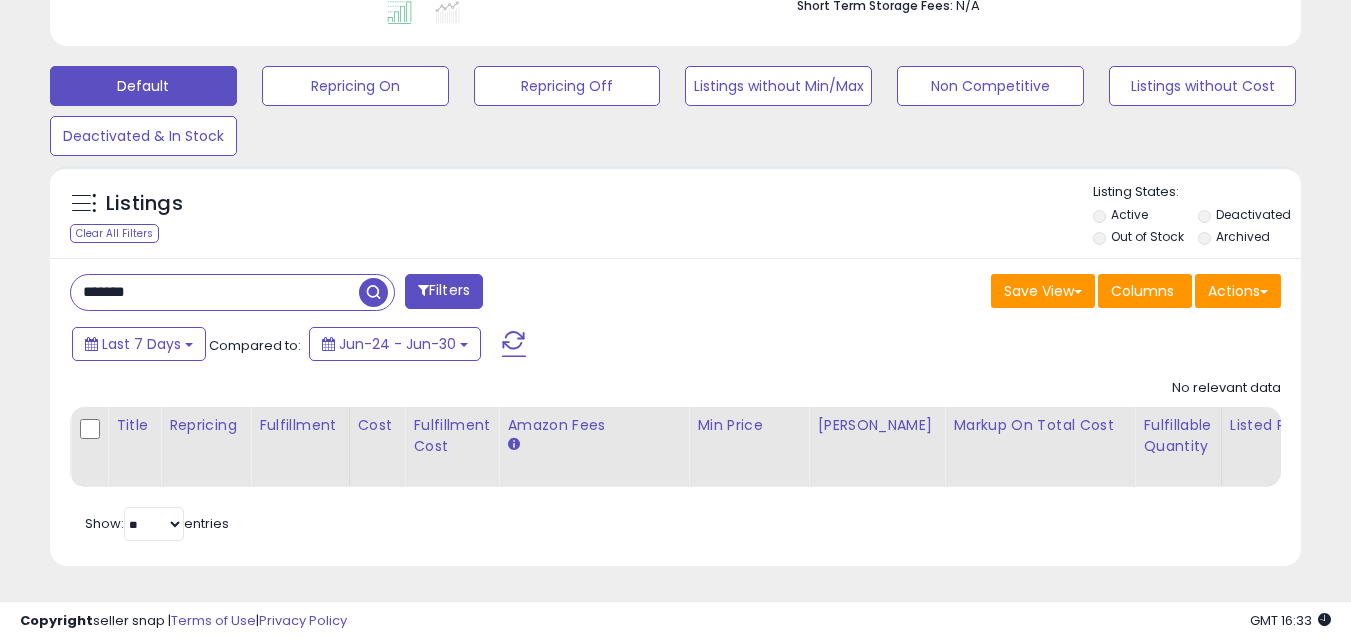 click on "Listings
Clear All Filters
Listing States:" at bounding box center (675, 217) 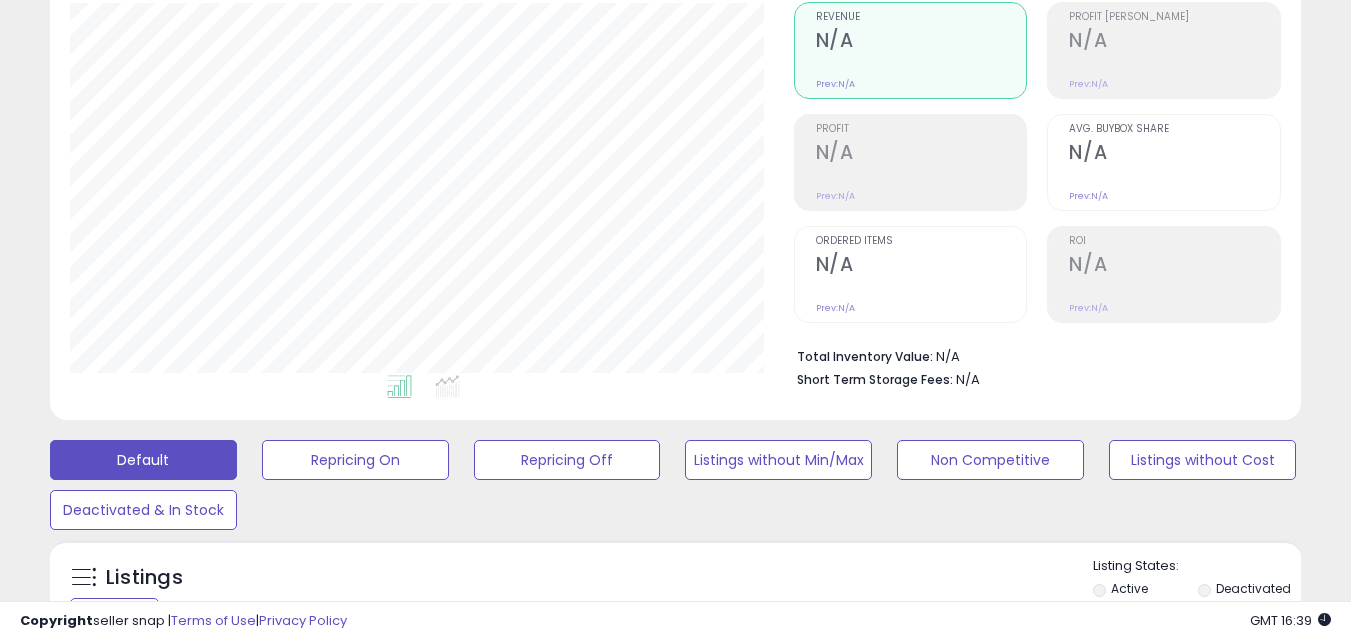 scroll, scrollTop: 579, scrollLeft: 0, axis: vertical 